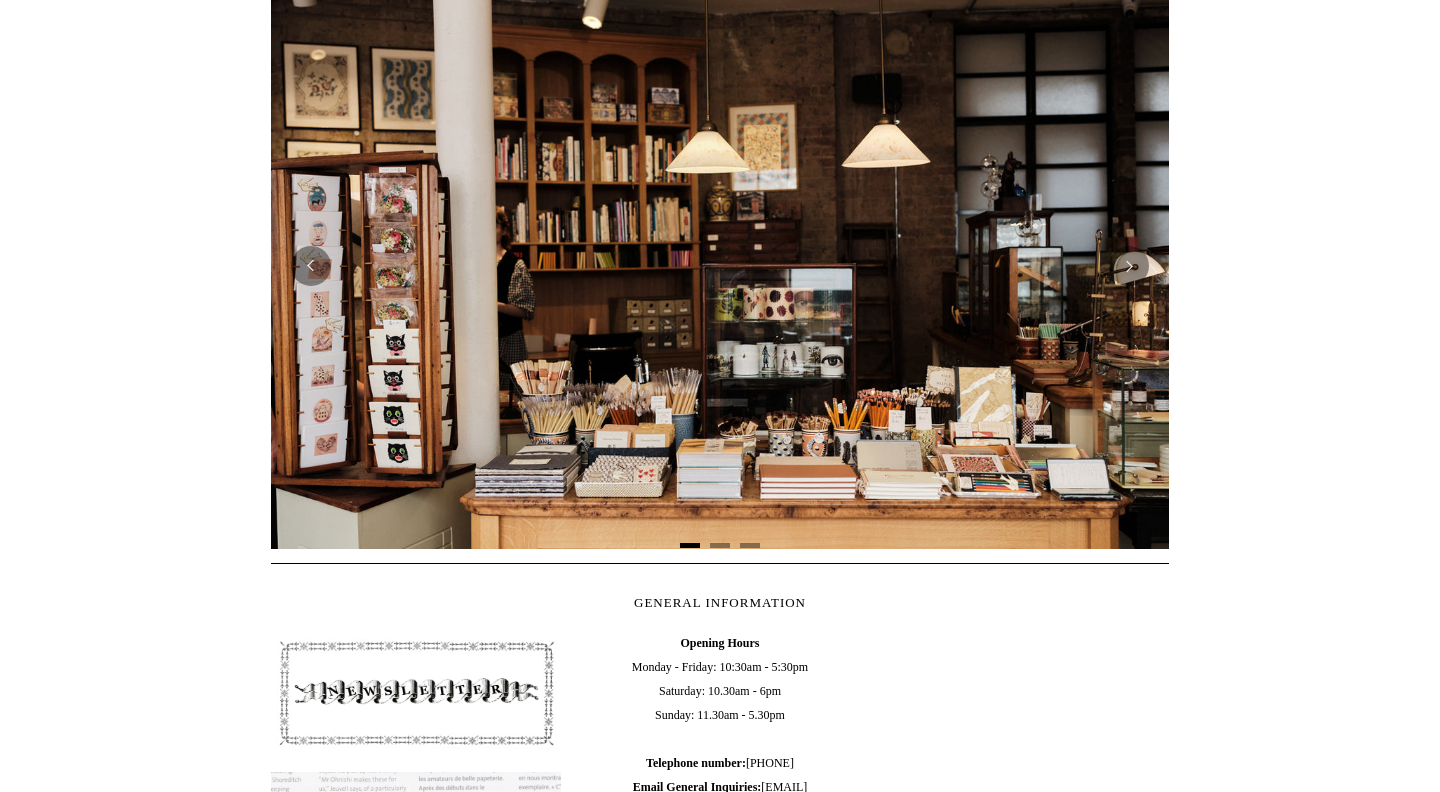 scroll, scrollTop: 0, scrollLeft: 0, axis: both 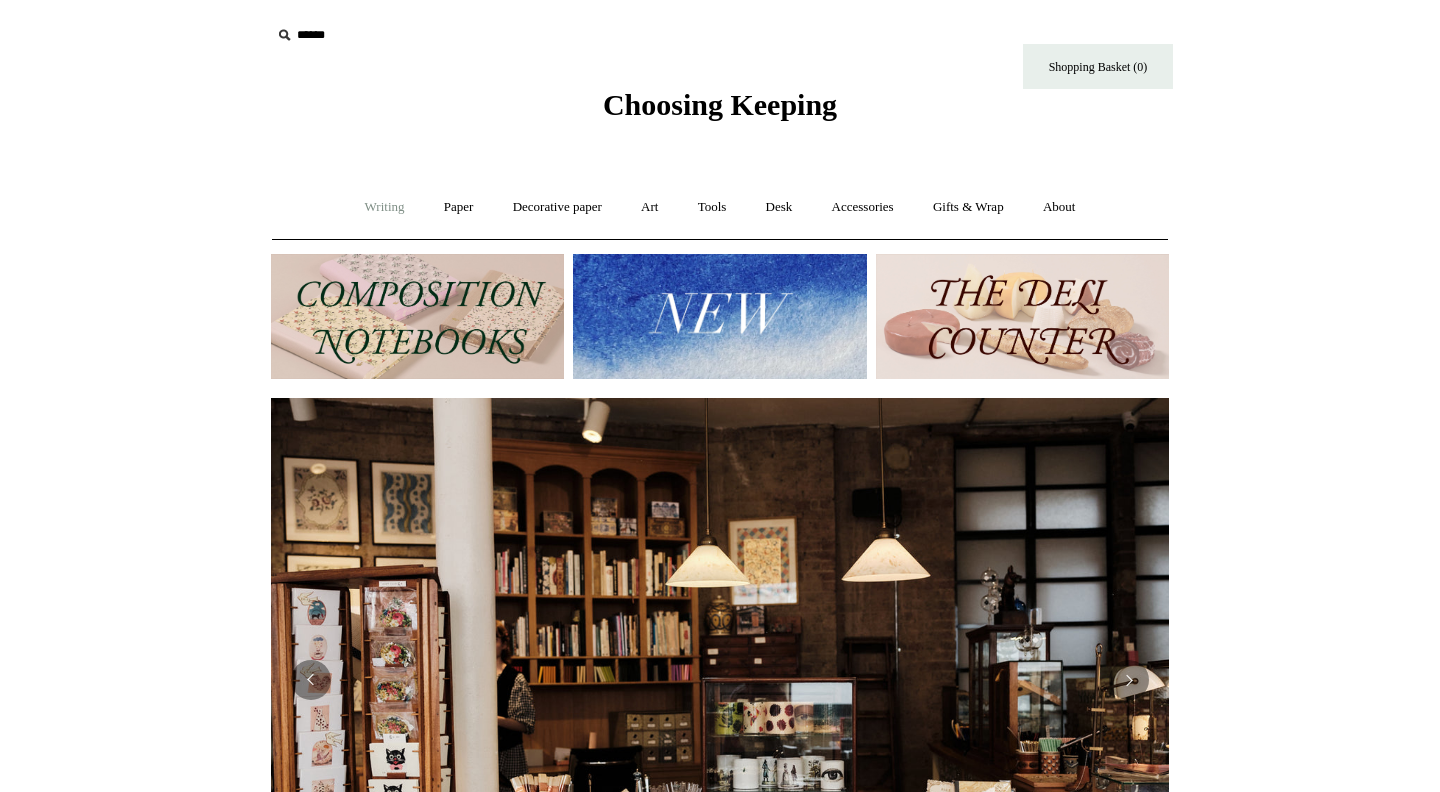 click on "Writing +" at bounding box center [385, 207] 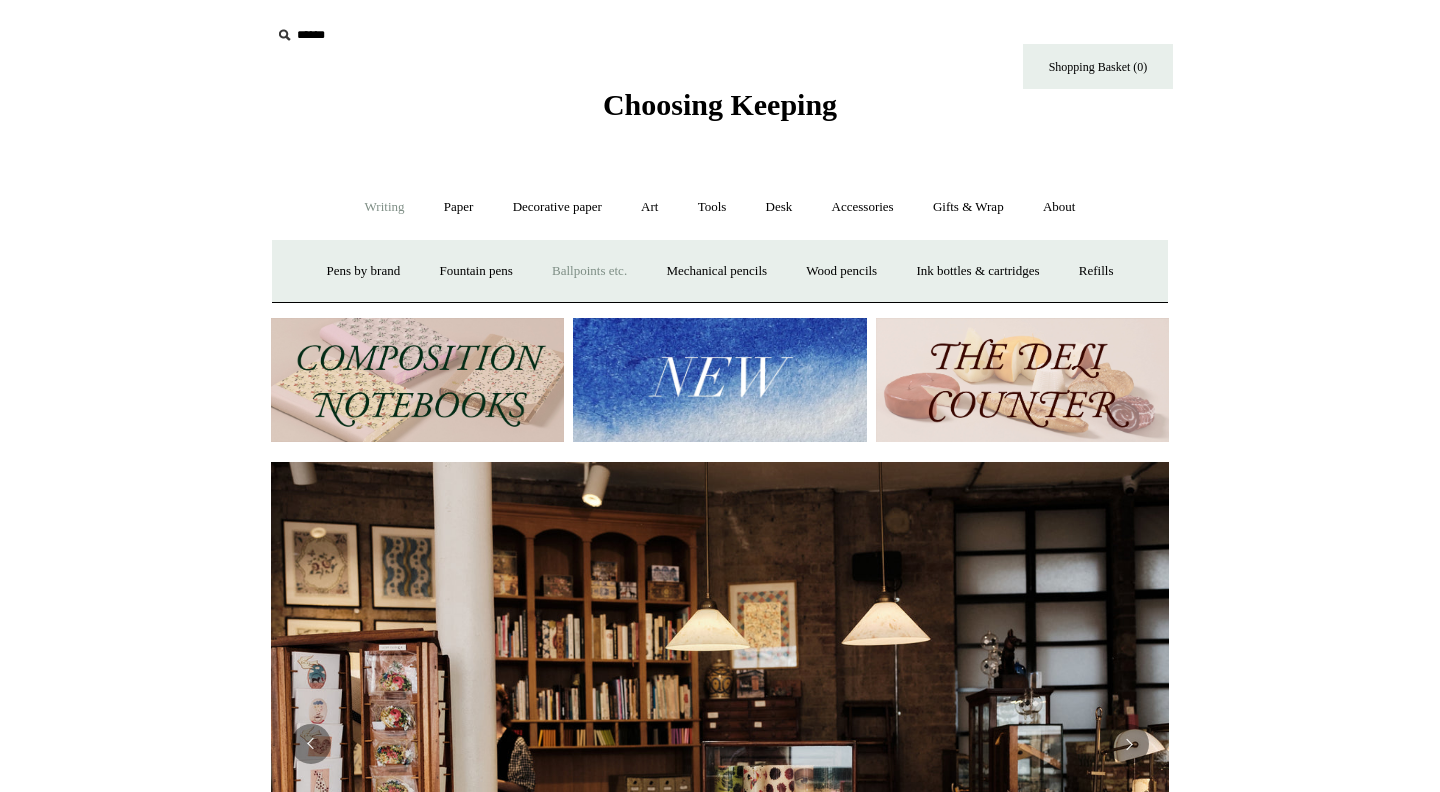 click on "Ballpoints etc. +" at bounding box center (589, 271) 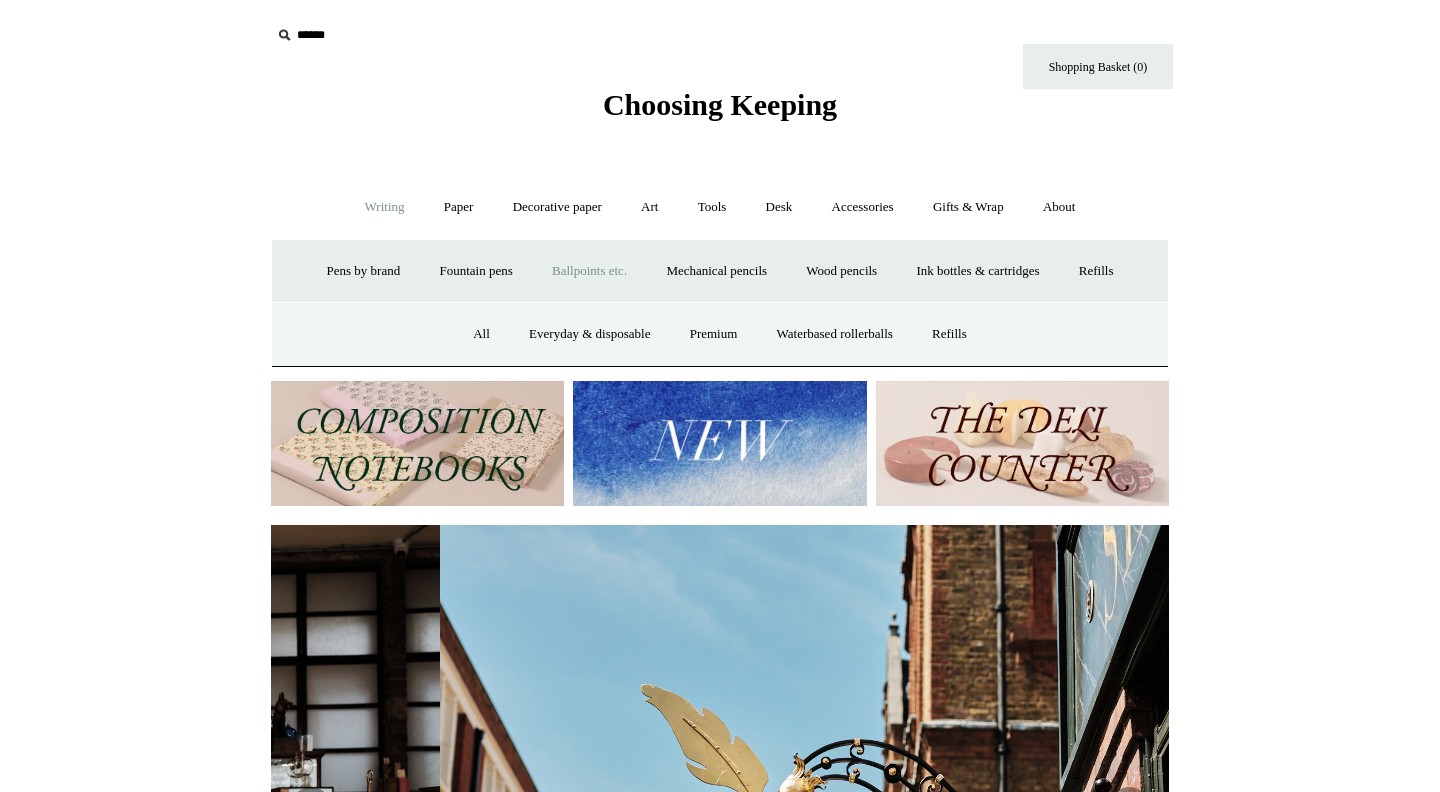 scroll, scrollTop: 0, scrollLeft: 898, axis: horizontal 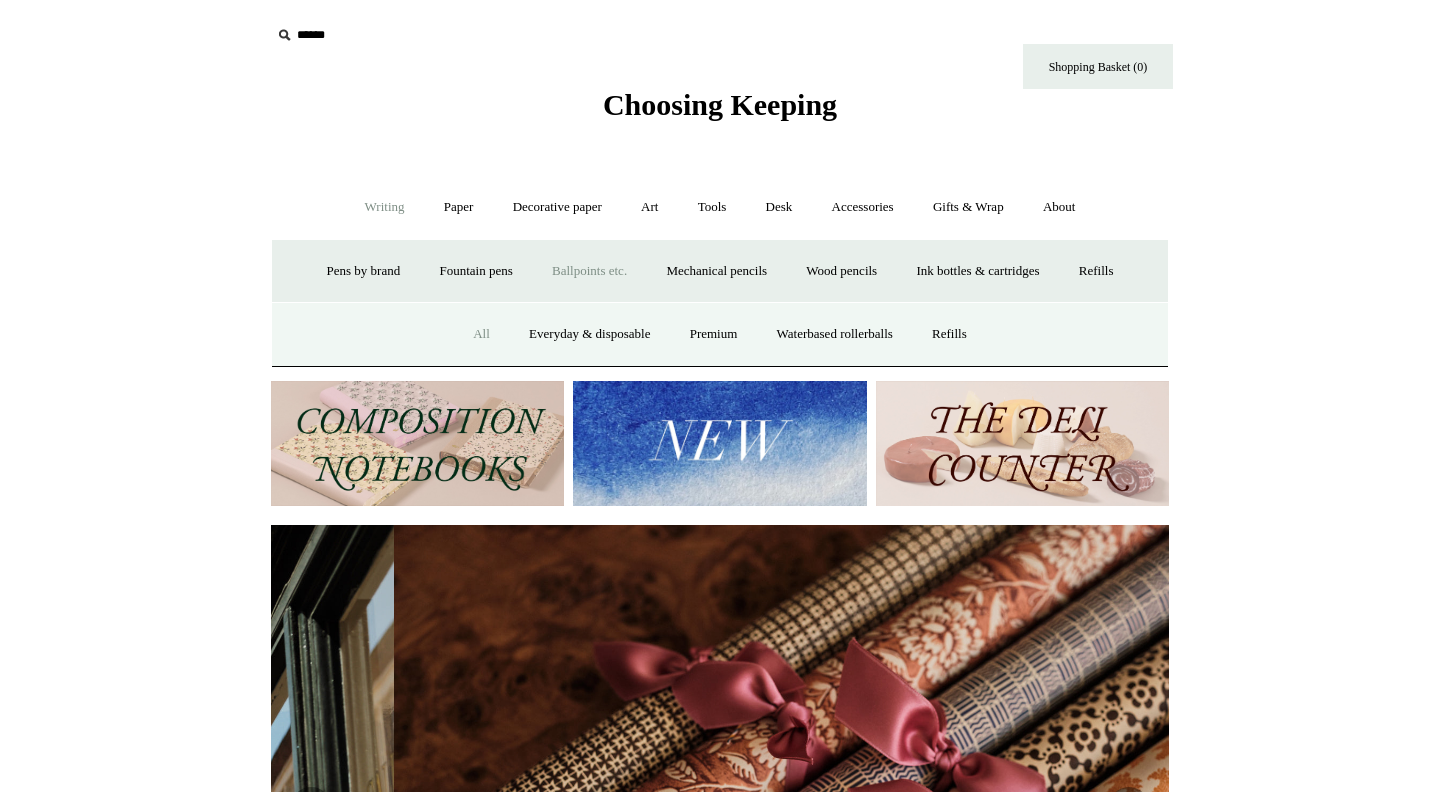 click on "All" at bounding box center [481, 334] 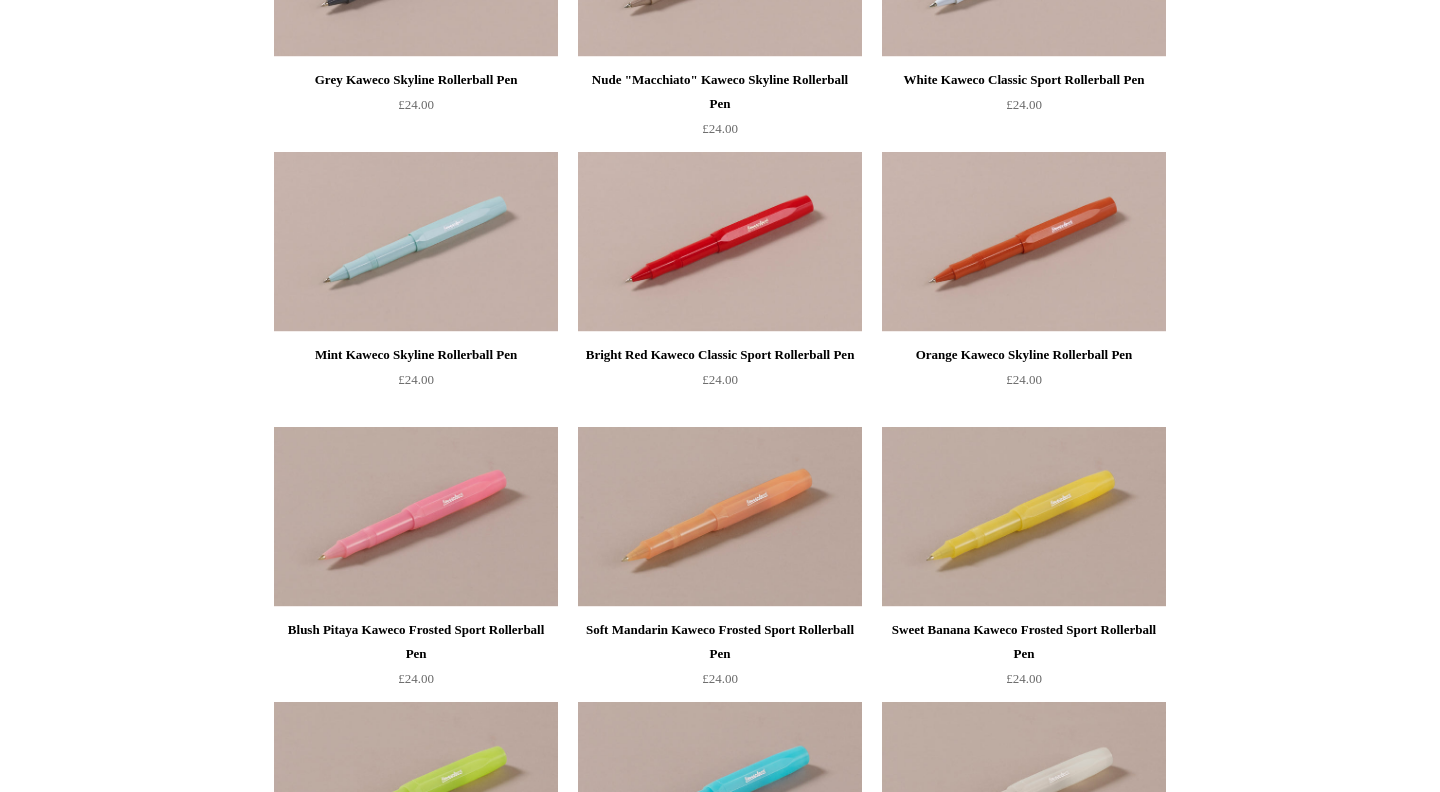 scroll, scrollTop: 0, scrollLeft: 0, axis: both 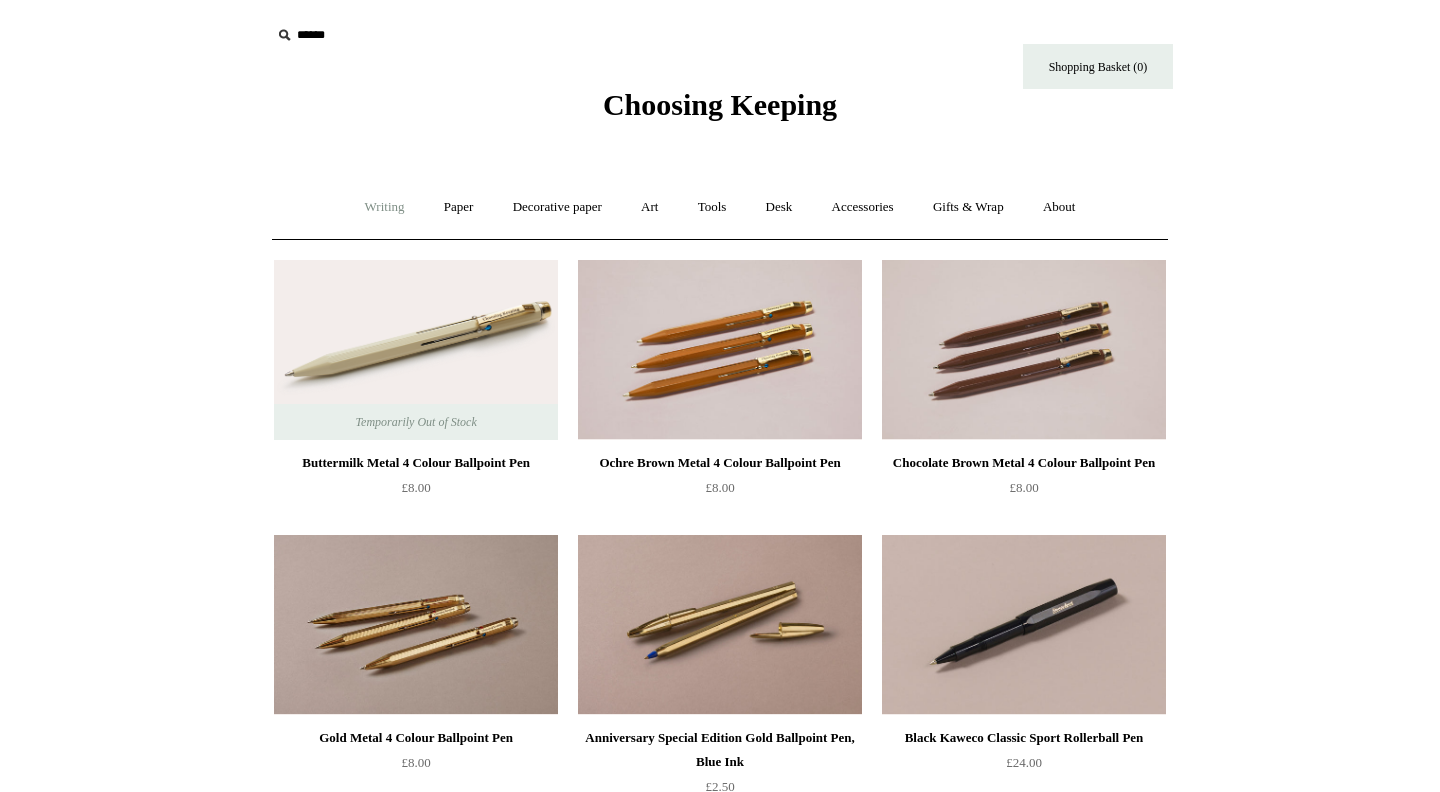 click on "Writing +" at bounding box center (385, 207) 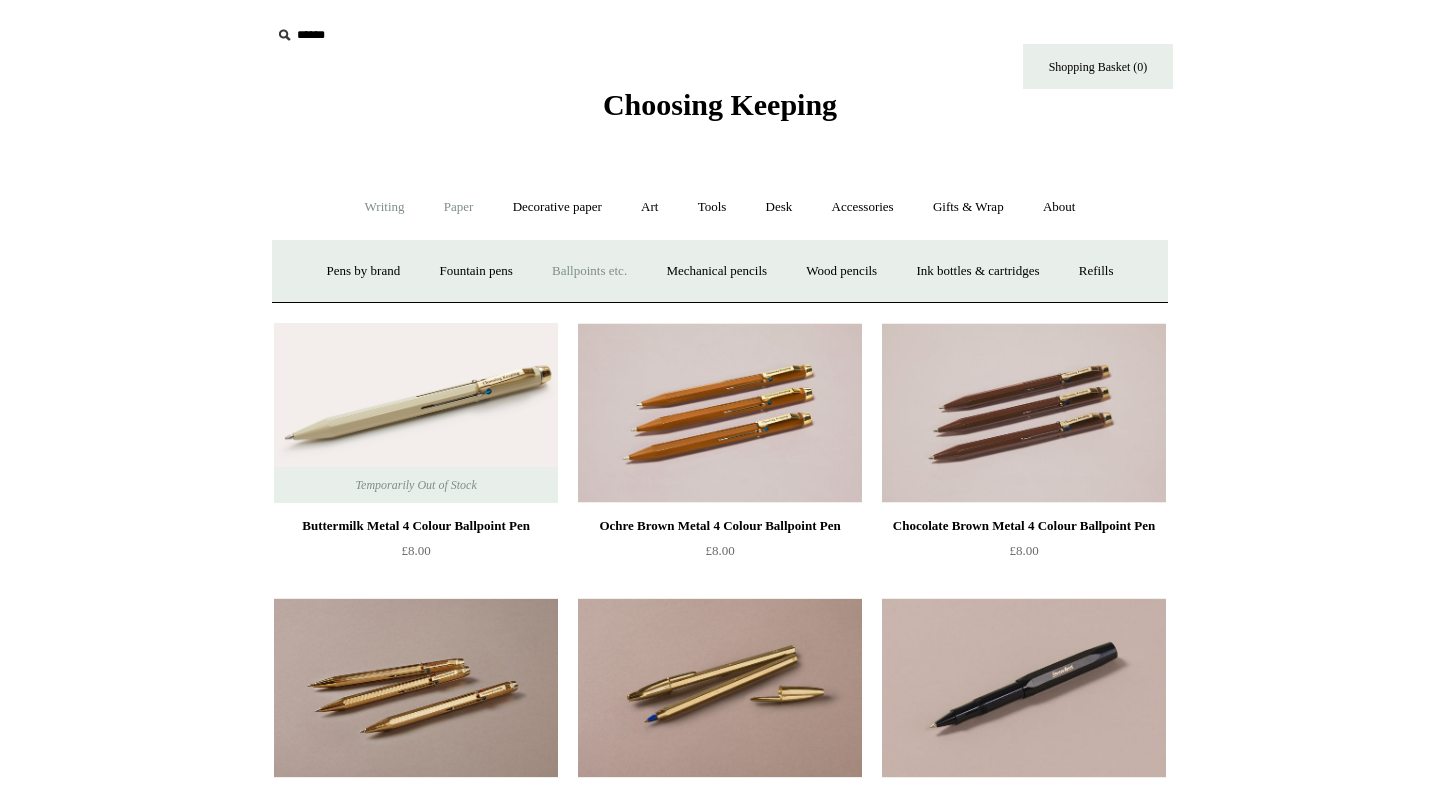 click on "Paper +" at bounding box center [459, 207] 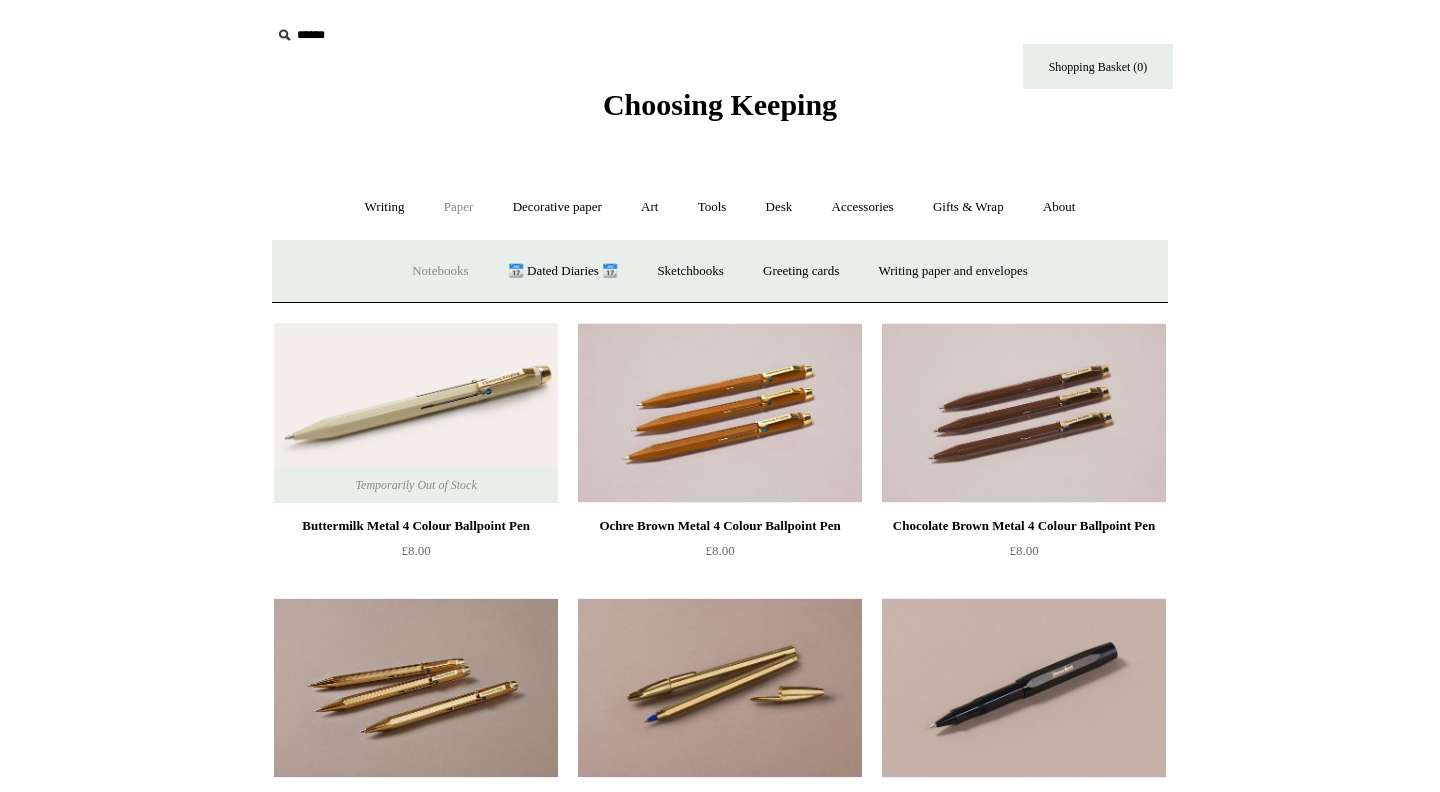 click on "Notebooks +" at bounding box center [440, 271] 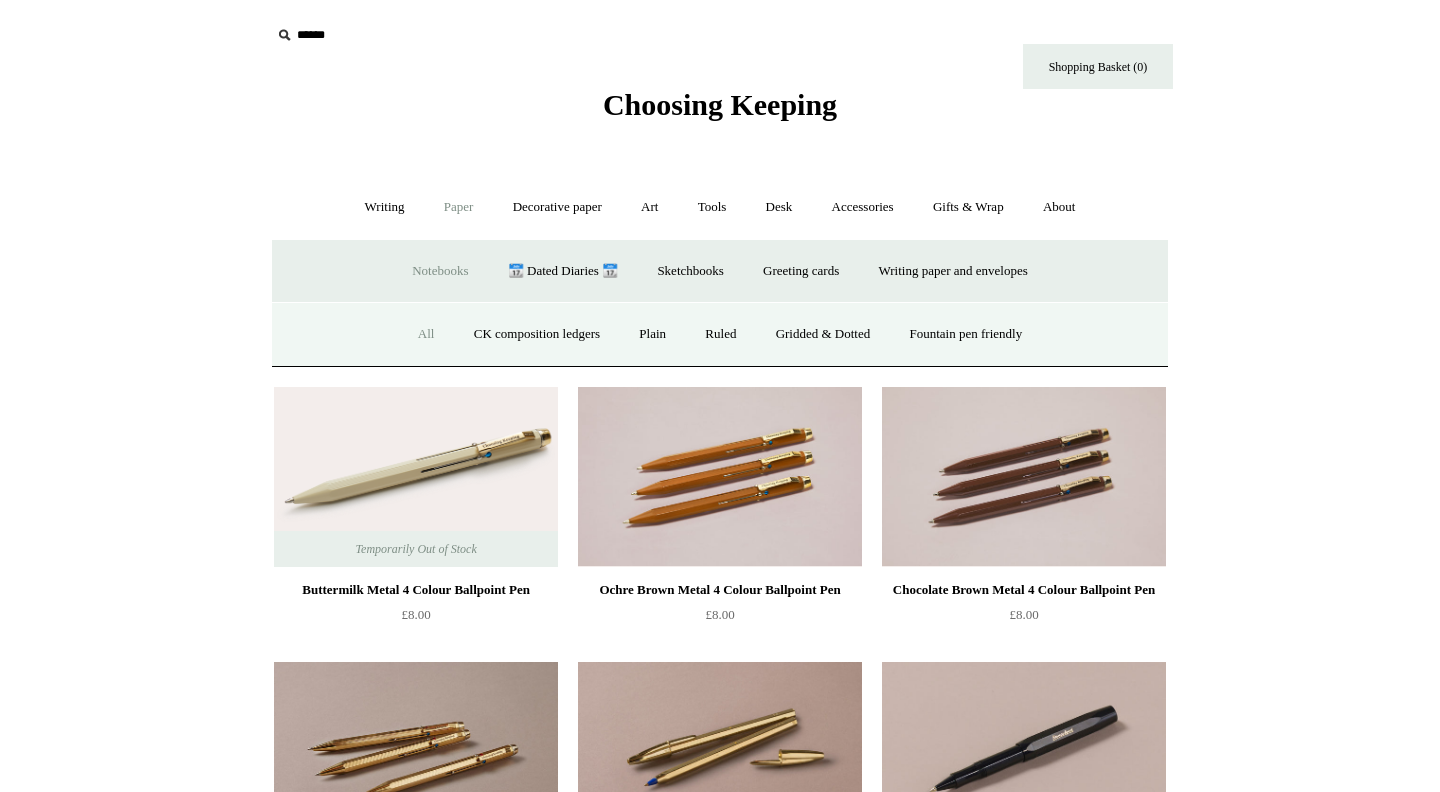 click on "All" at bounding box center [426, 334] 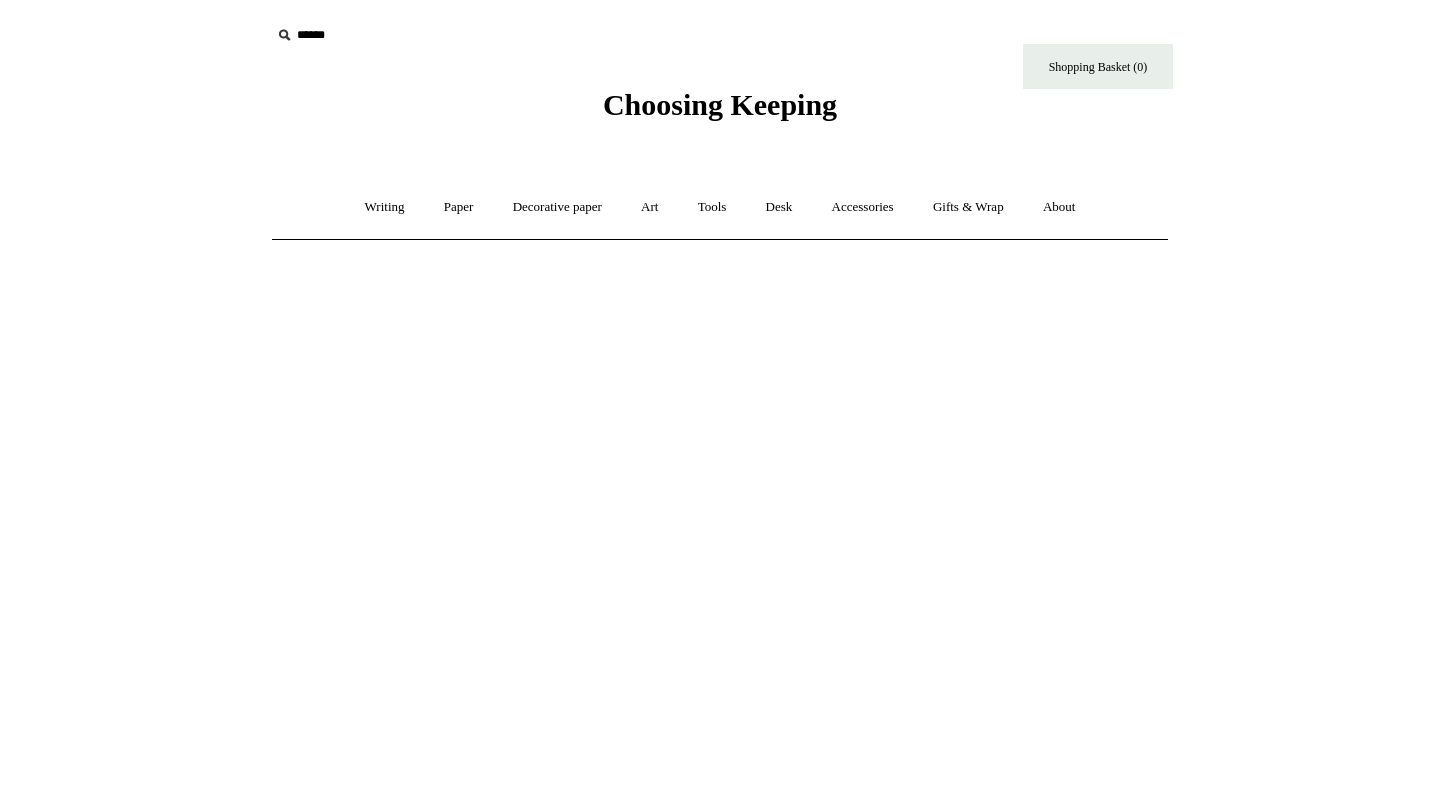 scroll, scrollTop: 0, scrollLeft: 0, axis: both 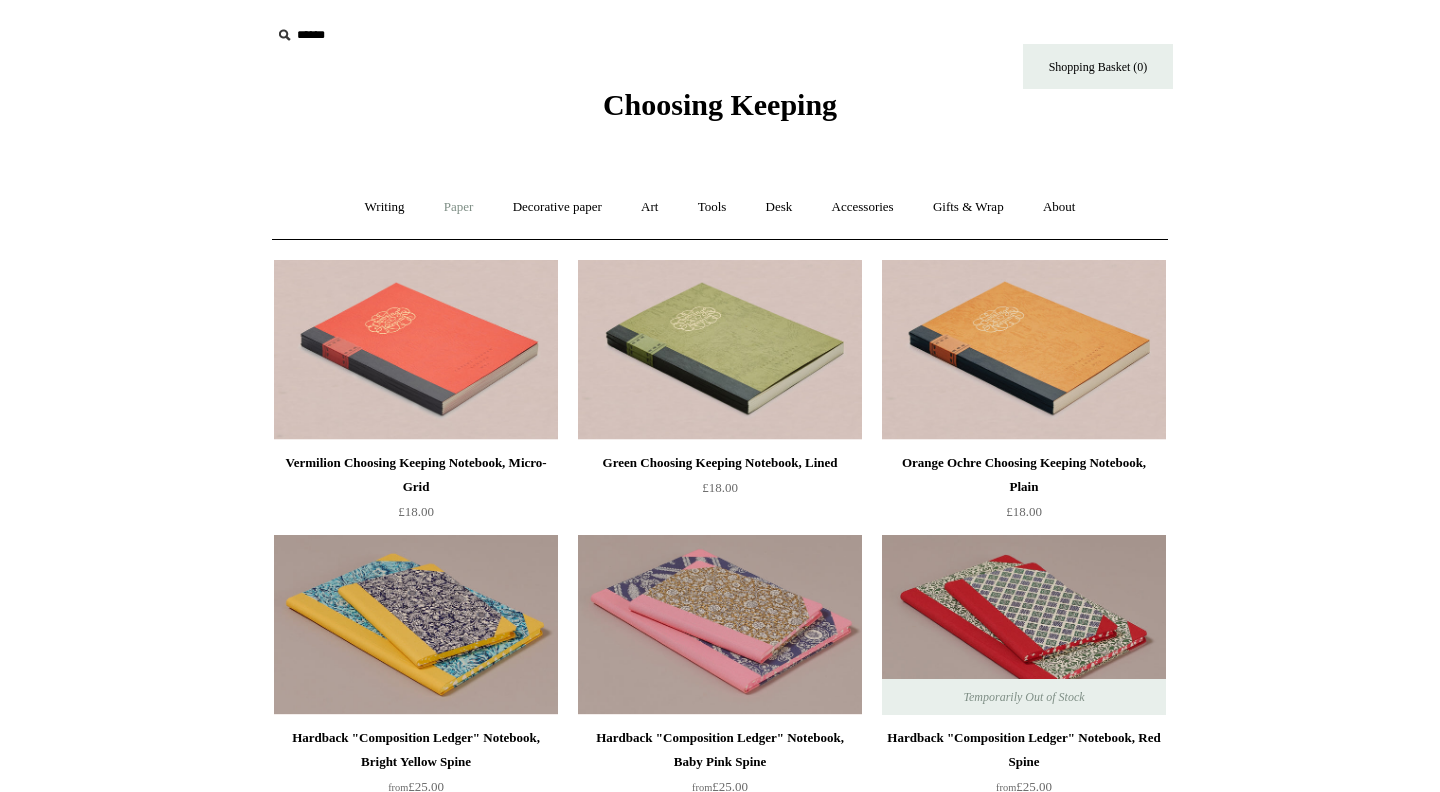 click on "Paper +" at bounding box center [459, 207] 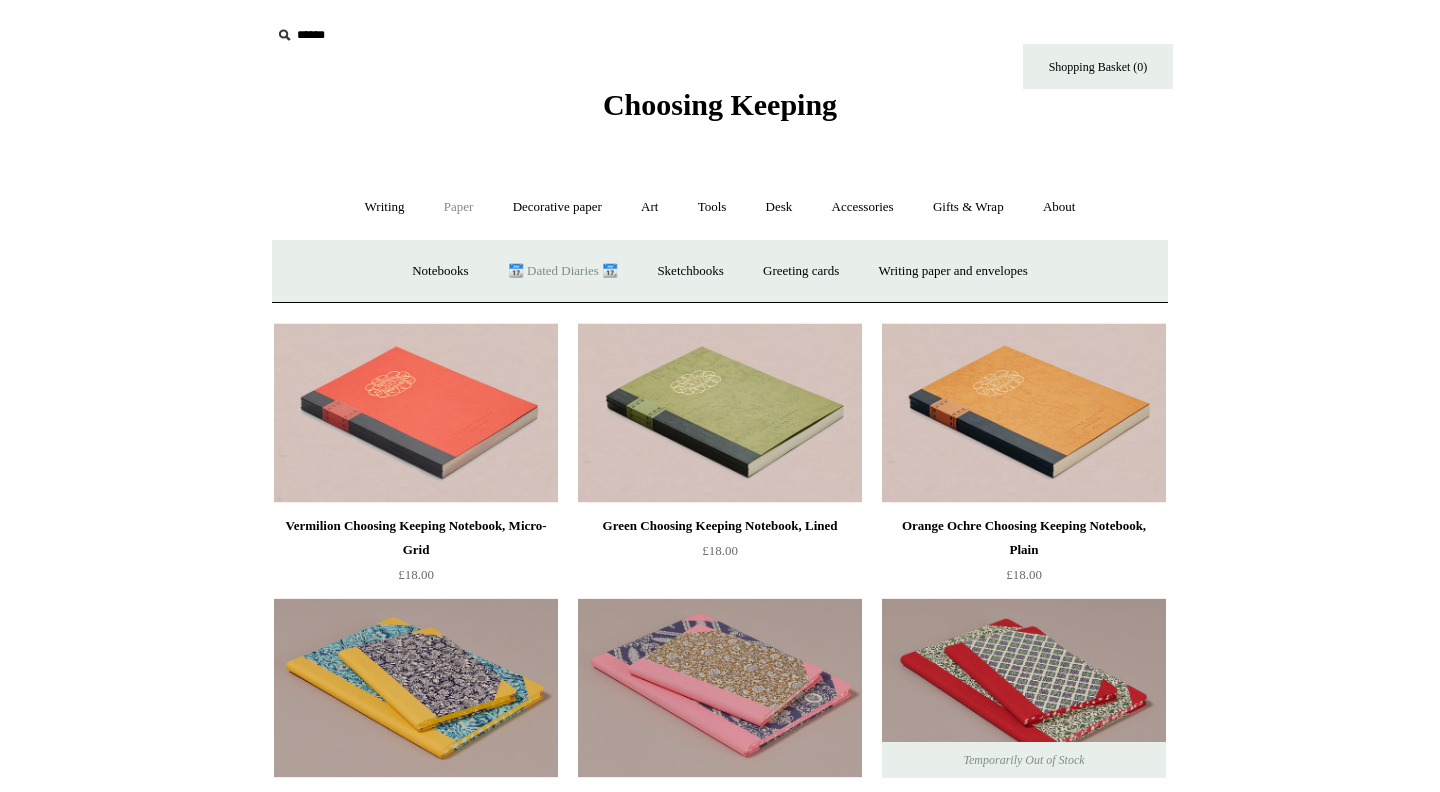 click on "📆 Dated Diaries 📆" at bounding box center [563, 271] 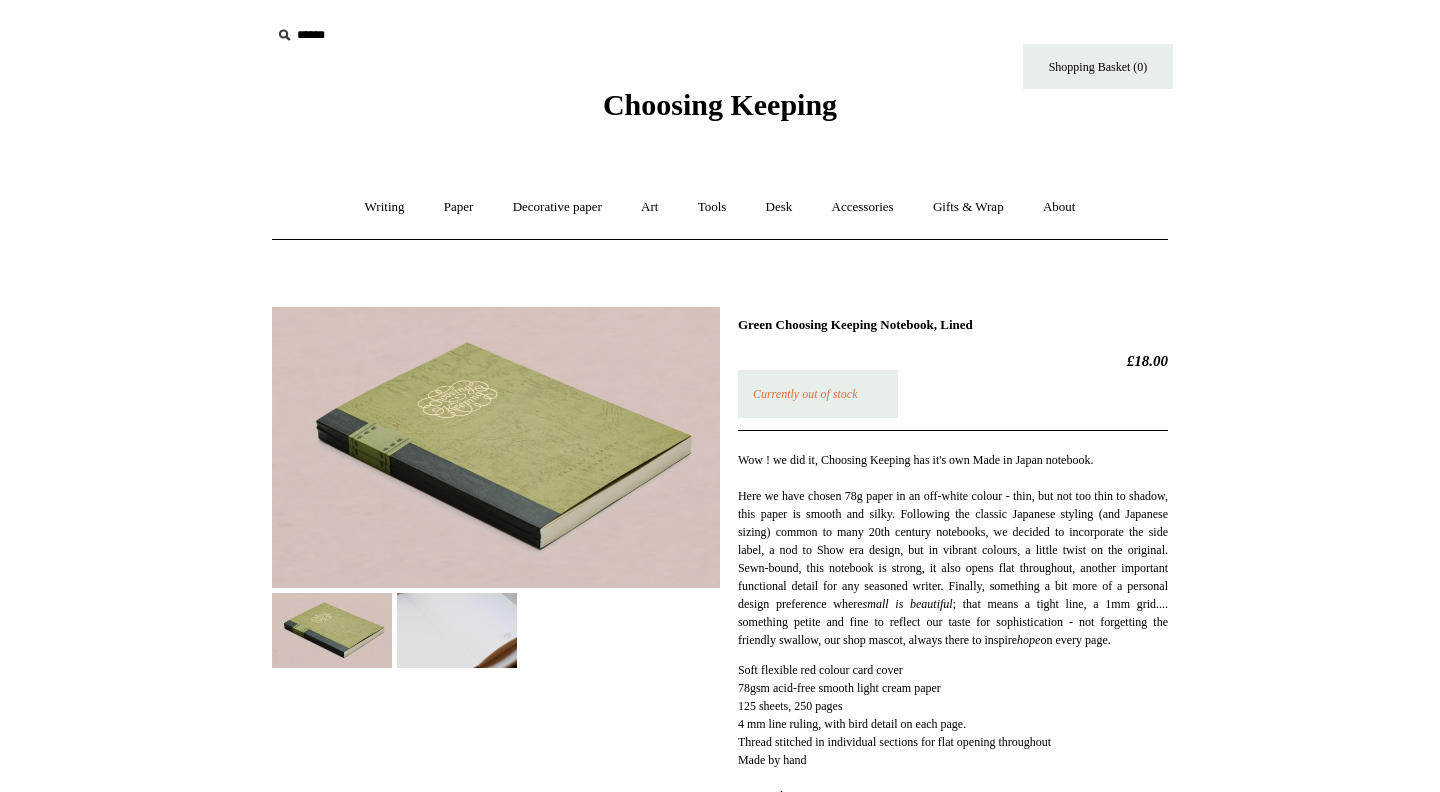 scroll, scrollTop: 0, scrollLeft: 0, axis: both 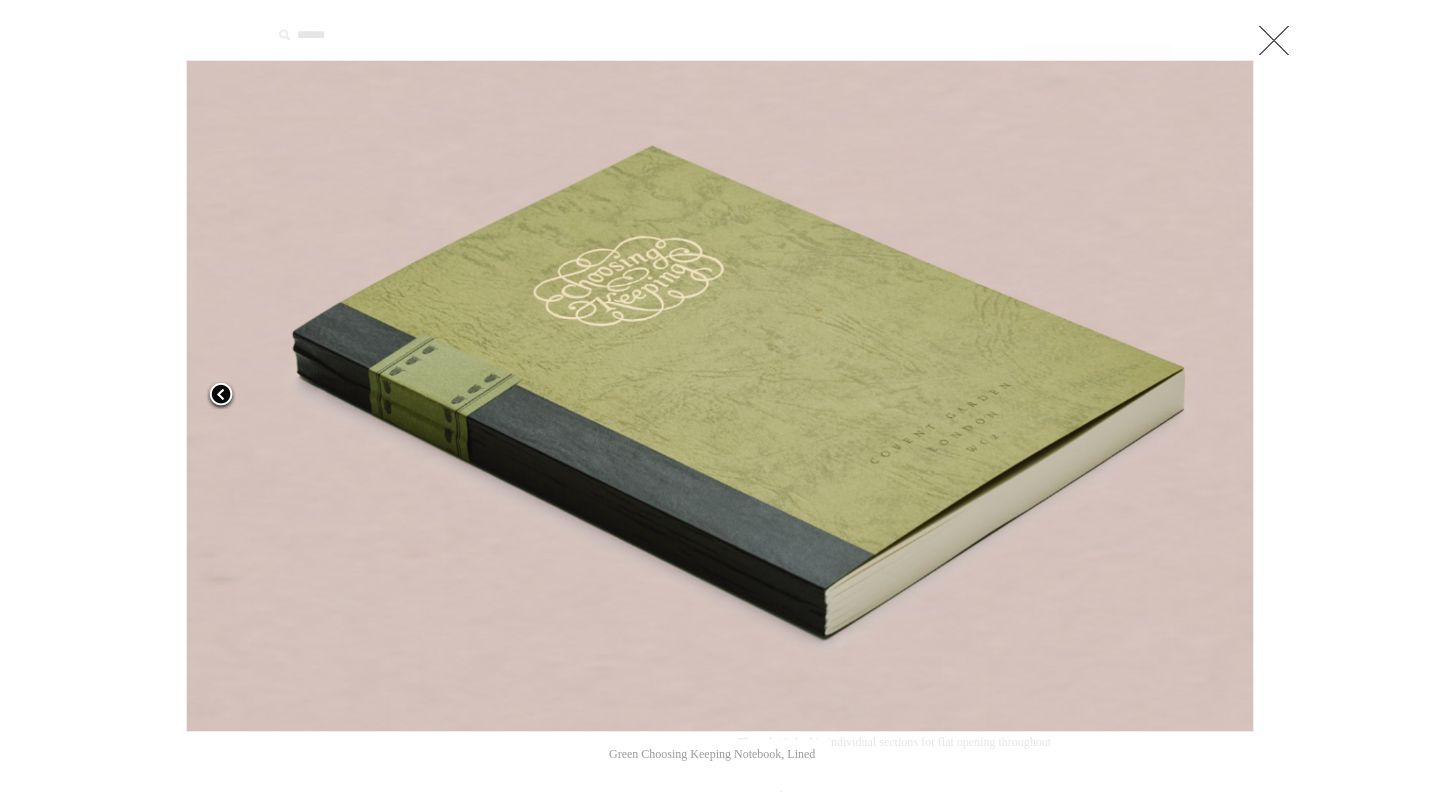 click at bounding box center [373, 396] 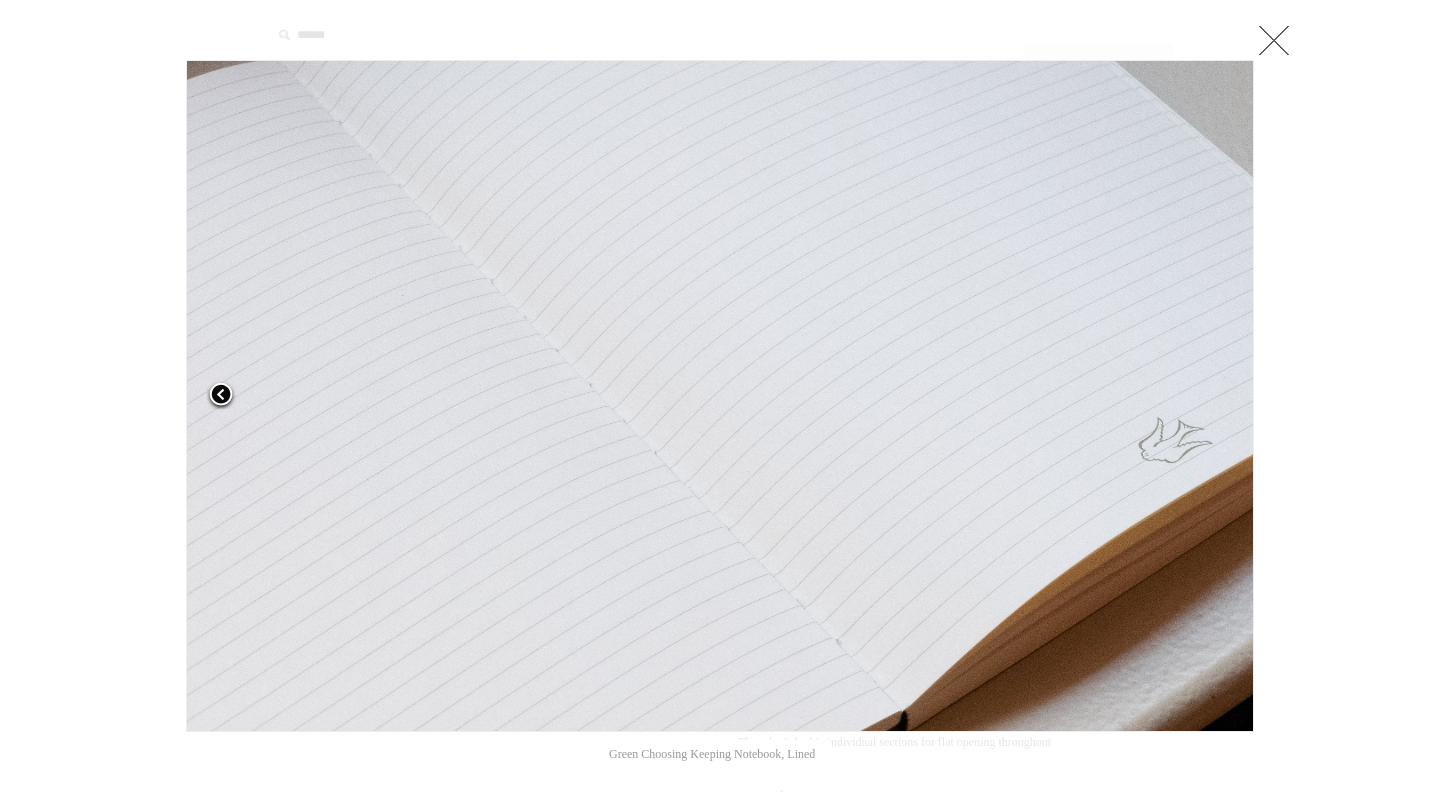 click at bounding box center [221, 396] 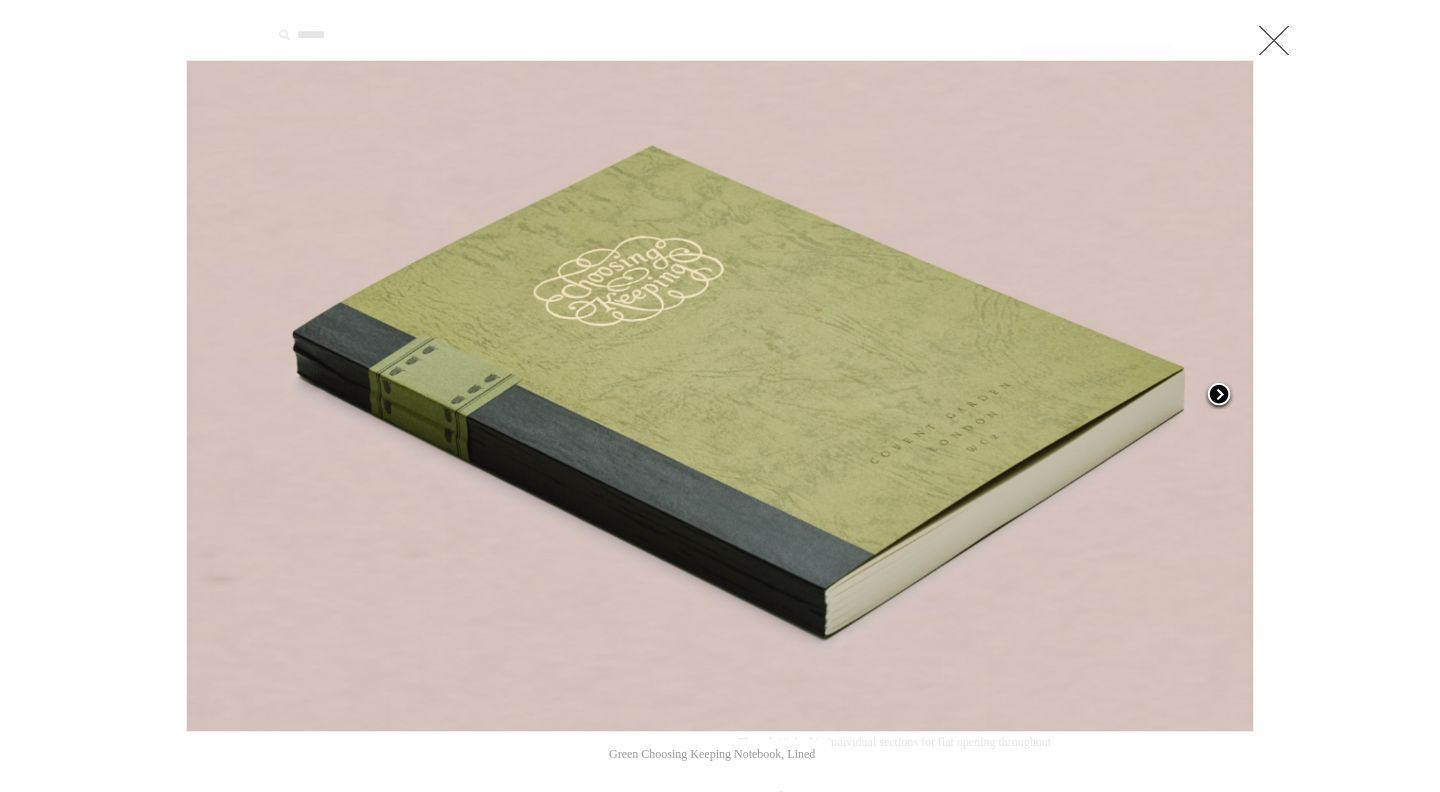 click at bounding box center [1219, 396] 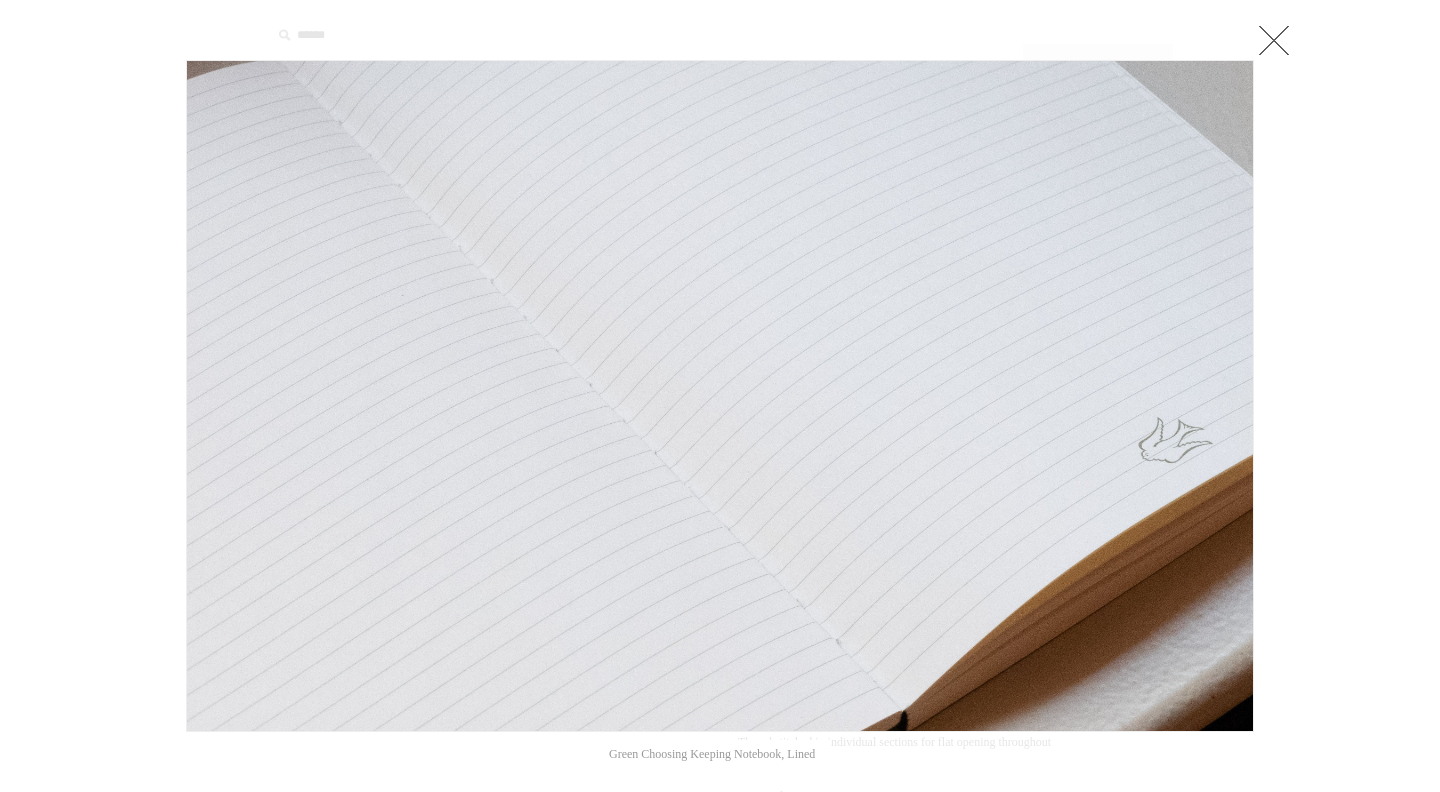 click at bounding box center (1274, 40) 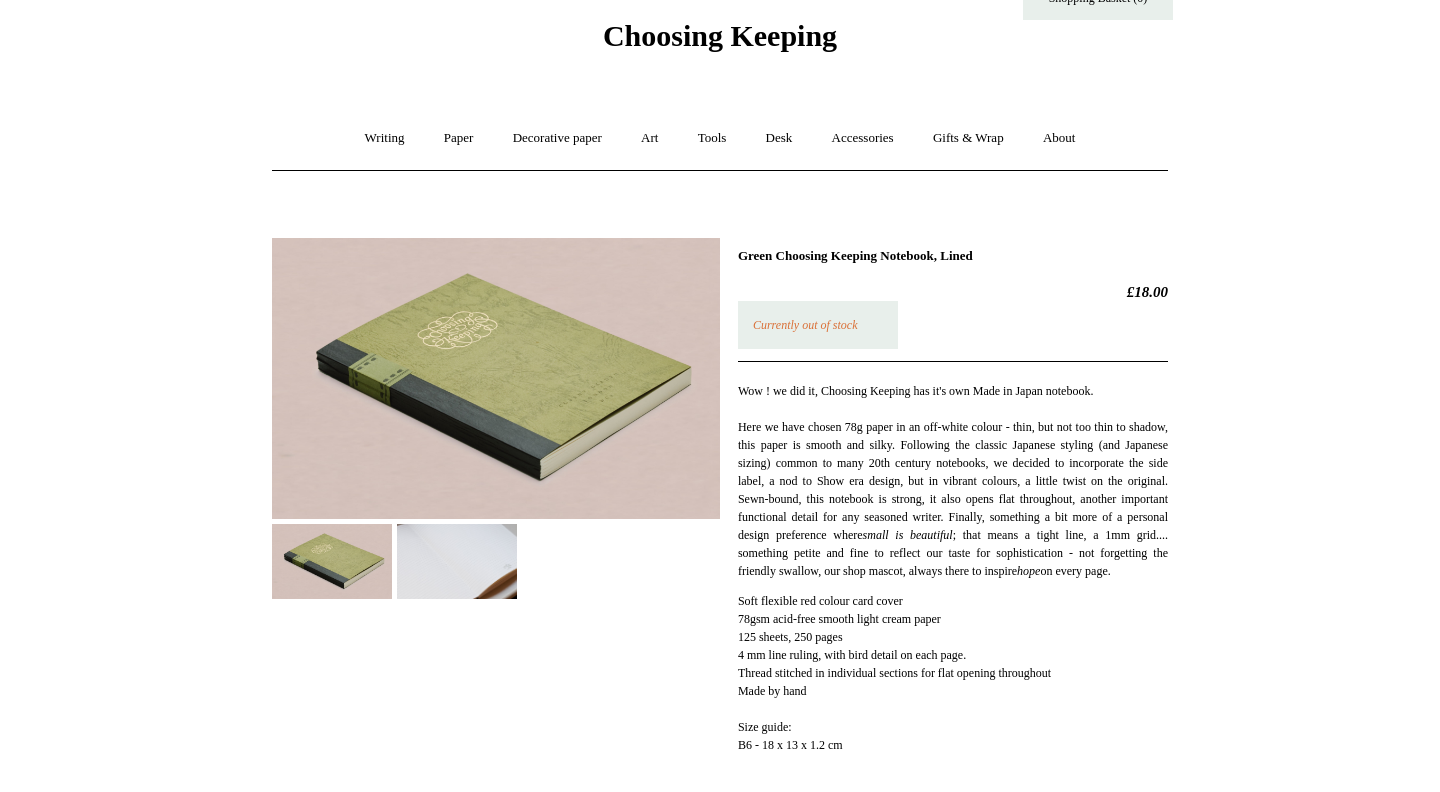 scroll, scrollTop: 0, scrollLeft: 0, axis: both 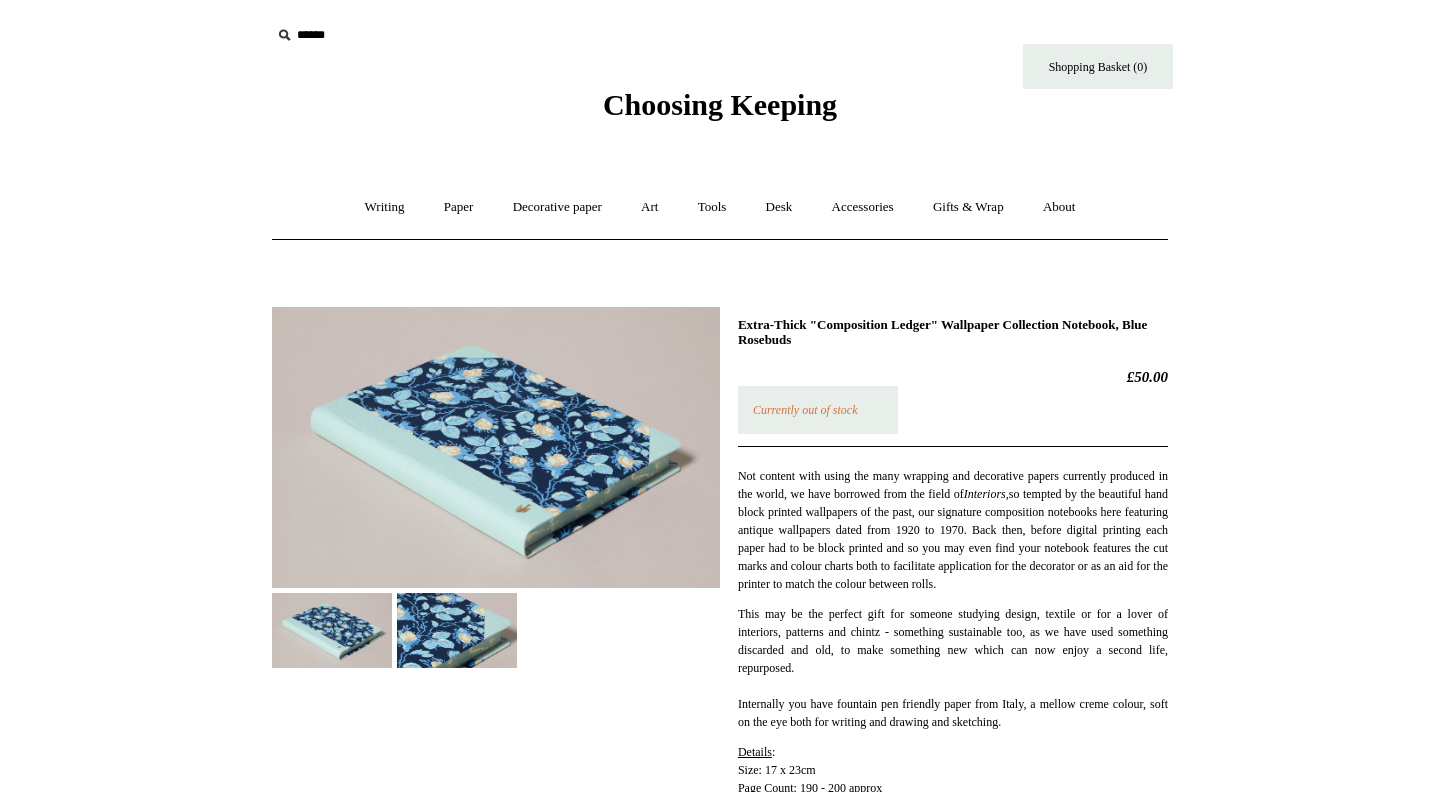 click at bounding box center (496, 447) 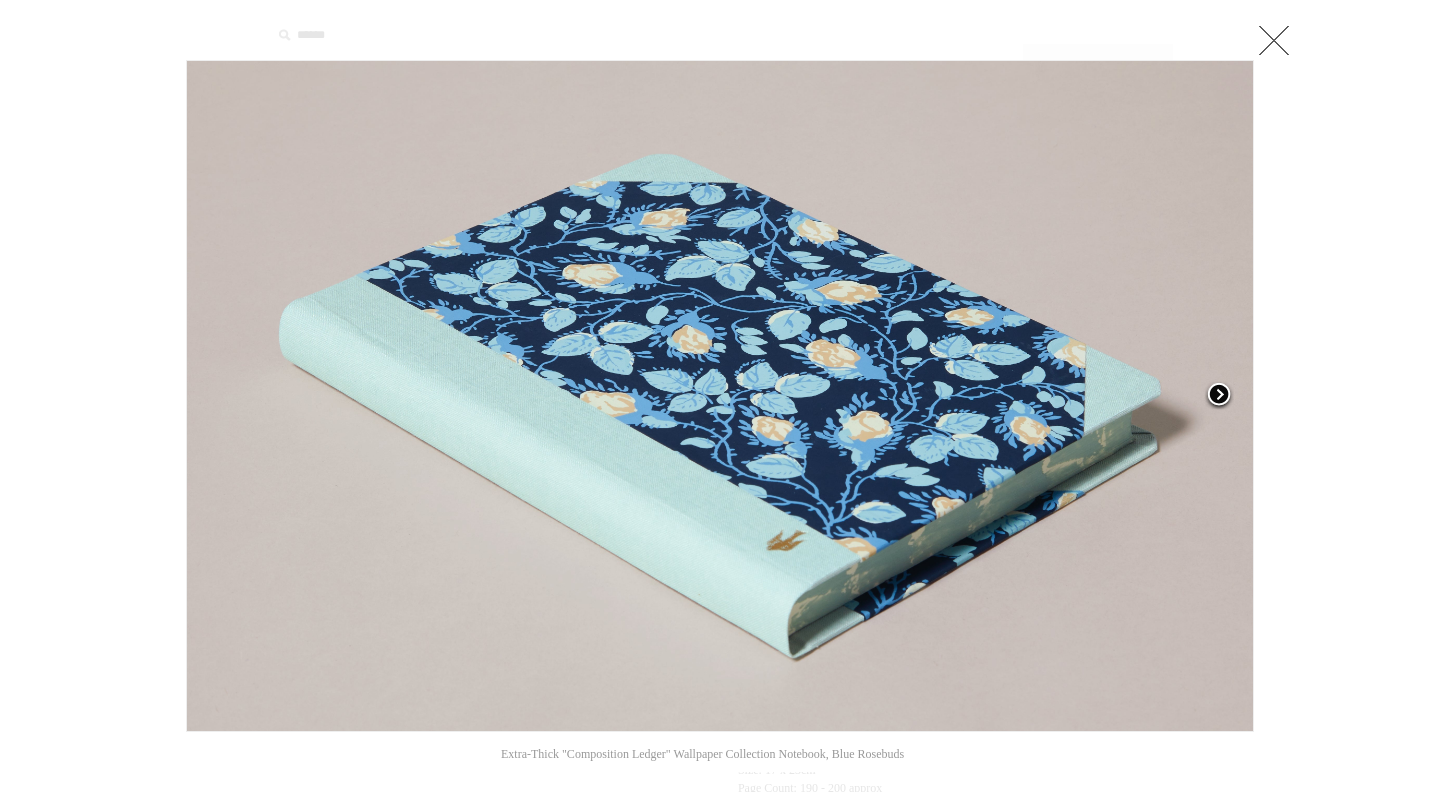click at bounding box center [1219, 396] 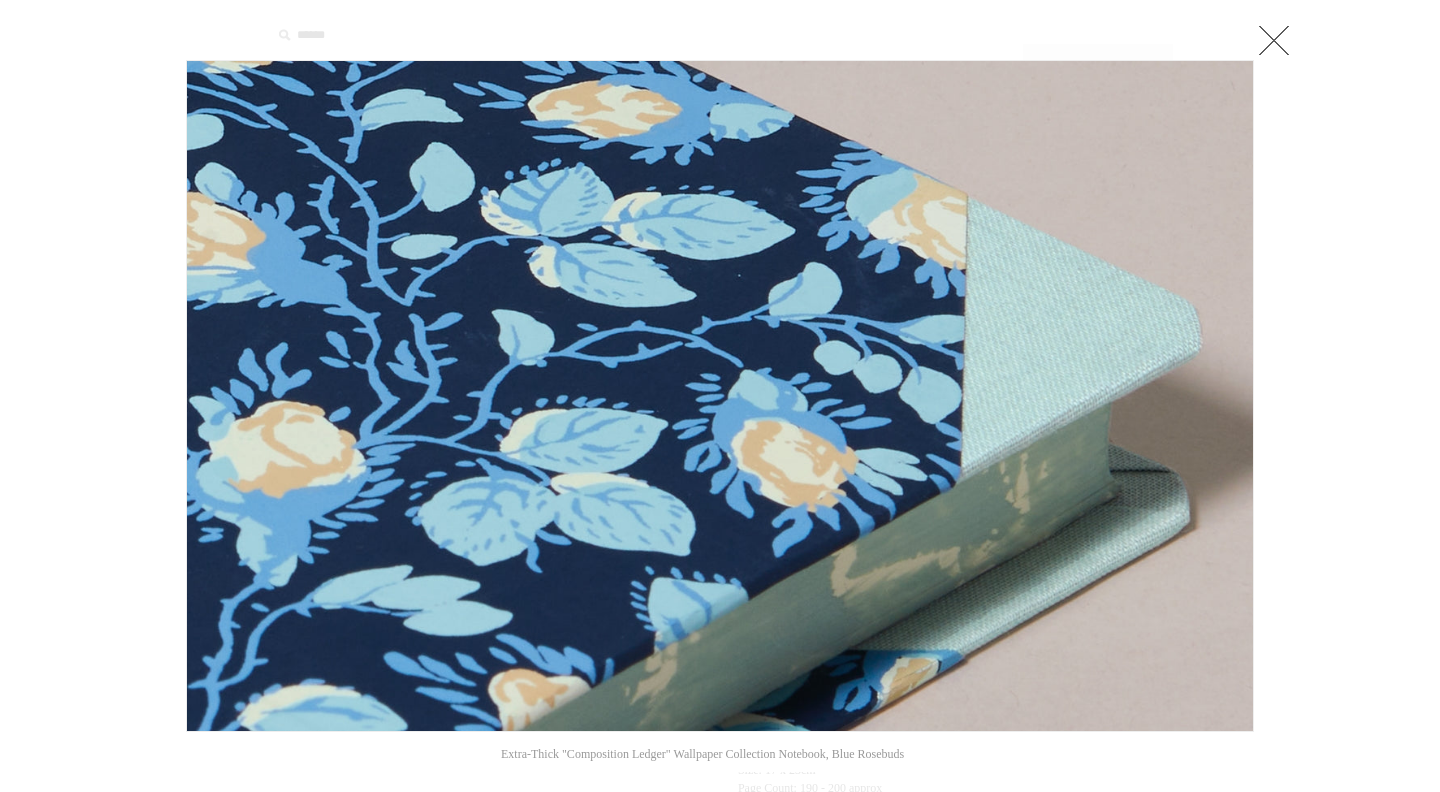 click at bounding box center (1274, 40) 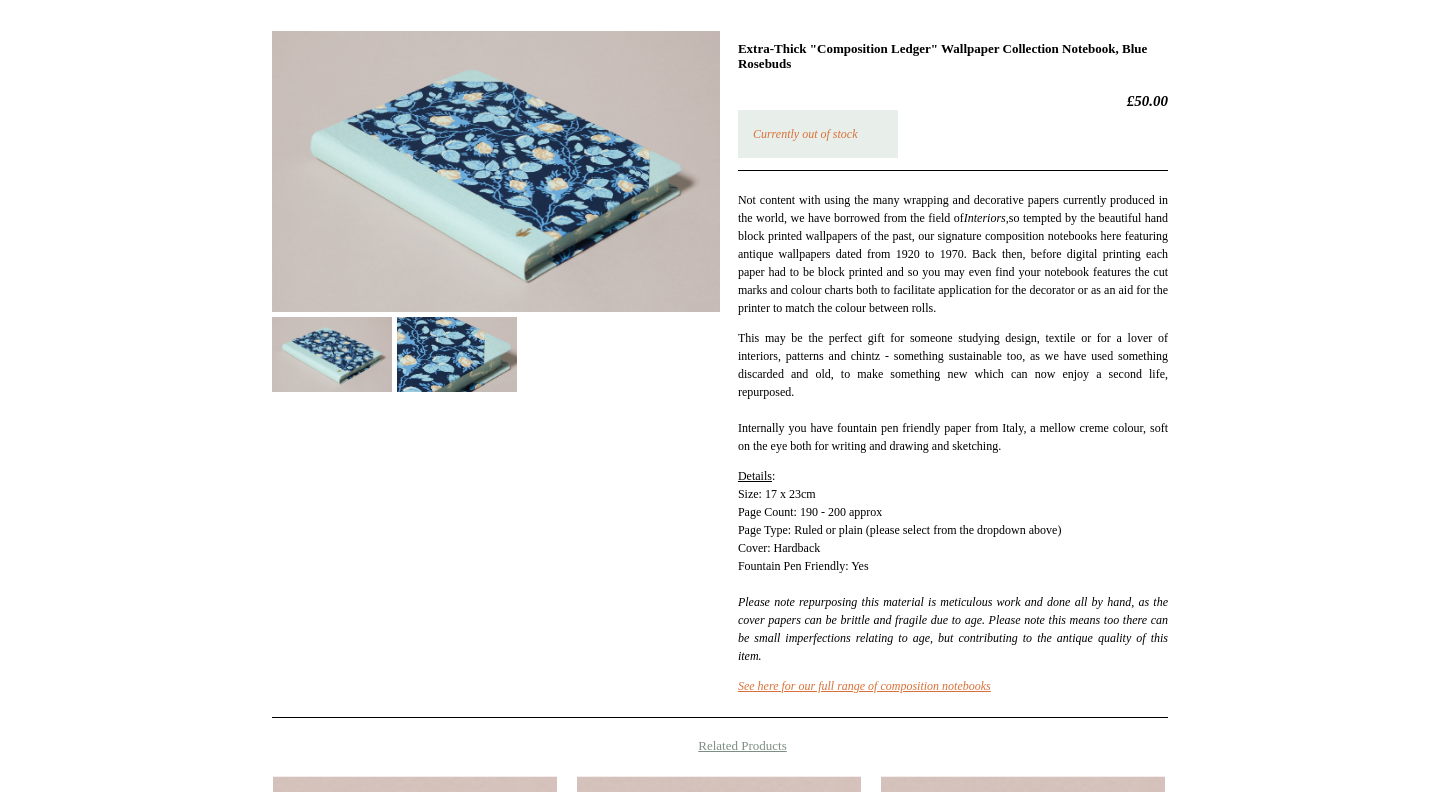 scroll, scrollTop: 74, scrollLeft: 0, axis: vertical 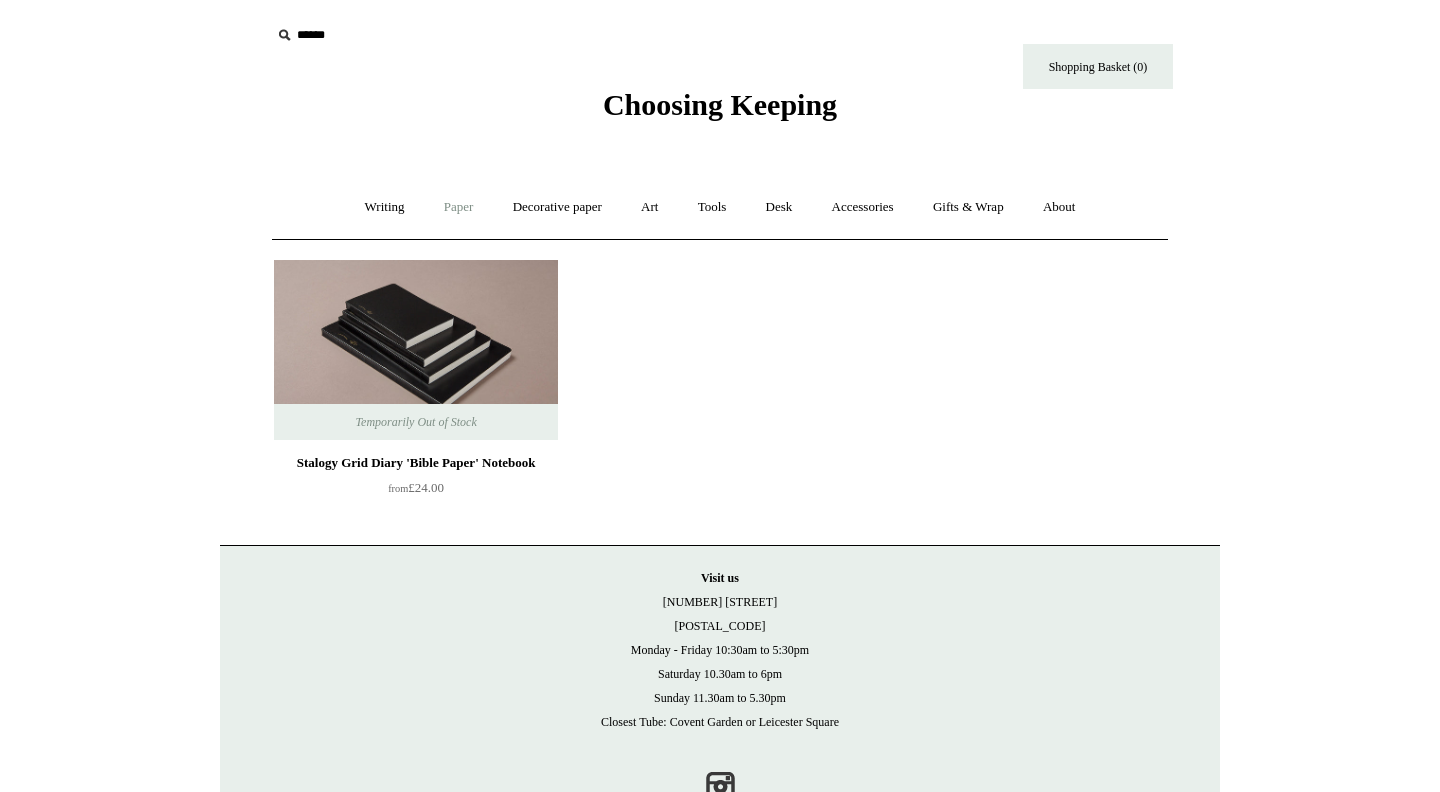click on "Paper +" at bounding box center (459, 207) 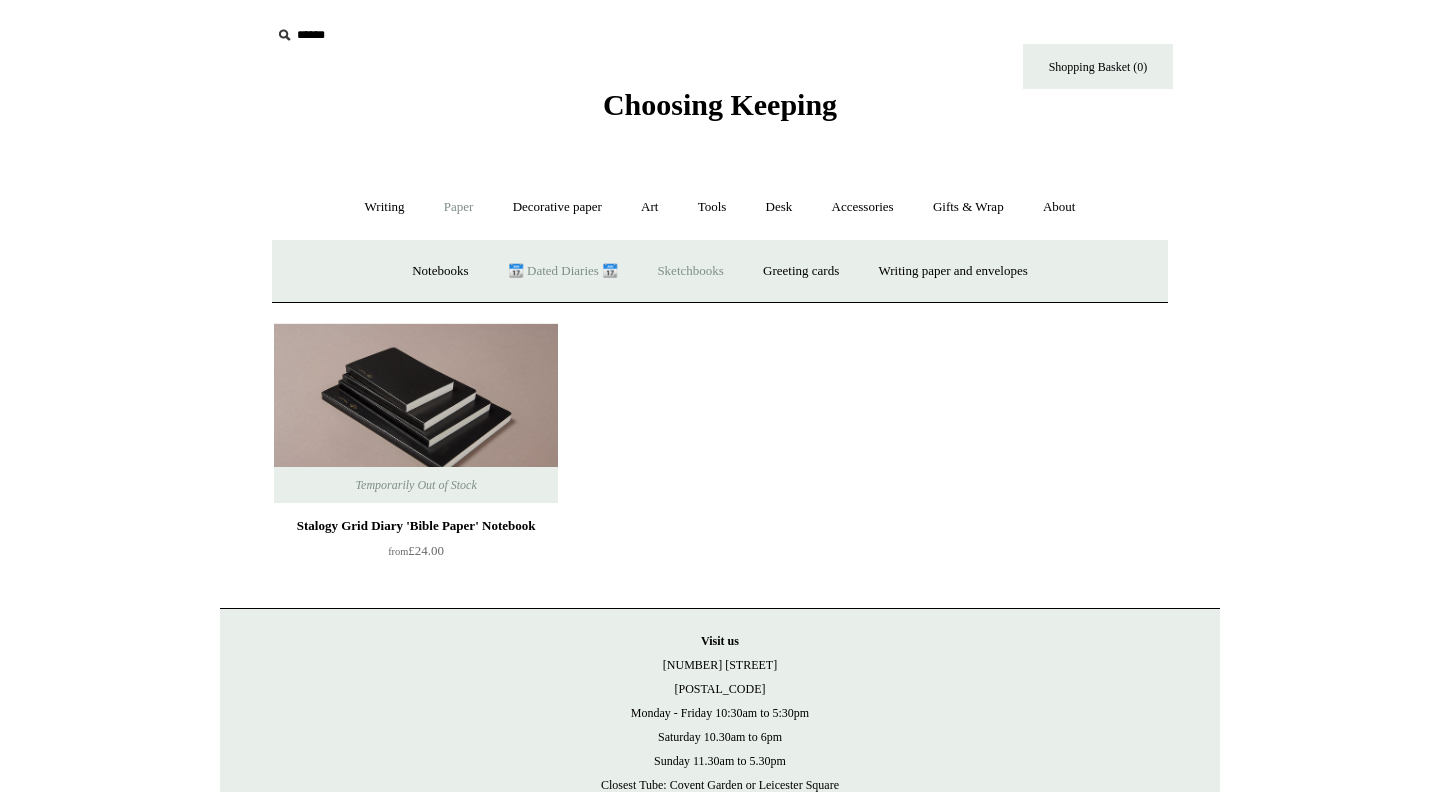 click on "Sketchbooks +" at bounding box center [690, 271] 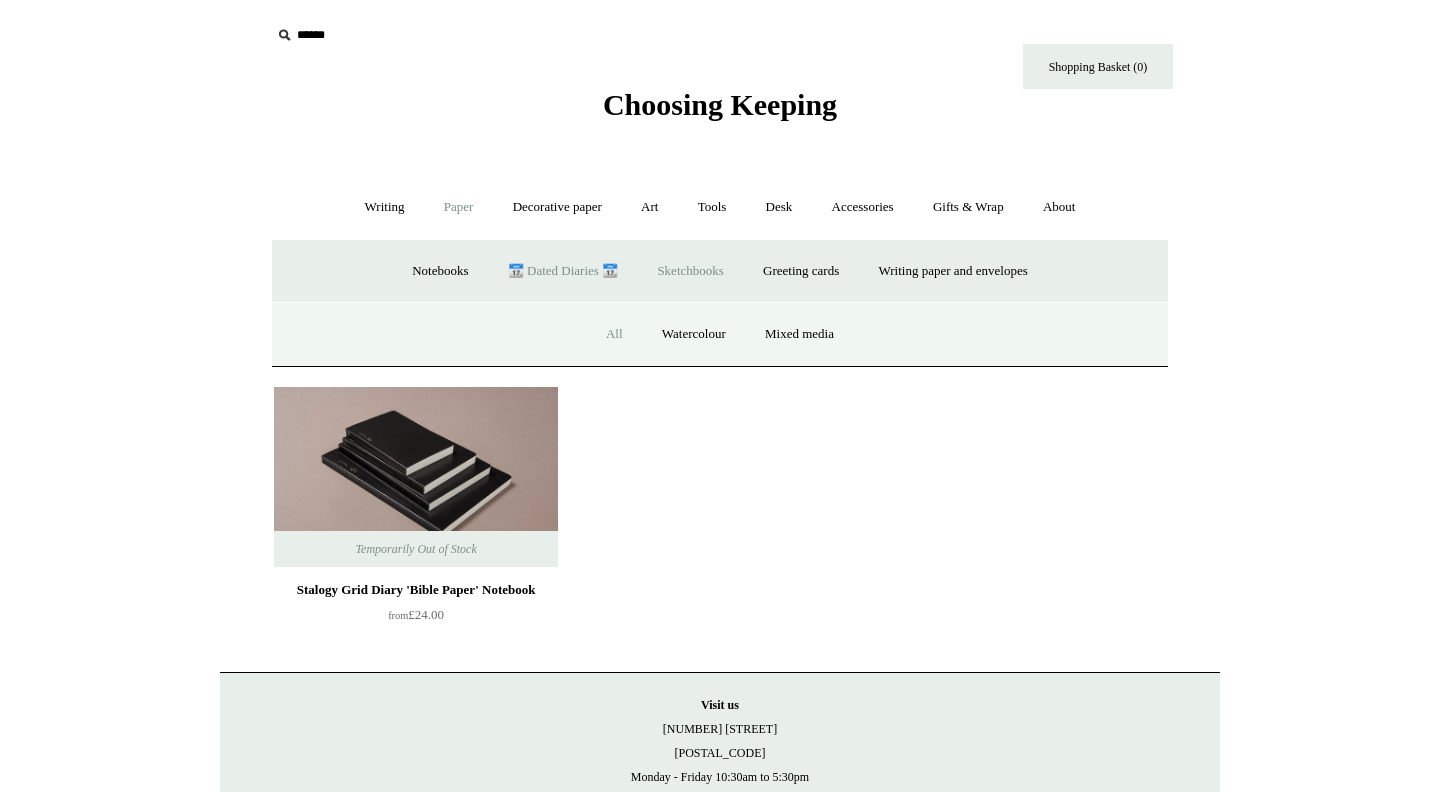 click on "All" at bounding box center [614, 334] 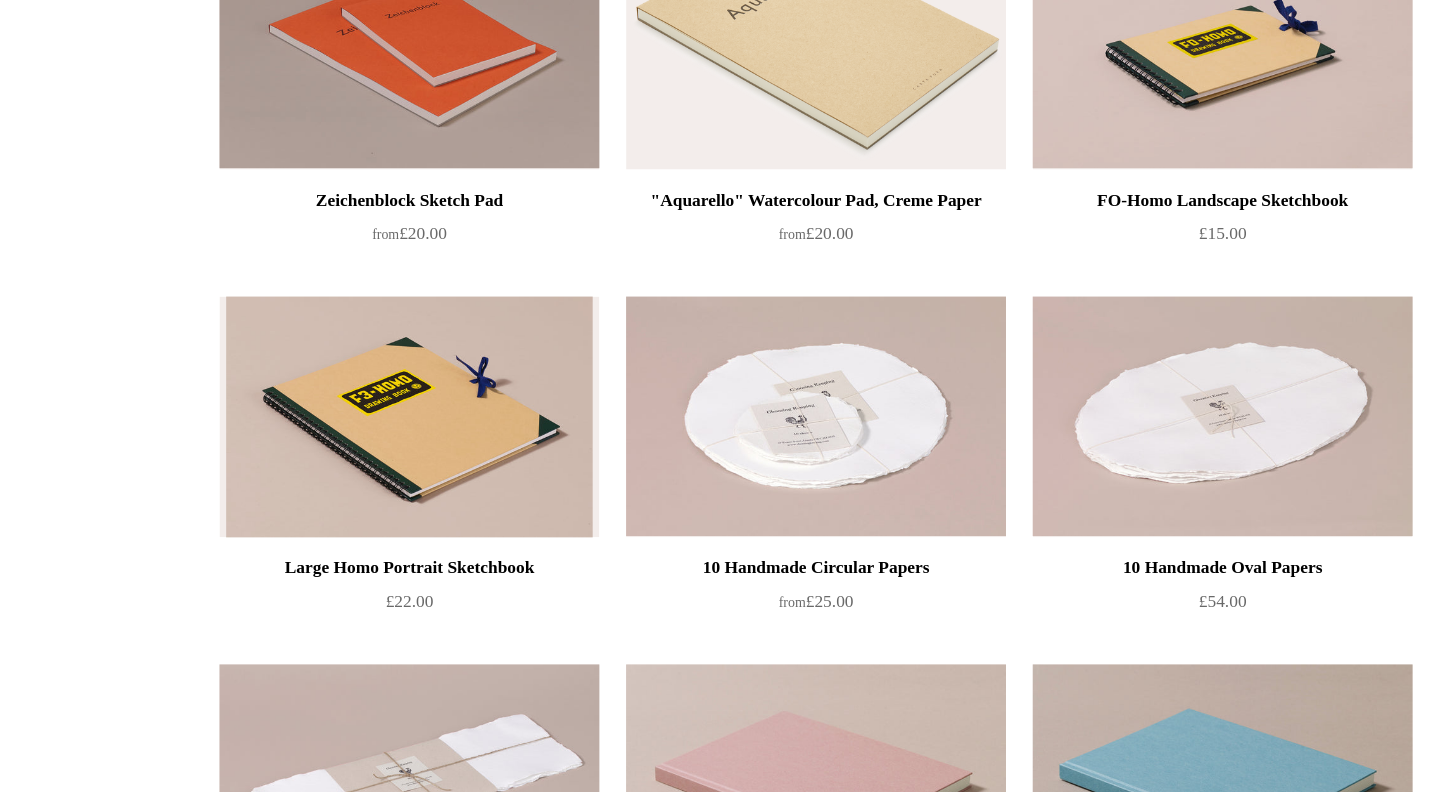 scroll, scrollTop: 0, scrollLeft: 0, axis: both 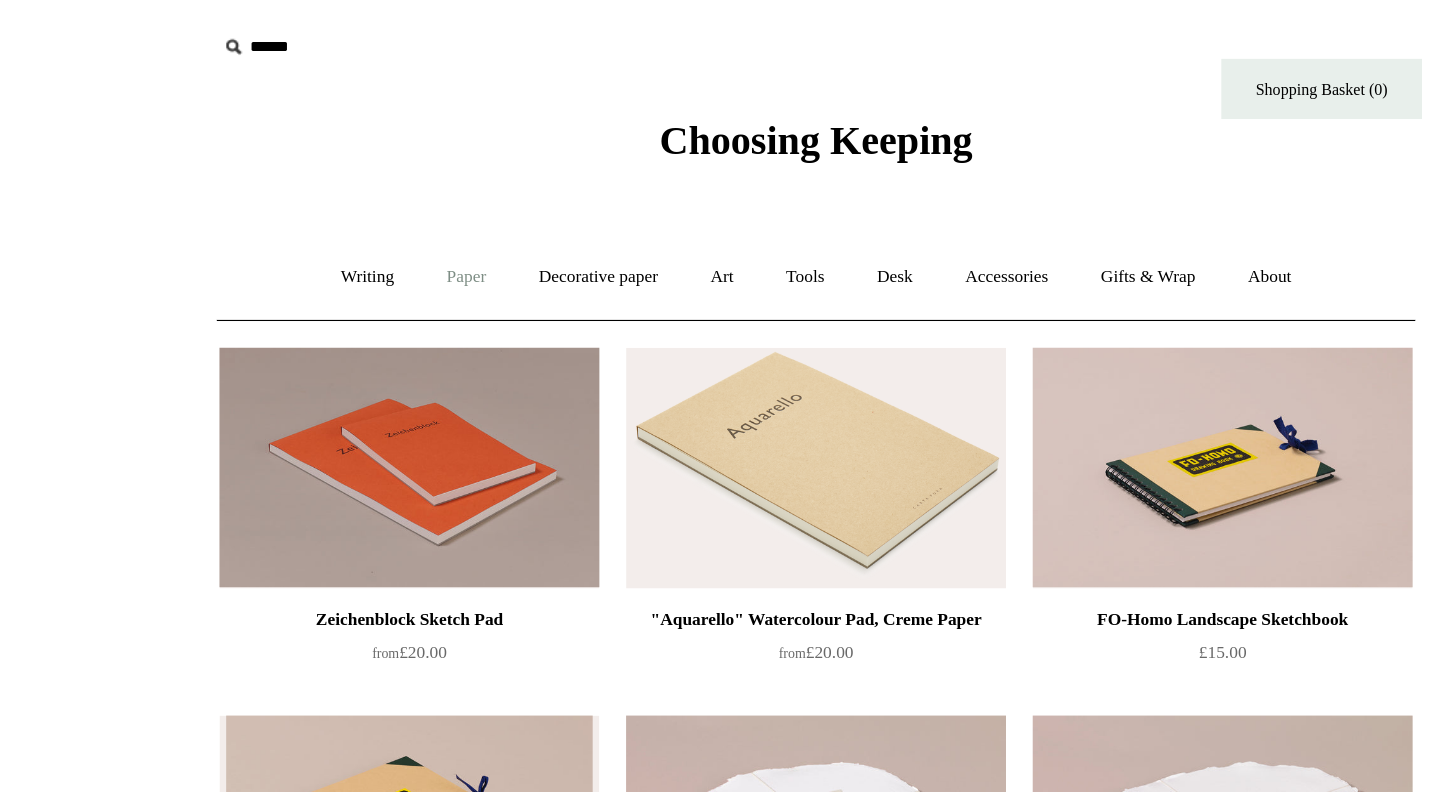click on "Paper +" at bounding box center [459, 207] 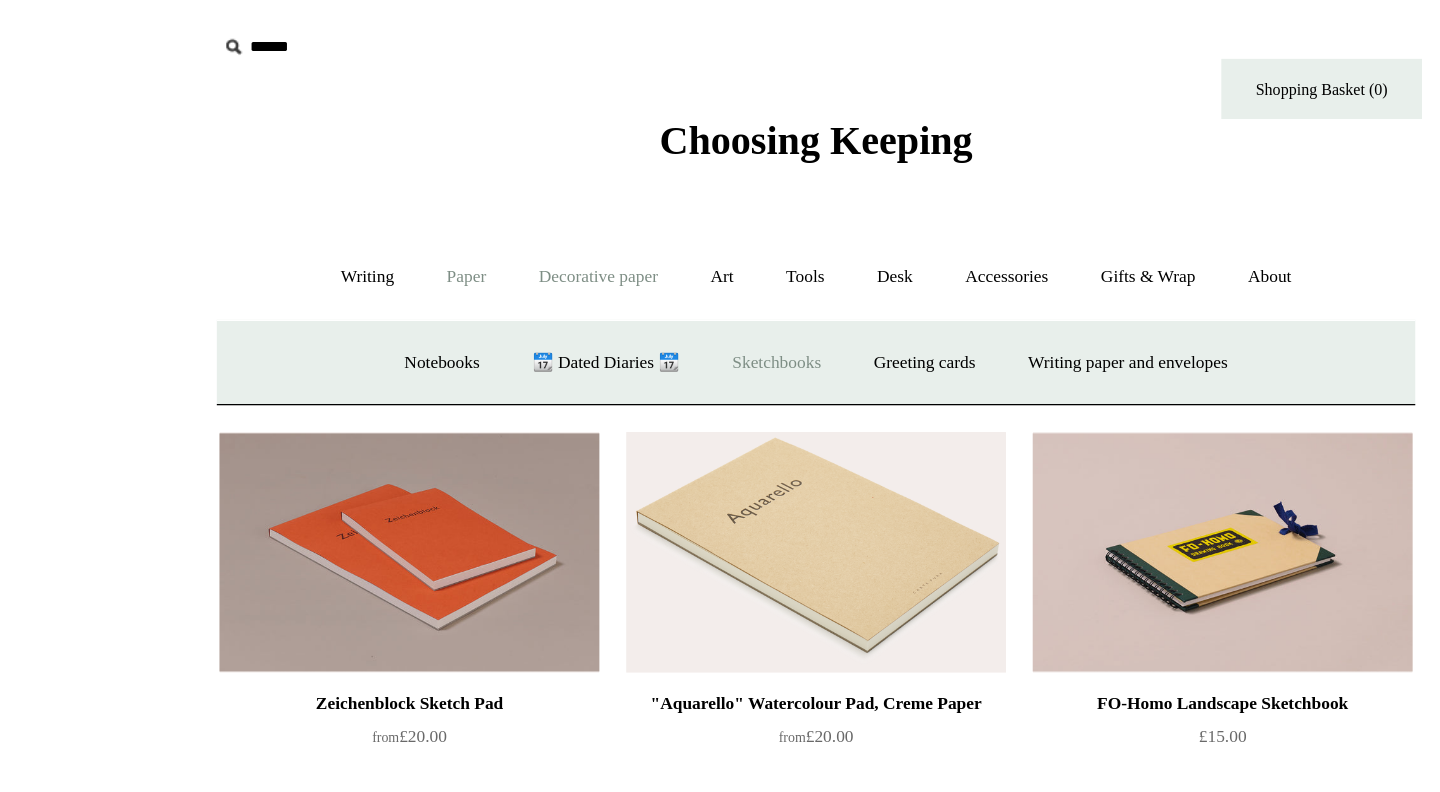 click on "Decorative paper +" at bounding box center (557, 207) 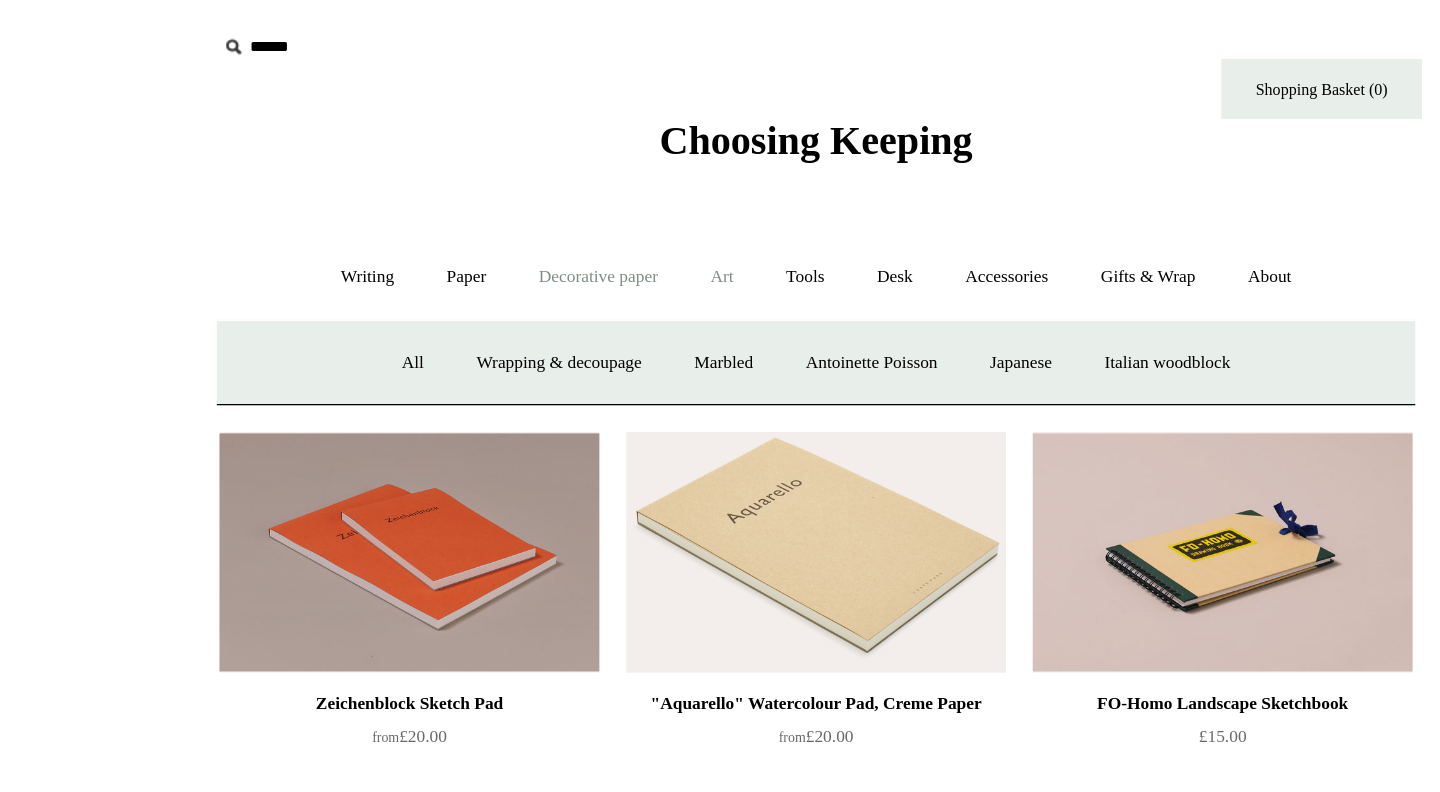 click on "Art +" at bounding box center [649, 207] 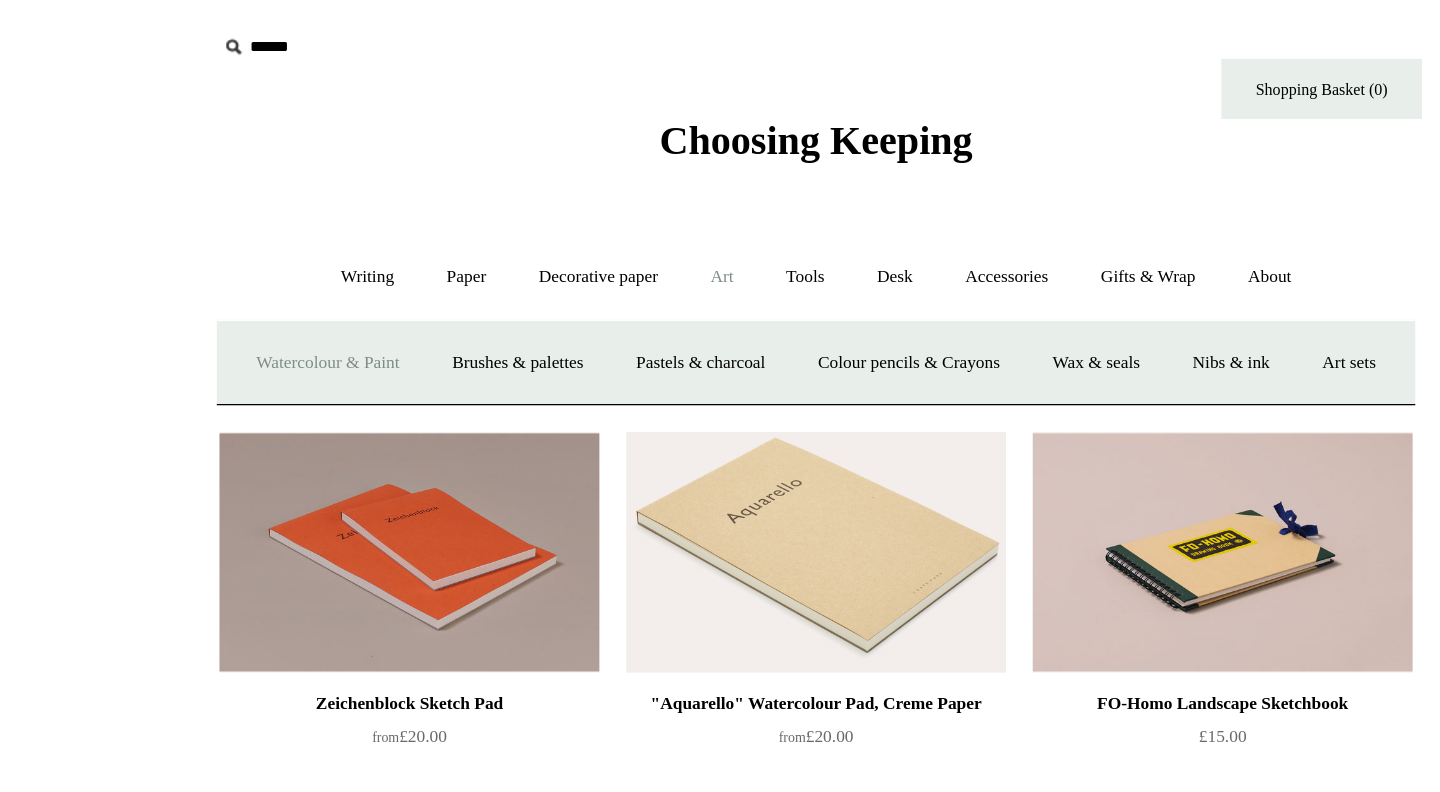 click on "Watercolour & Paint" at bounding box center (354, 271) 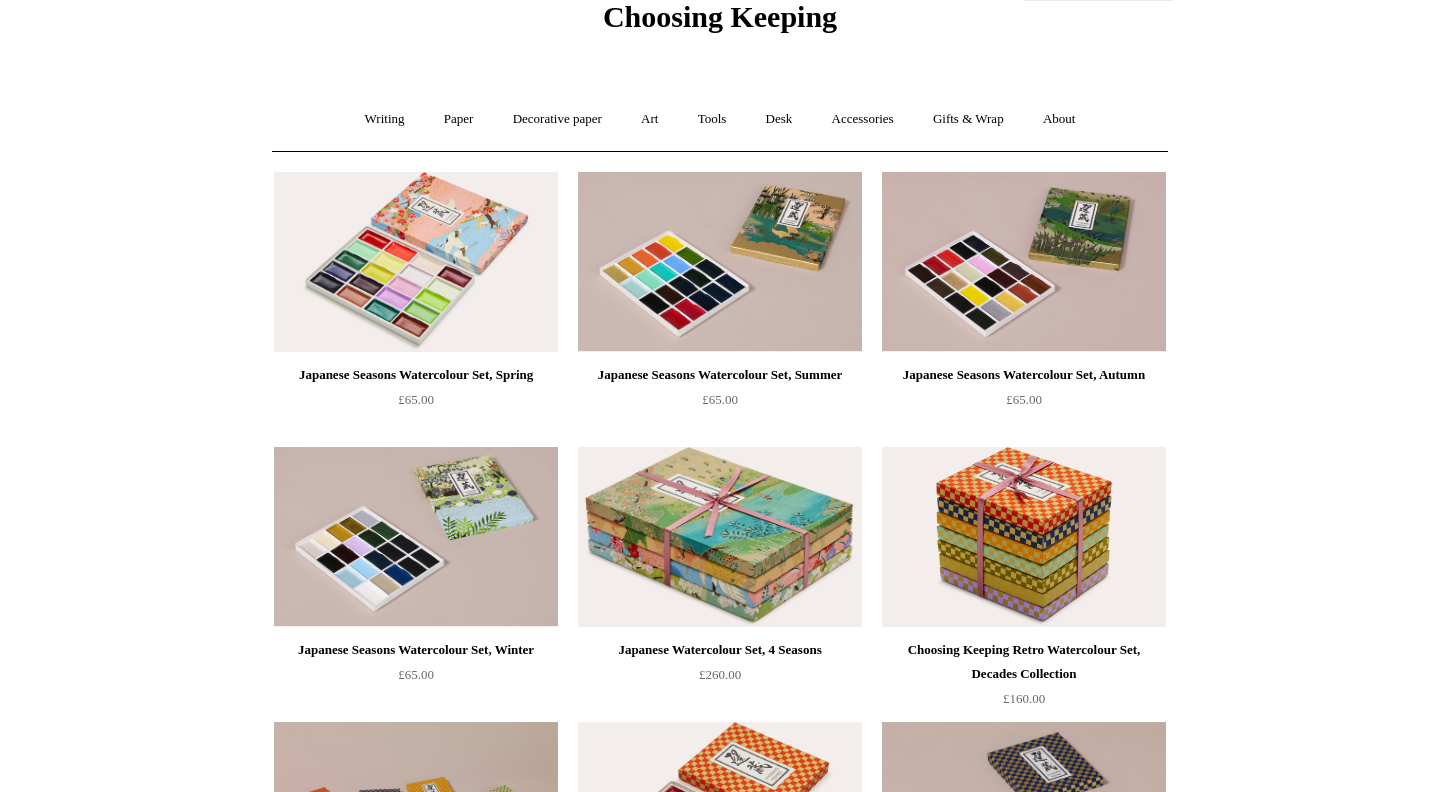 scroll, scrollTop: 0, scrollLeft: 0, axis: both 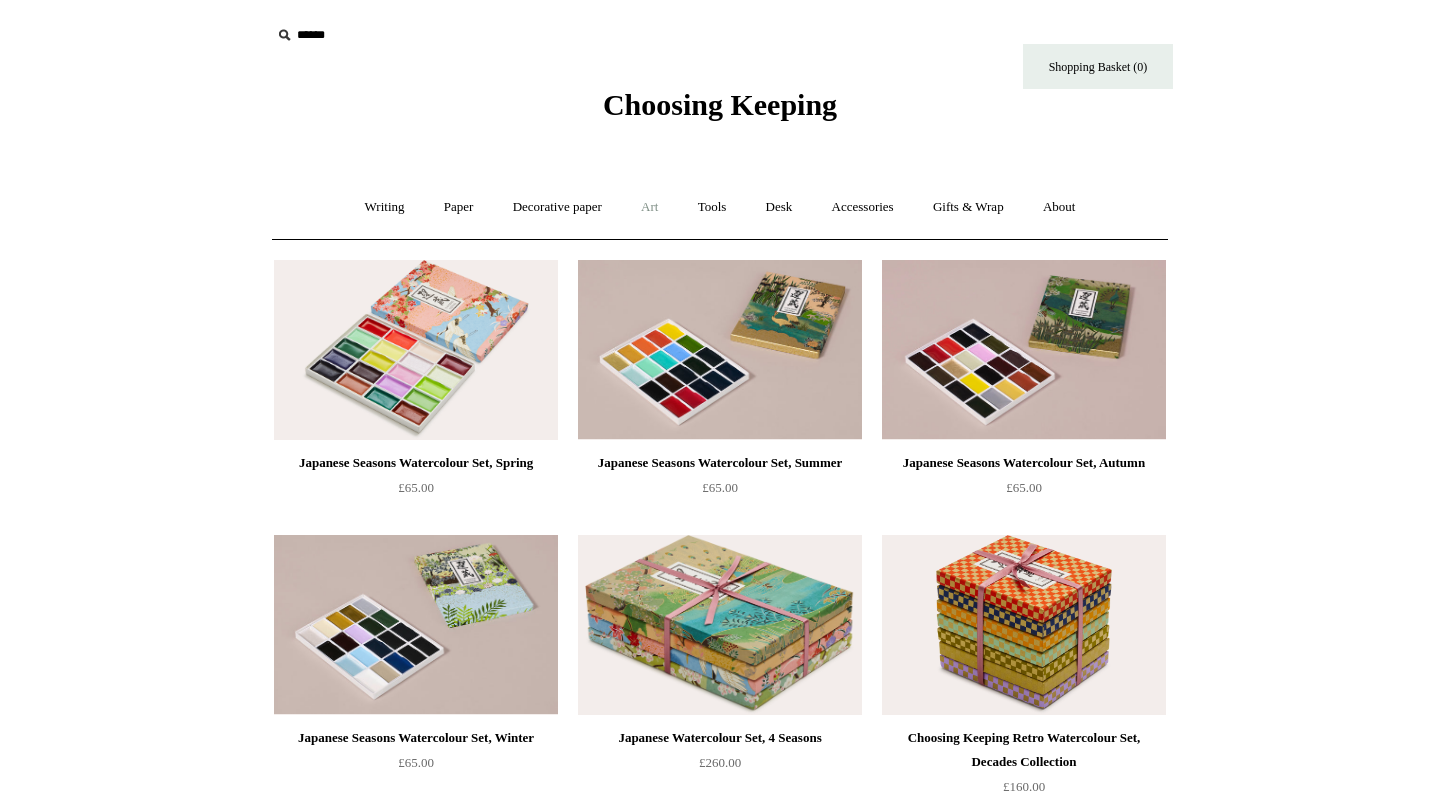 click on "Art +" at bounding box center [649, 207] 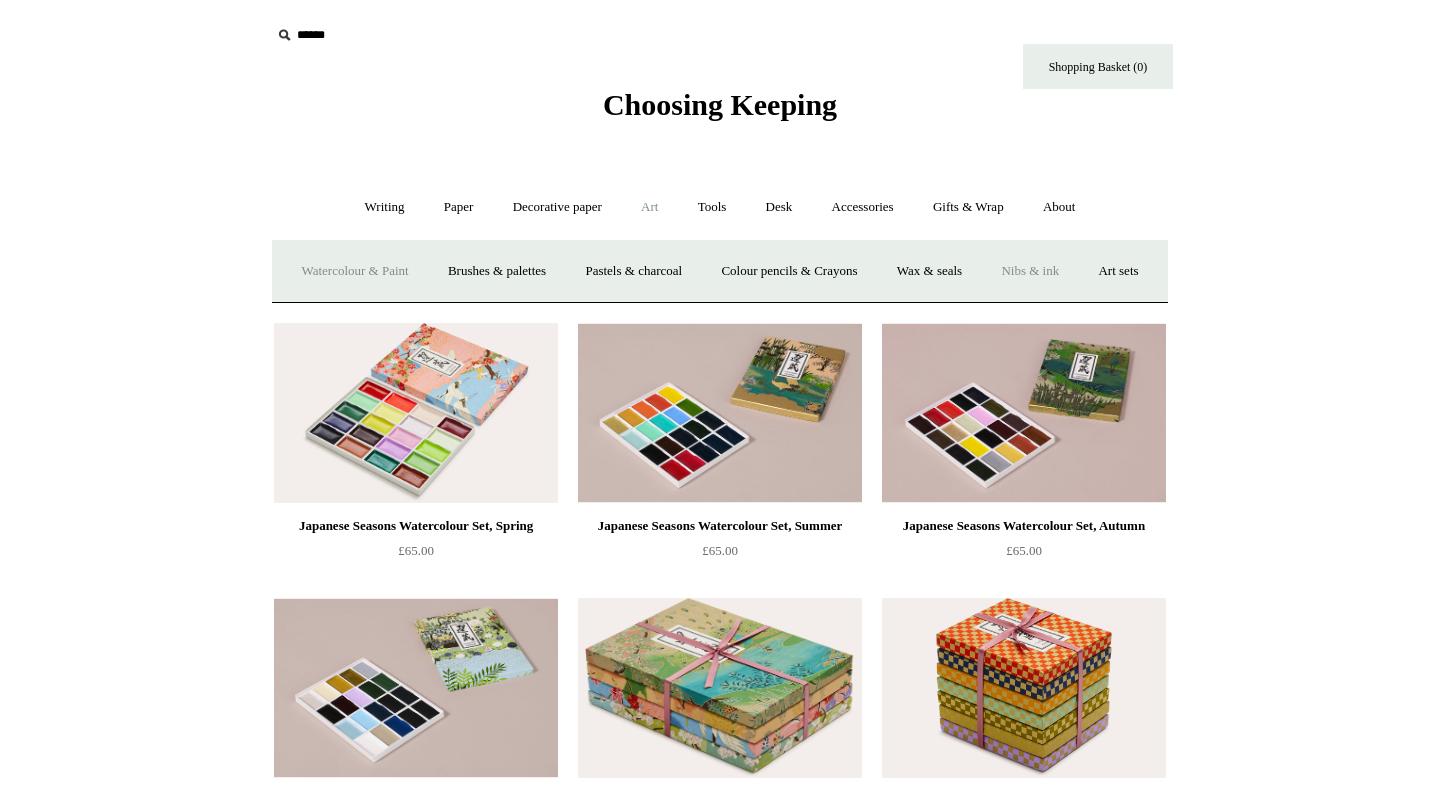 click on "Nibs & ink" at bounding box center (1030, 271) 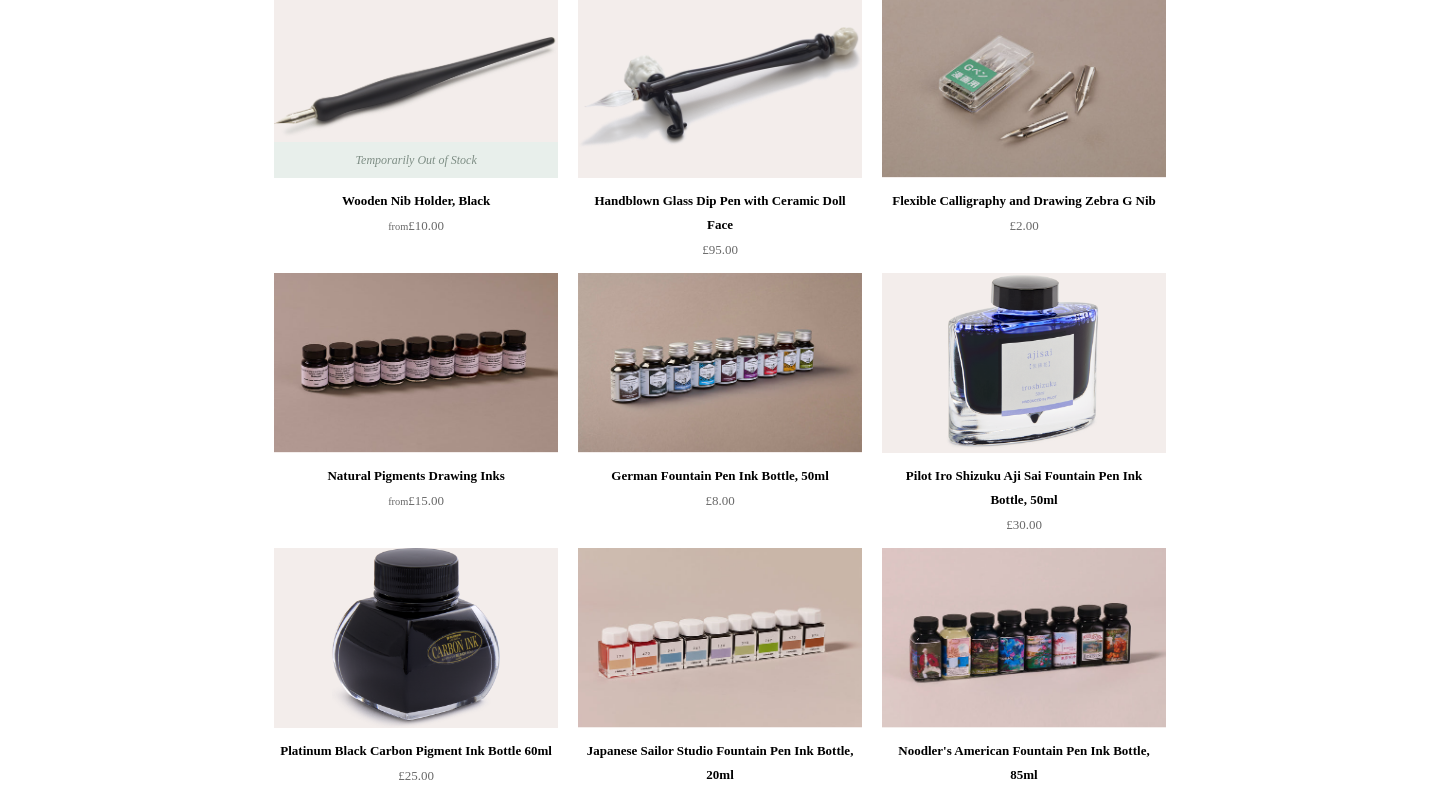 scroll, scrollTop: 35, scrollLeft: 0, axis: vertical 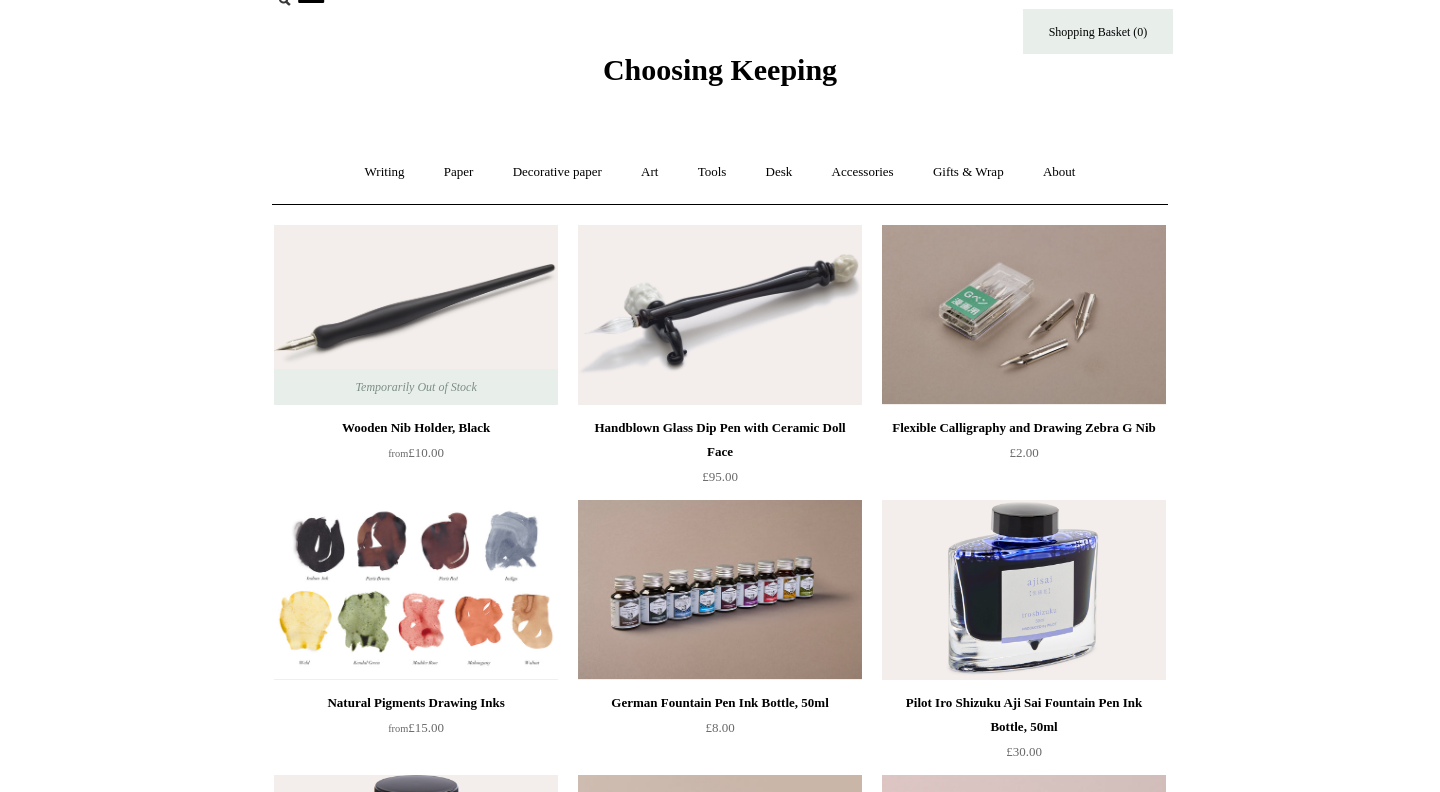 click at bounding box center [416, 590] 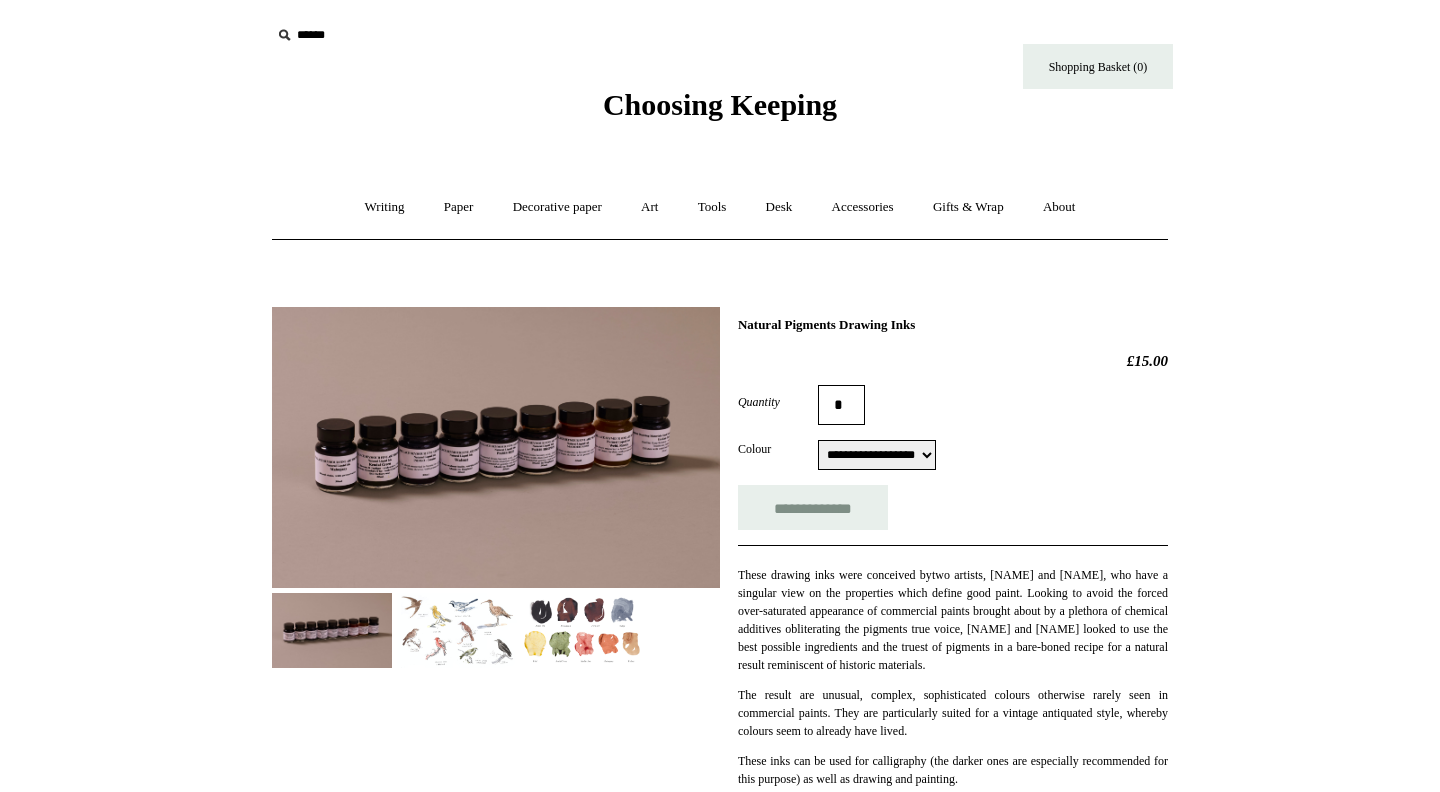 scroll, scrollTop: 0, scrollLeft: 0, axis: both 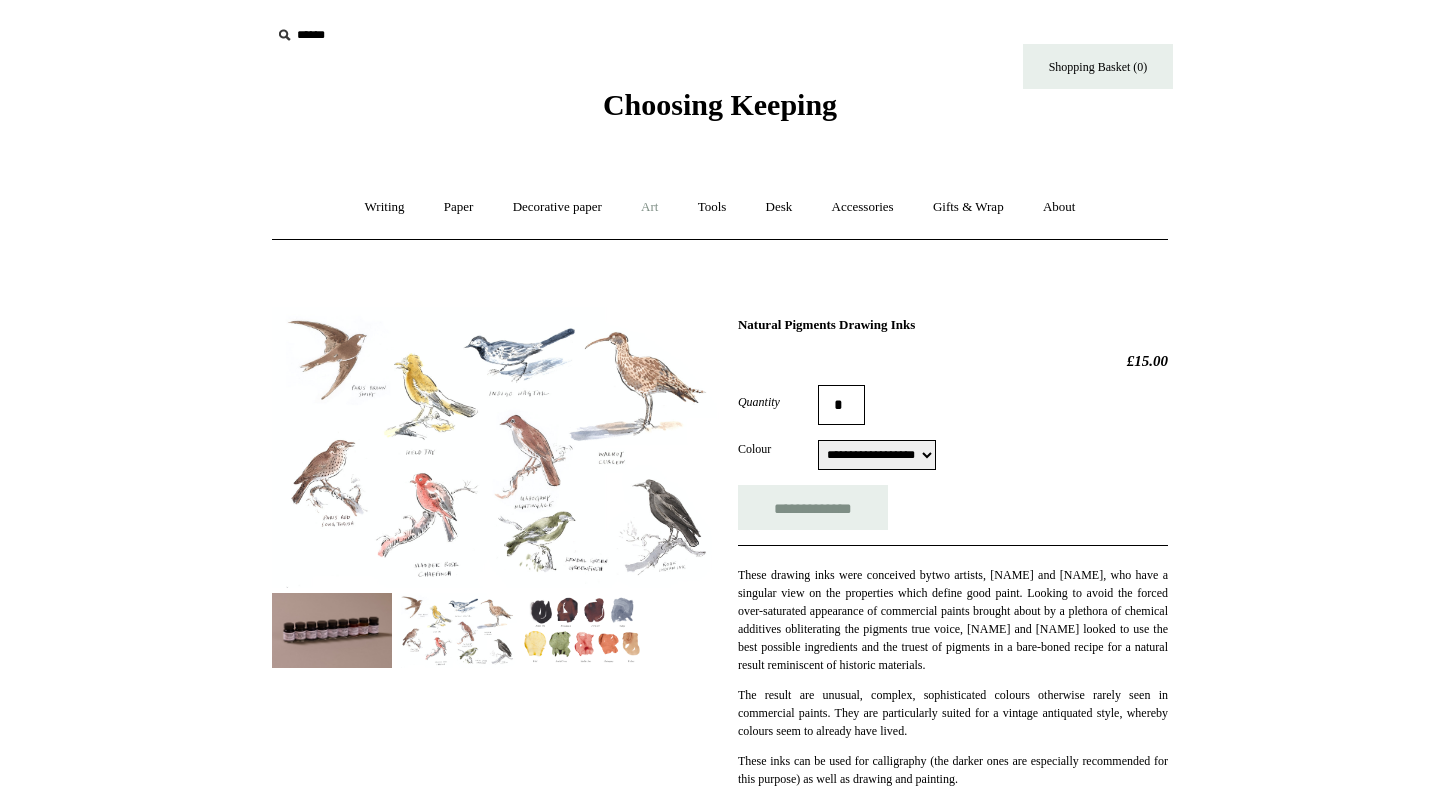click on "Art +" at bounding box center (649, 207) 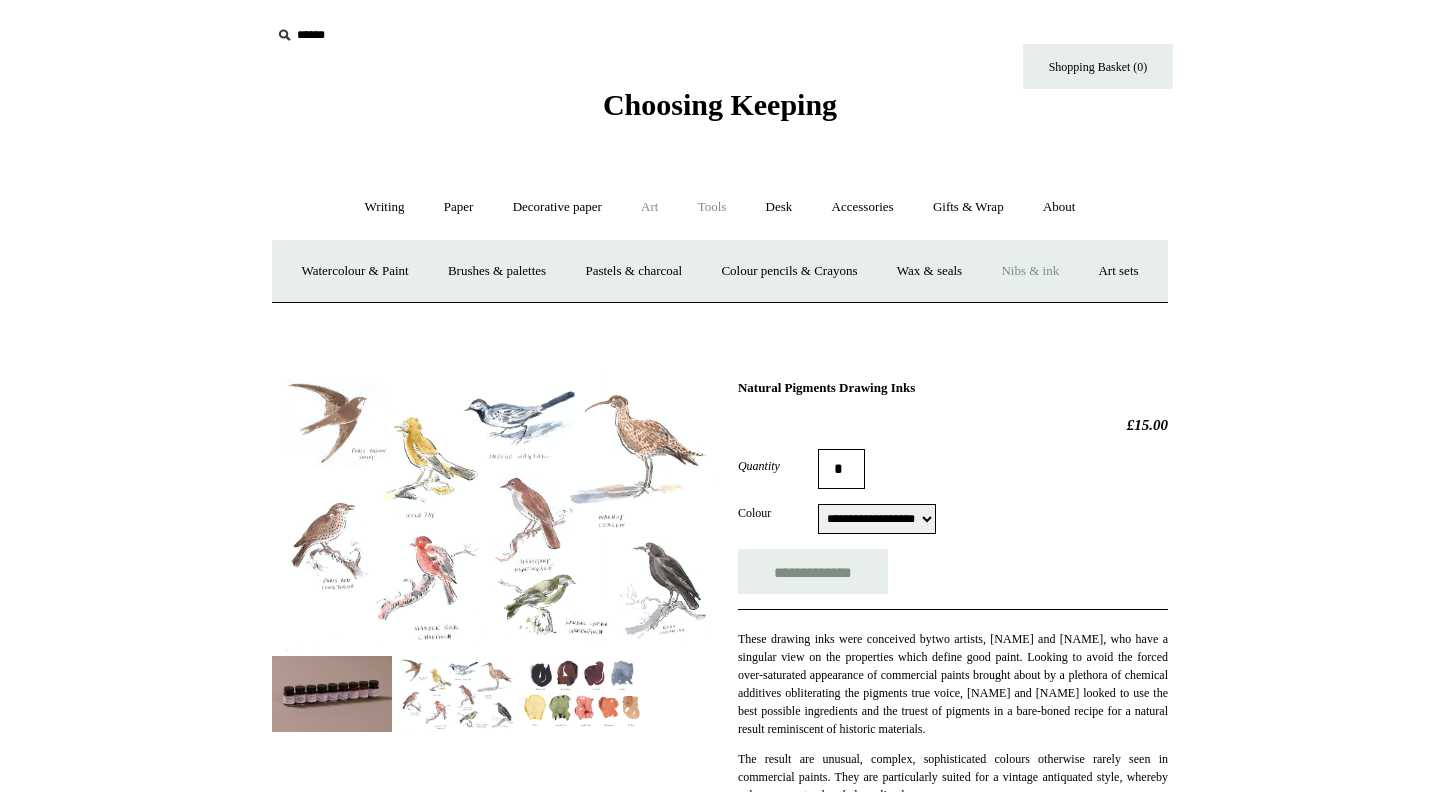 click on "Tools +" at bounding box center [712, 207] 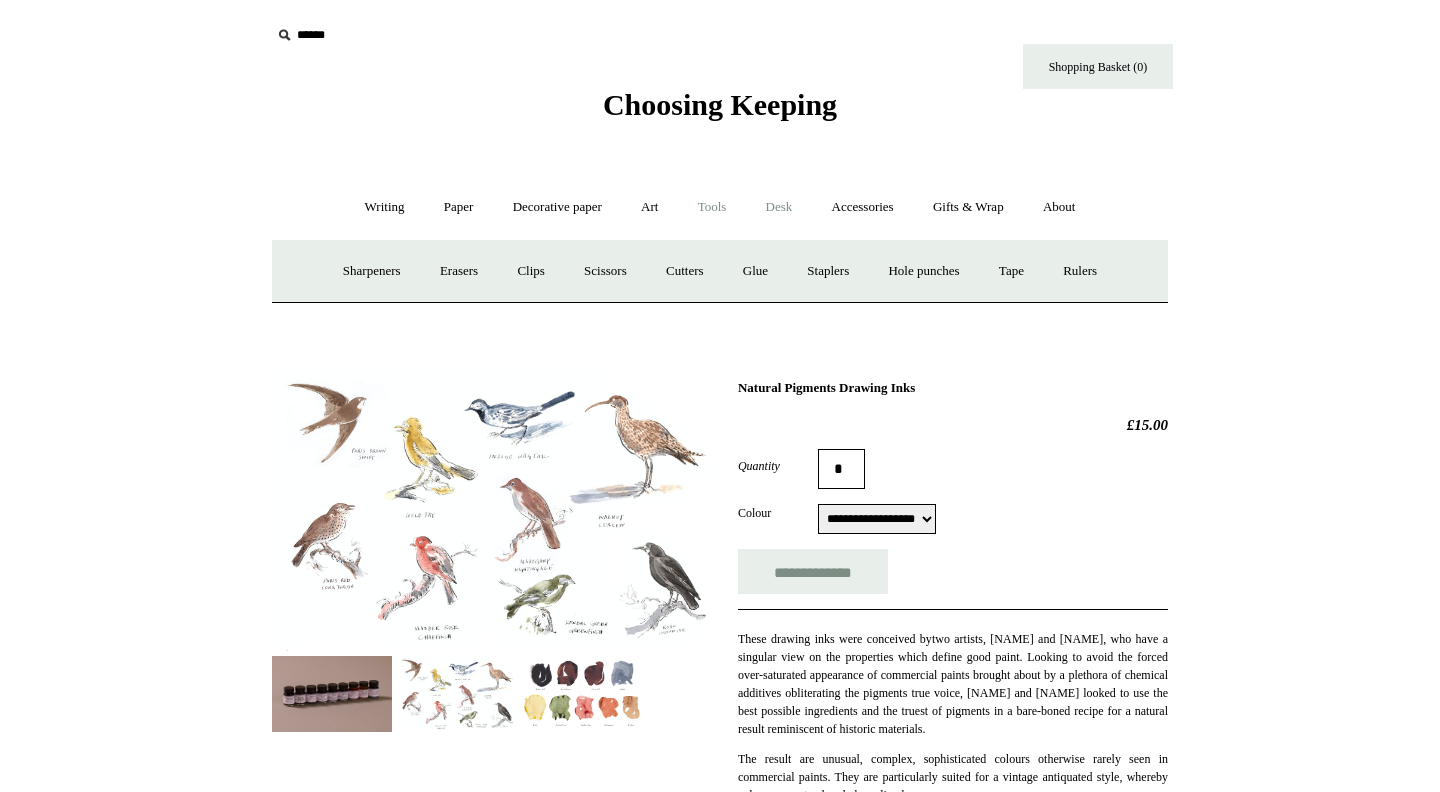 click on "Desk +" at bounding box center (779, 207) 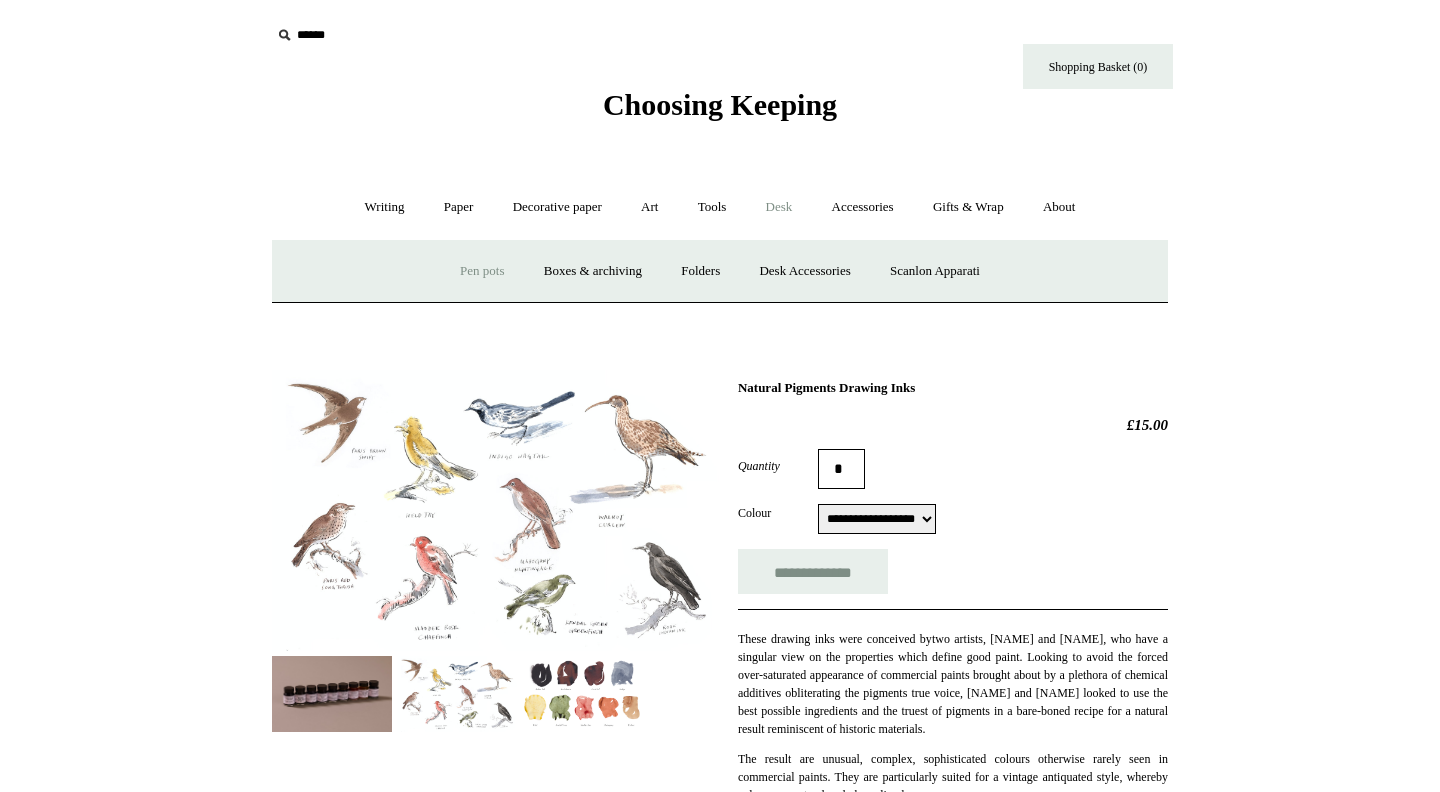 click on "Pen pots" at bounding box center (482, 271) 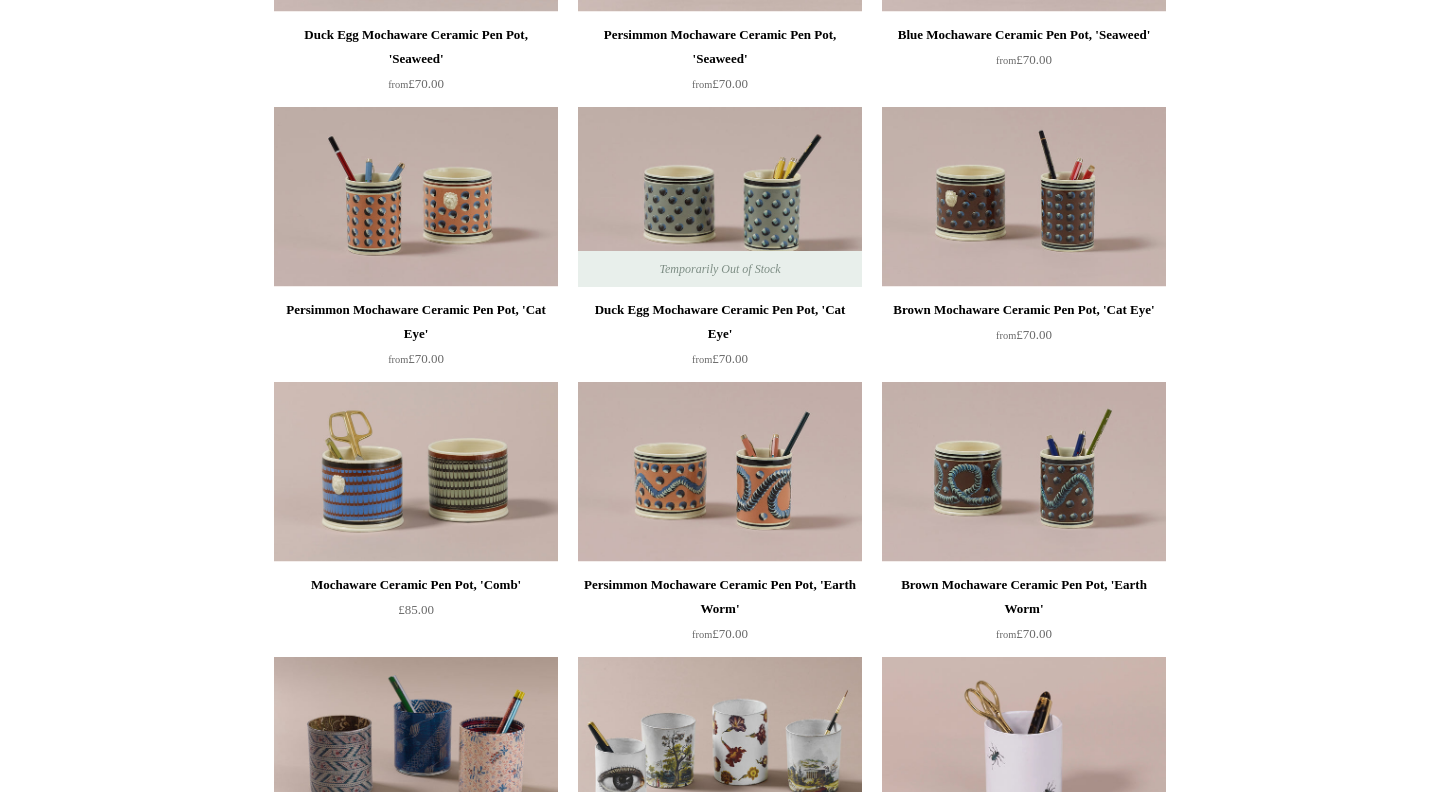 scroll, scrollTop: 0, scrollLeft: 0, axis: both 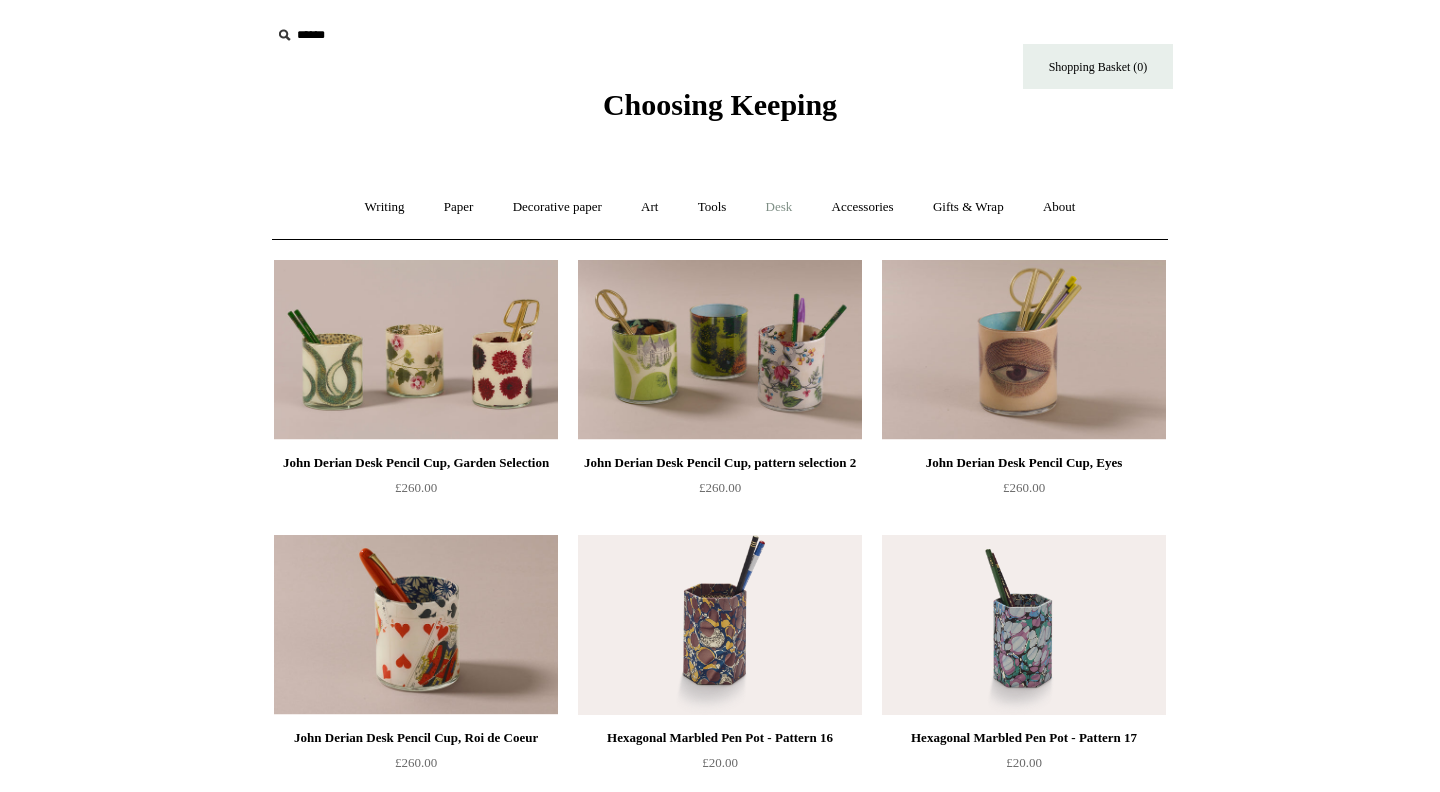 click on "Desk +" at bounding box center (779, 207) 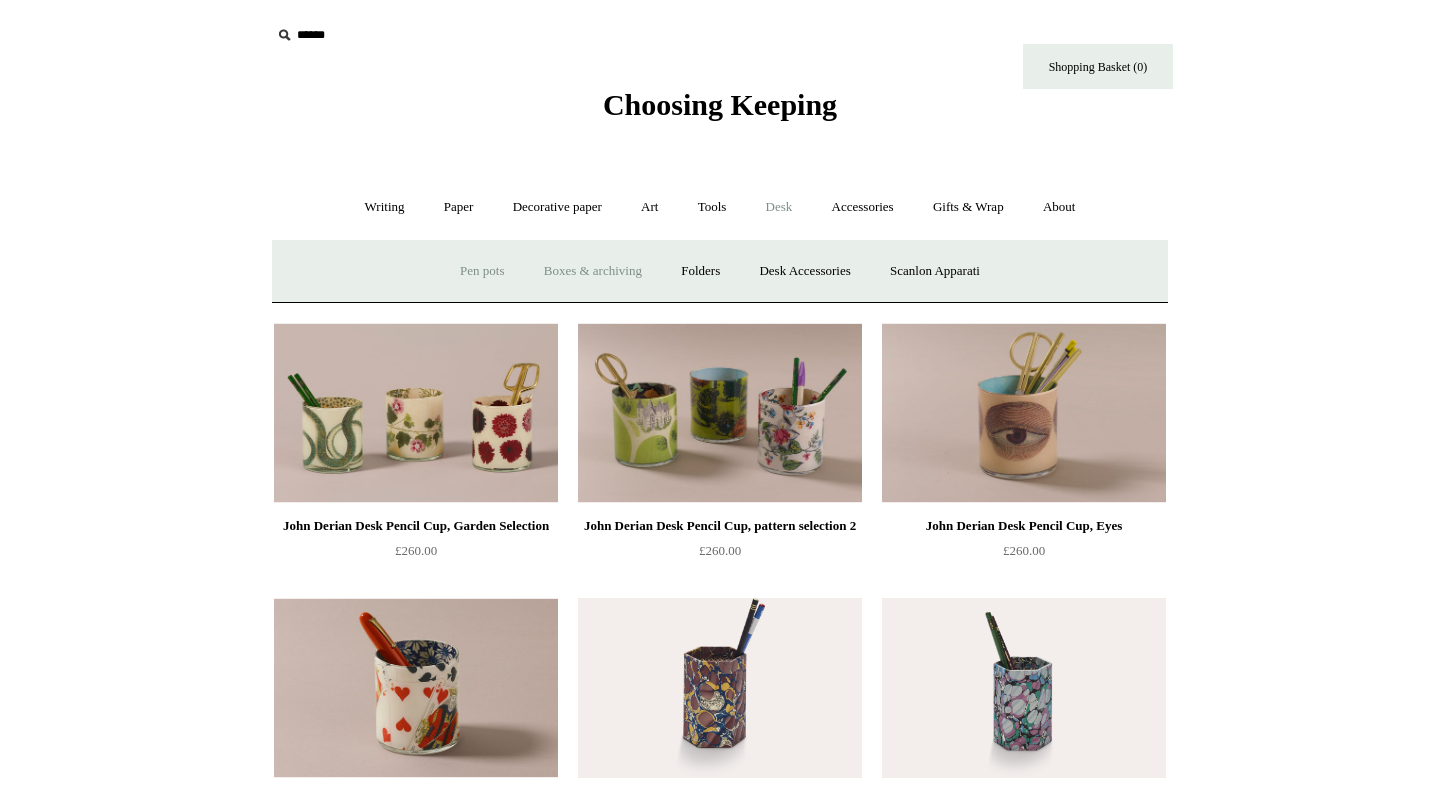 click on "Boxes & archiving" at bounding box center (593, 271) 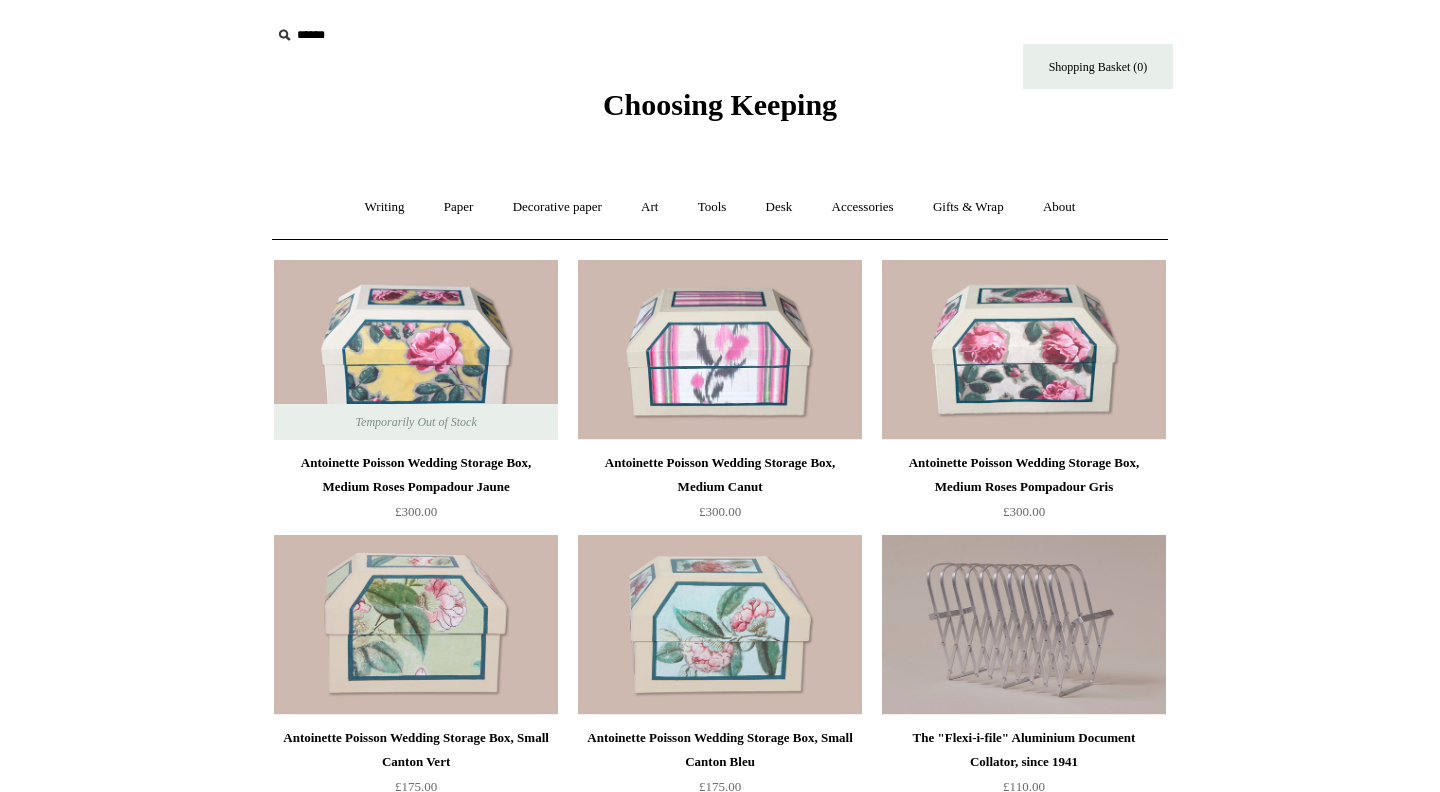 scroll, scrollTop: 0, scrollLeft: 0, axis: both 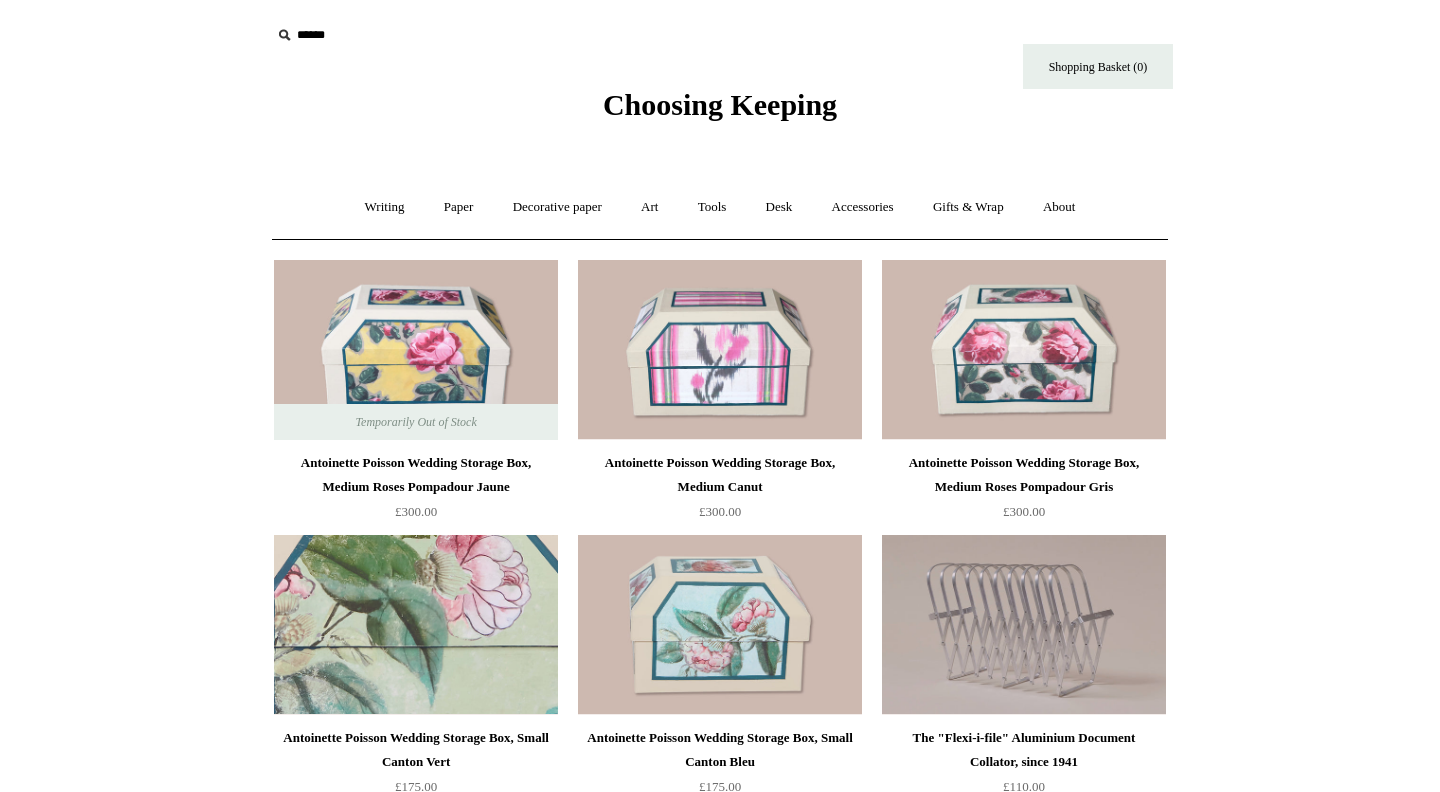 click at bounding box center (416, 625) 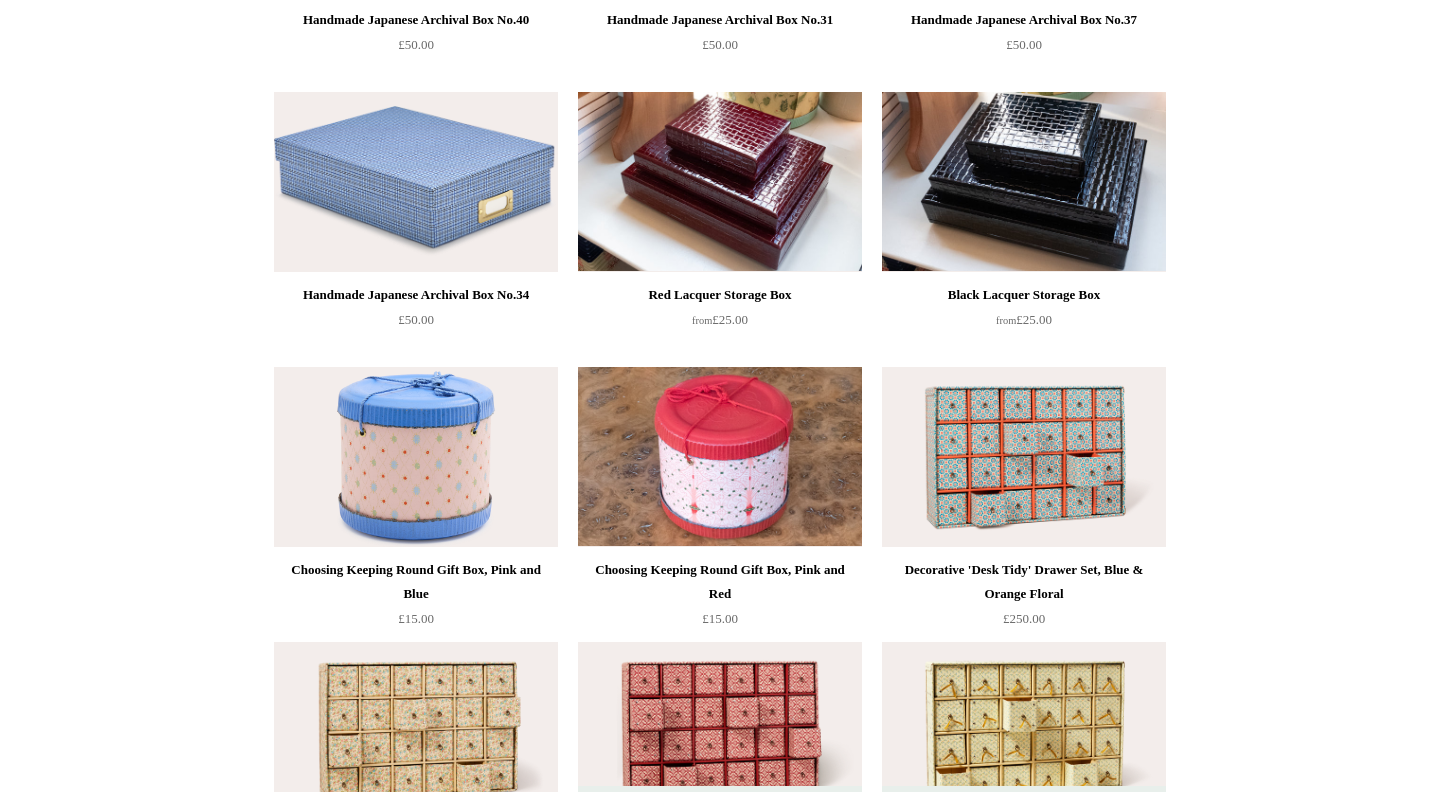 scroll, scrollTop: 2098, scrollLeft: 0, axis: vertical 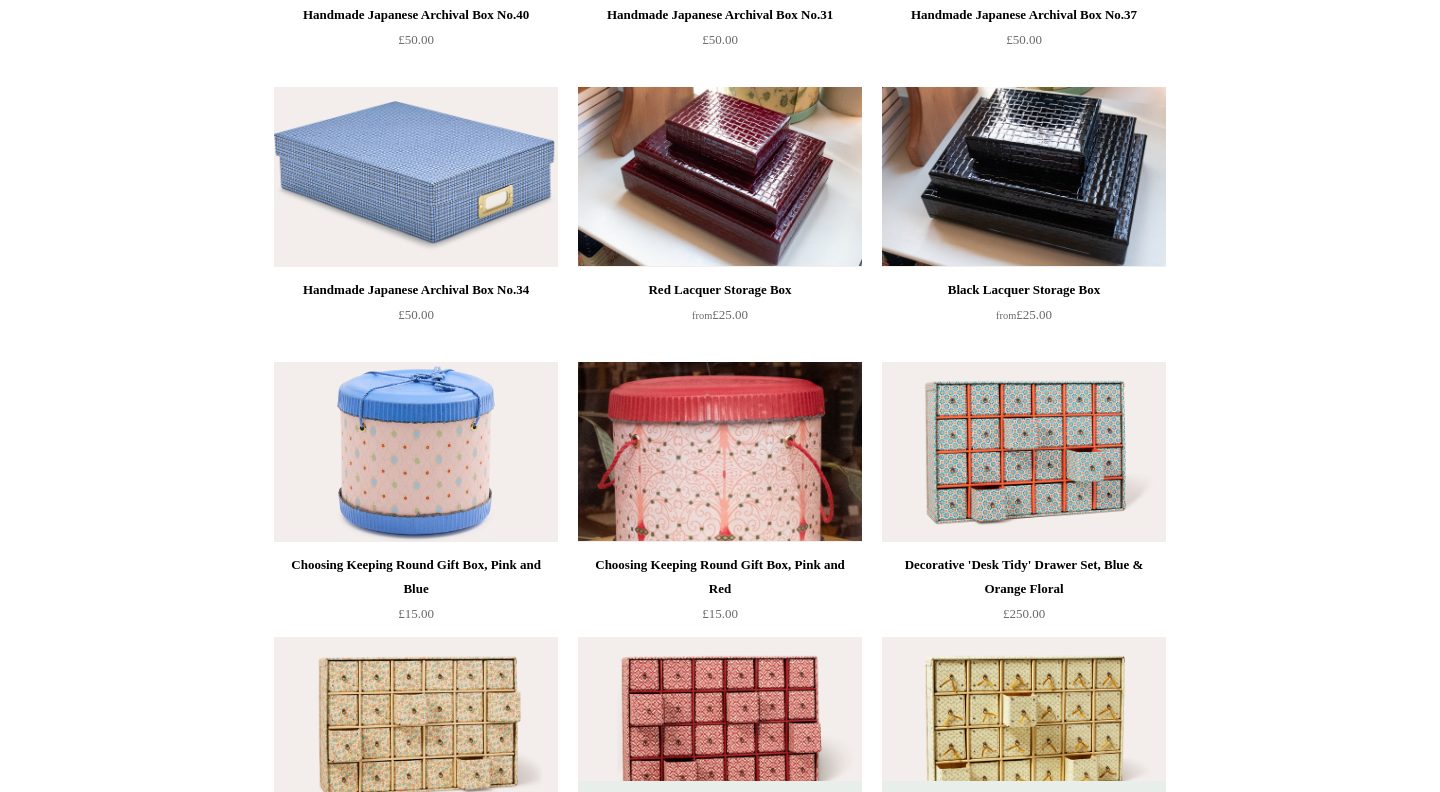 click at bounding box center [720, 452] 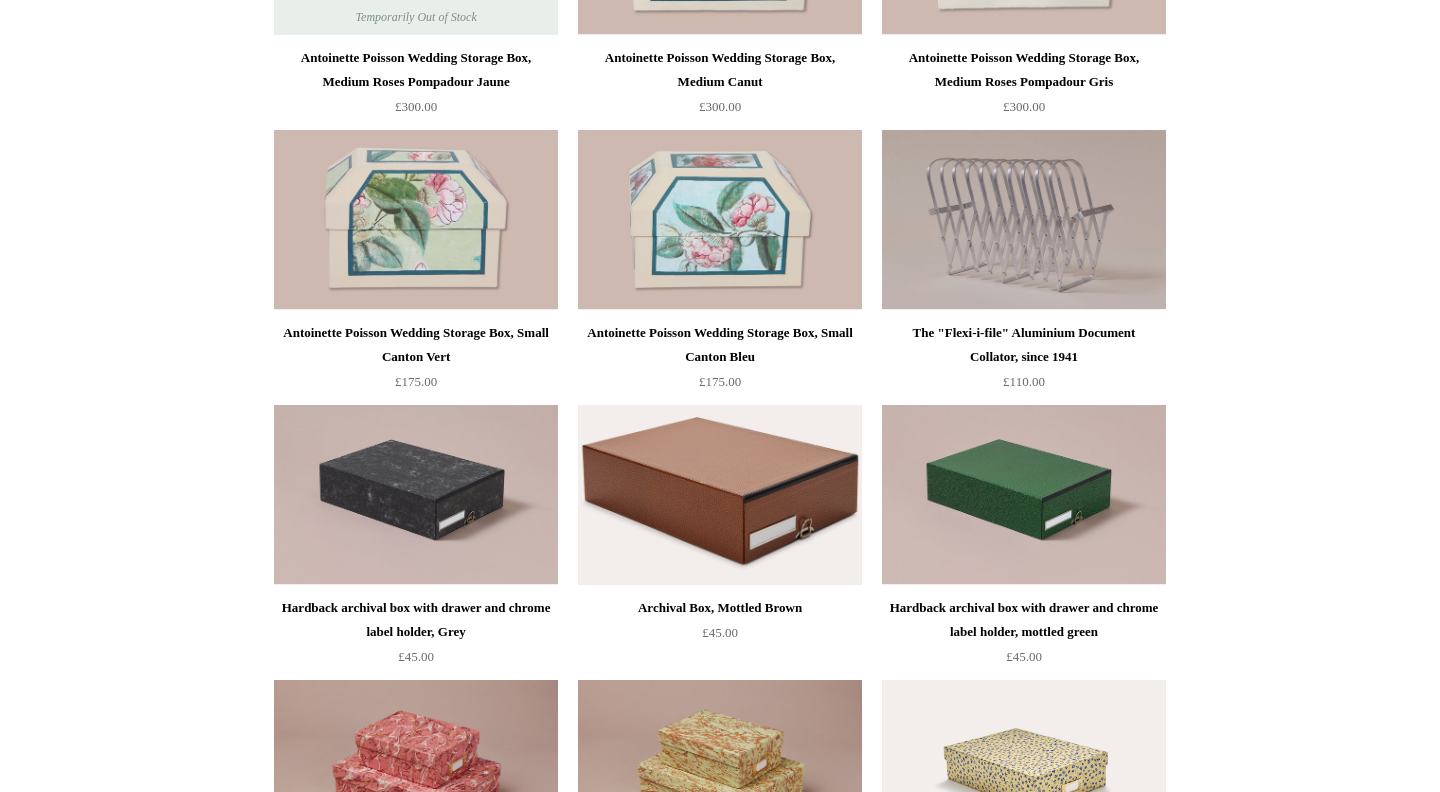 scroll, scrollTop: 0, scrollLeft: 0, axis: both 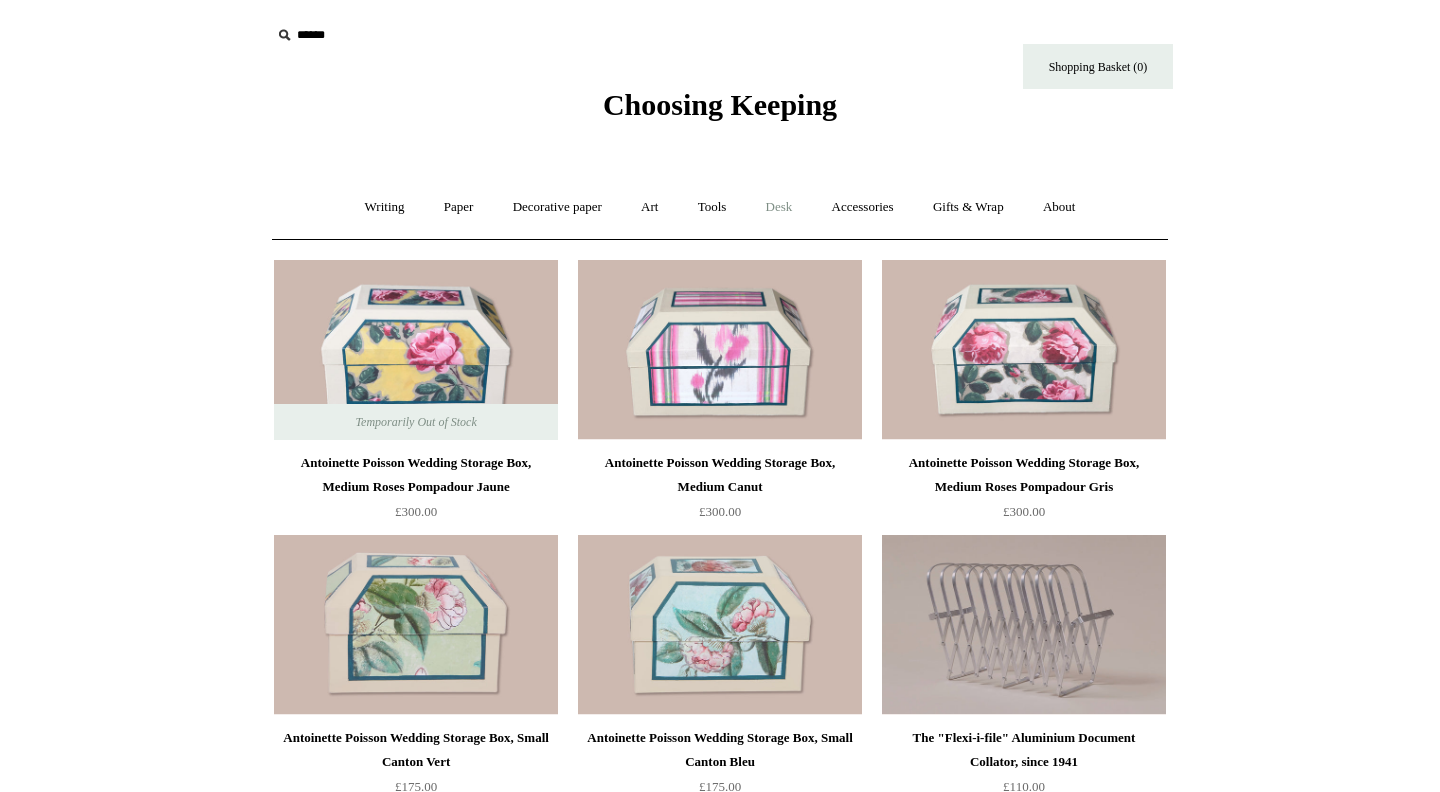 click on "Desk +" at bounding box center [779, 207] 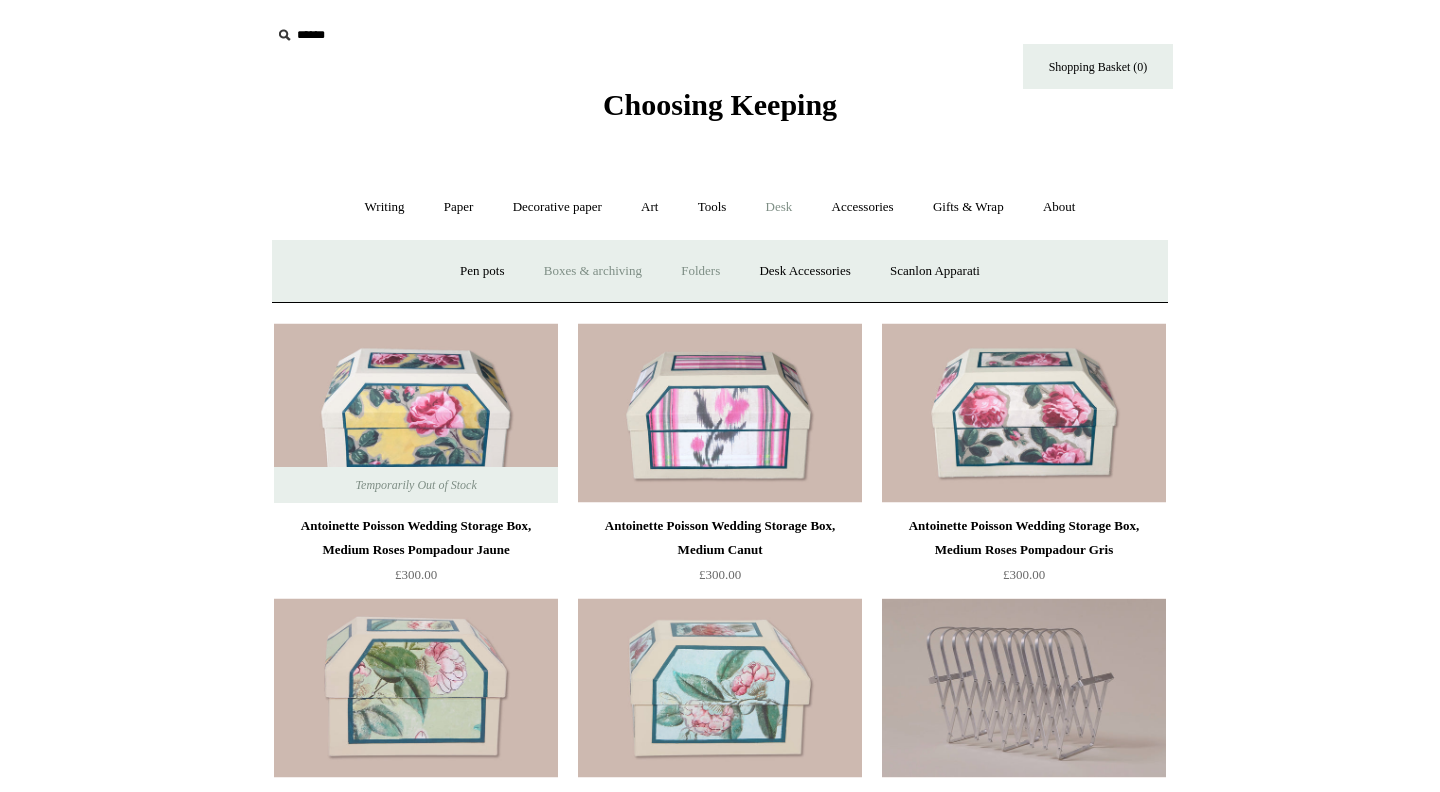 click on "Folders" at bounding box center [700, 271] 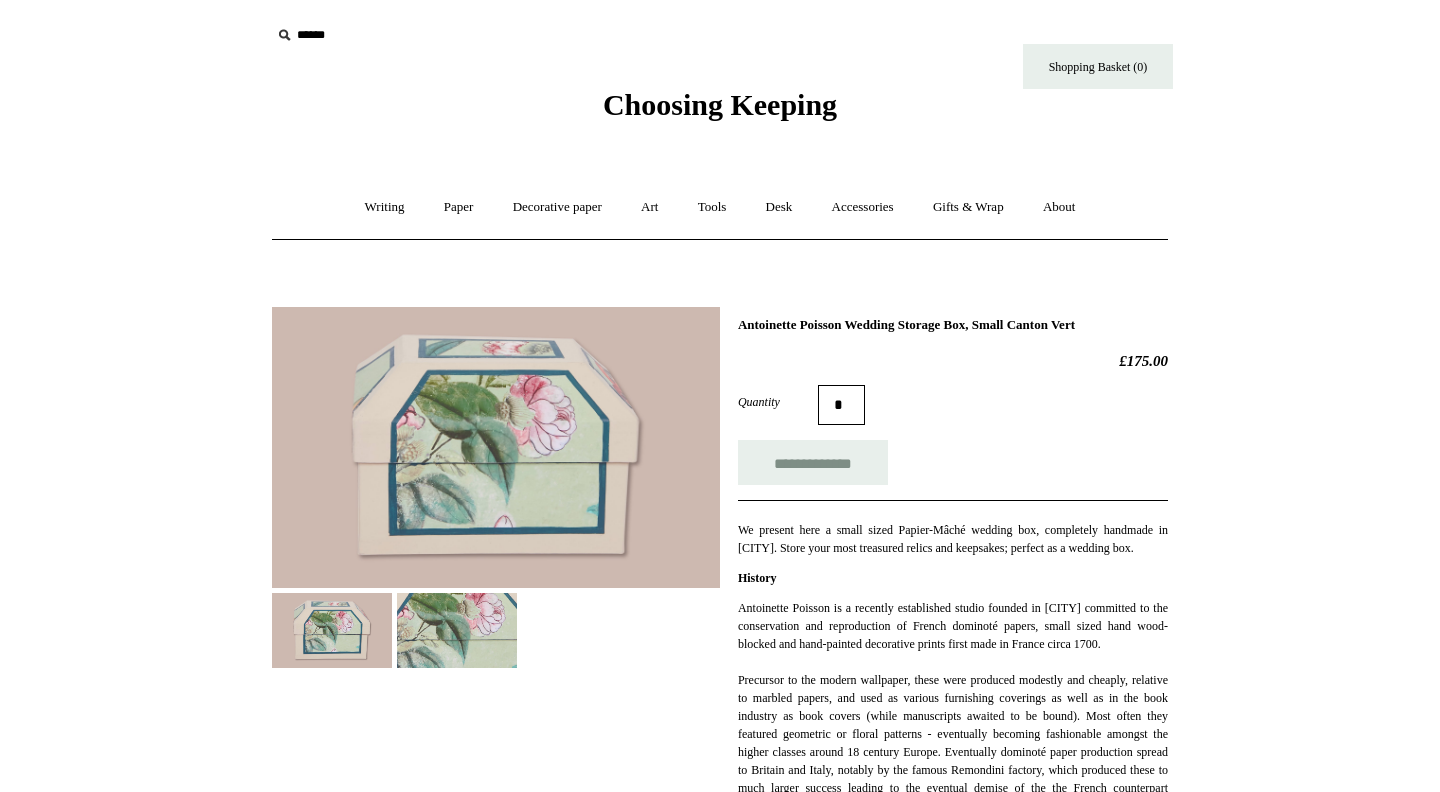 scroll, scrollTop: 0, scrollLeft: 0, axis: both 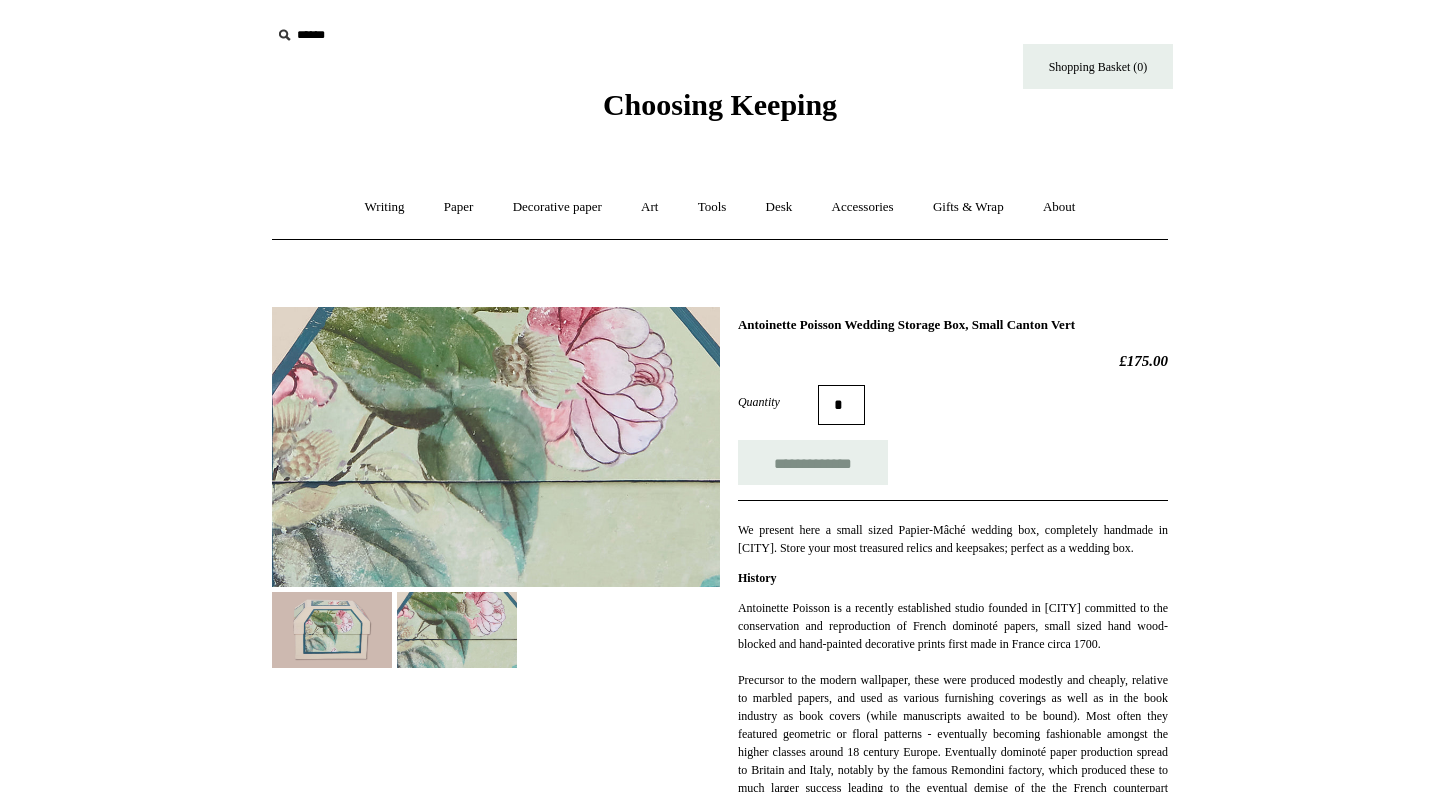 click at bounding box center (332, 629) 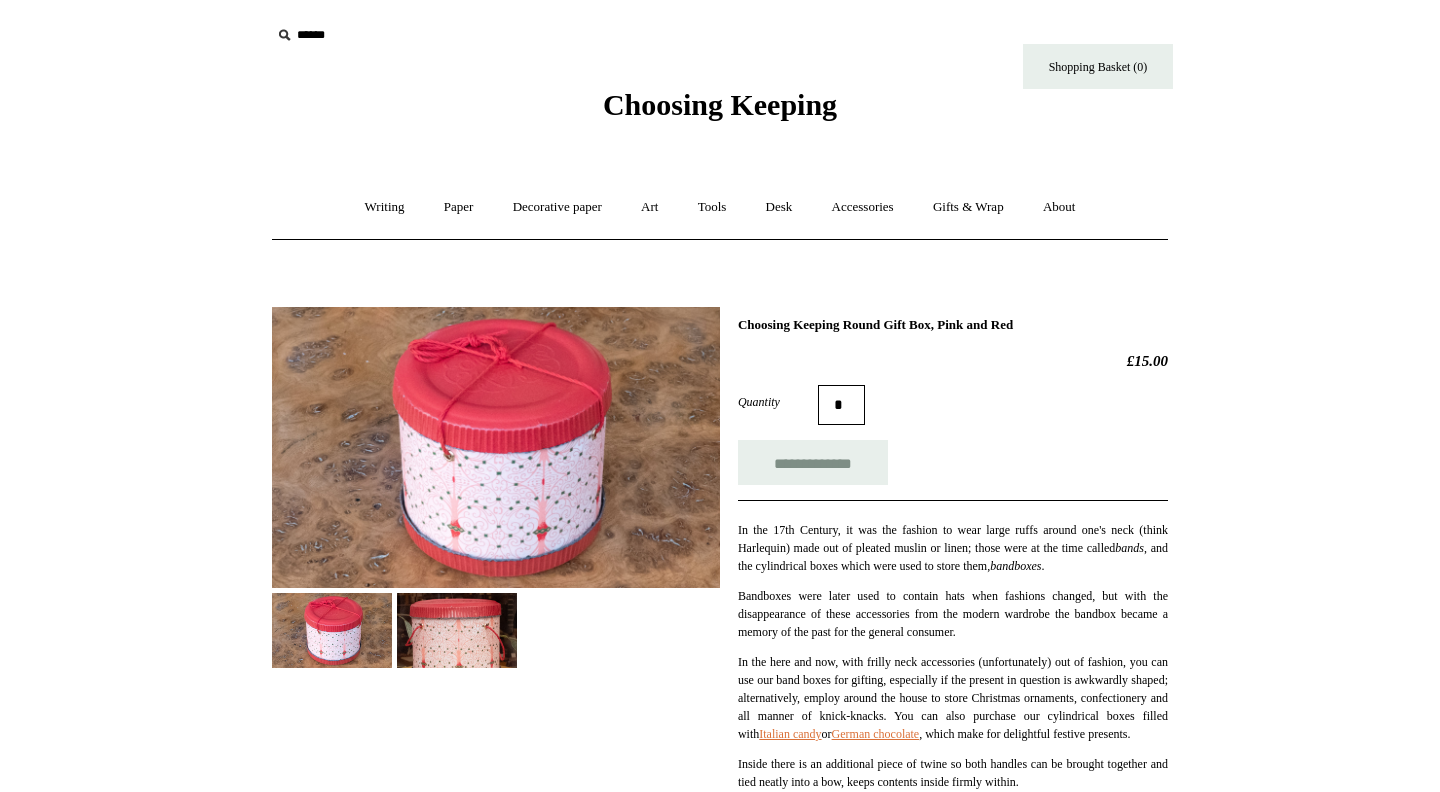 scroll, scrollTop: 0, scrollLeft: 0, axis: both 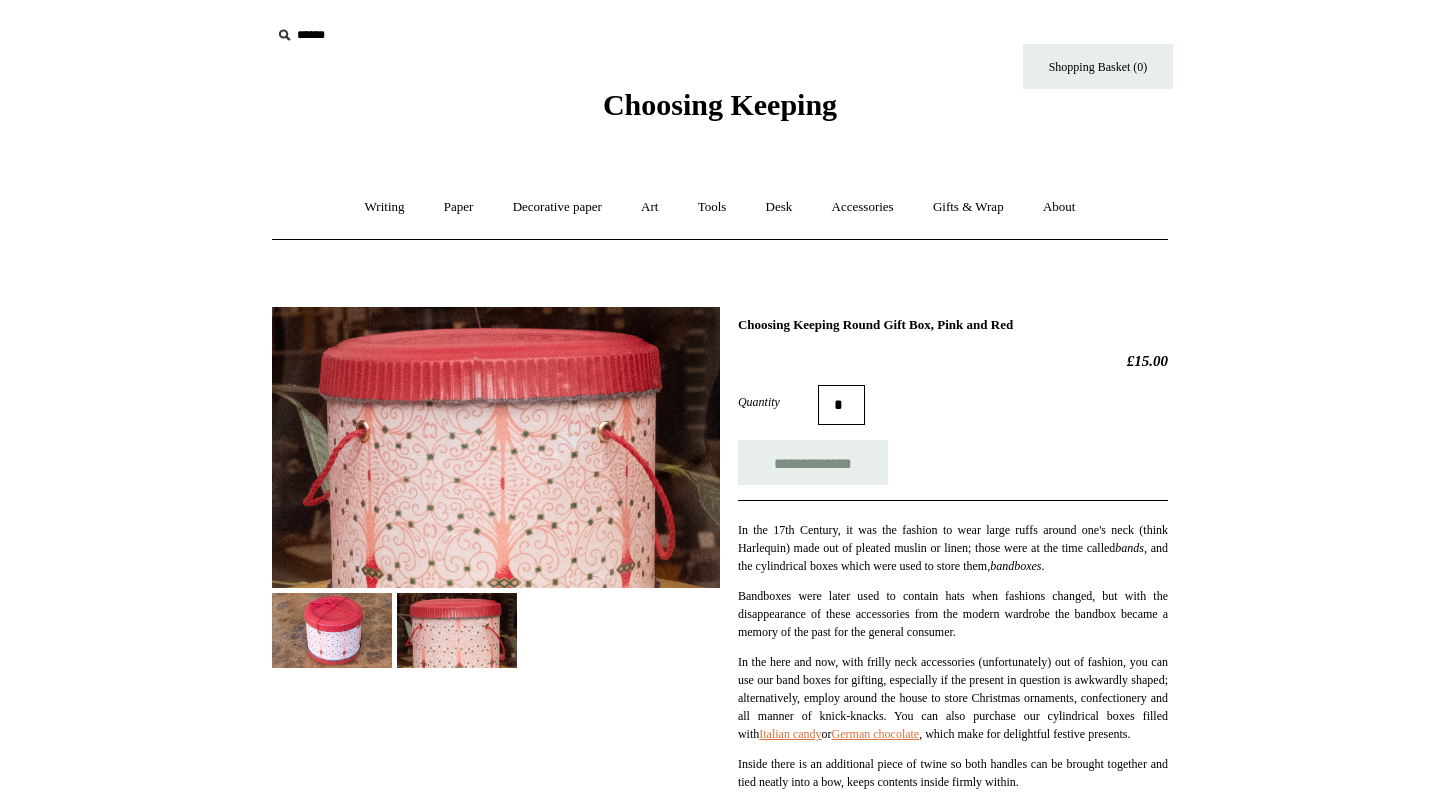 click at bounding box center (332, 630) 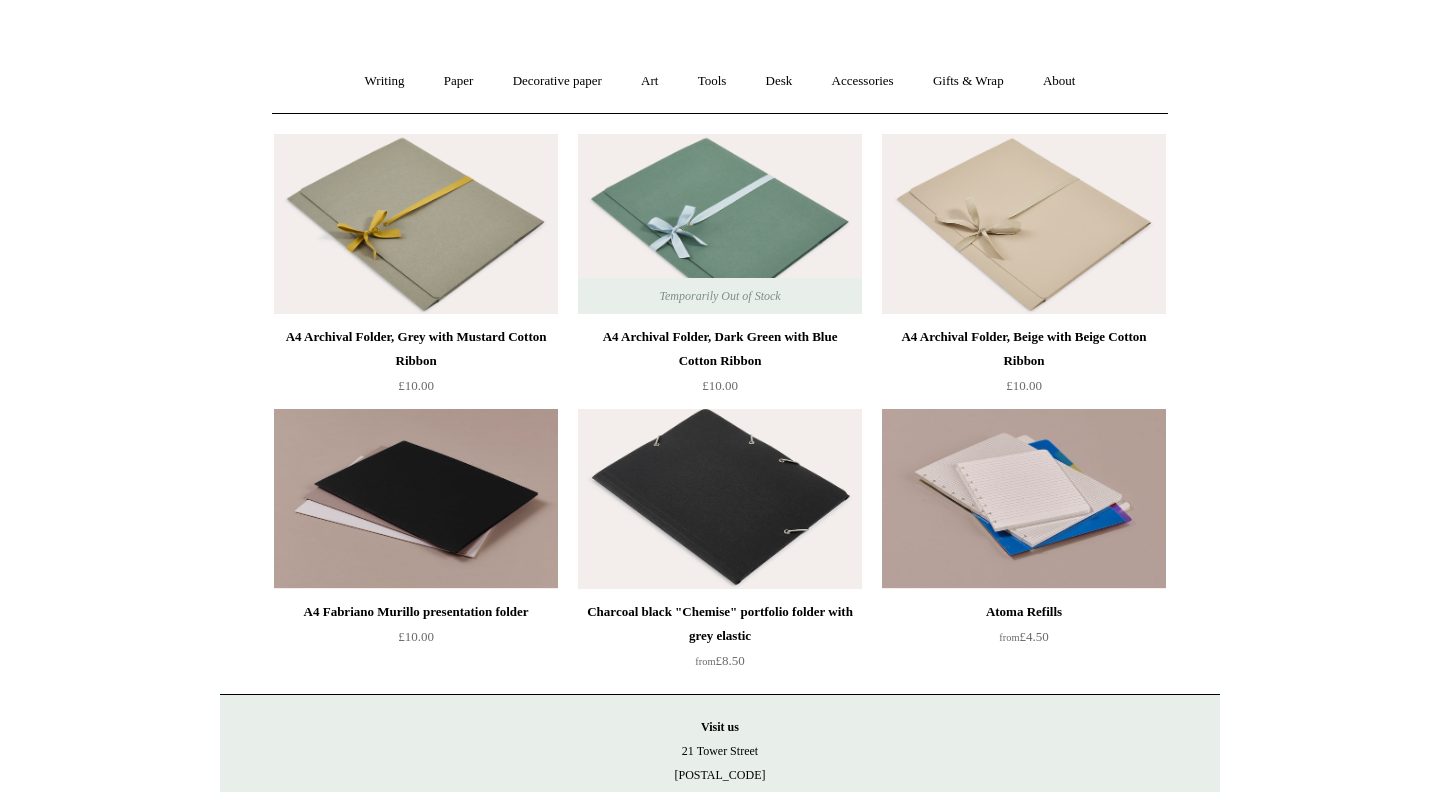 scroll, scrollTop: 0, scrollLeft: 0, axis: both 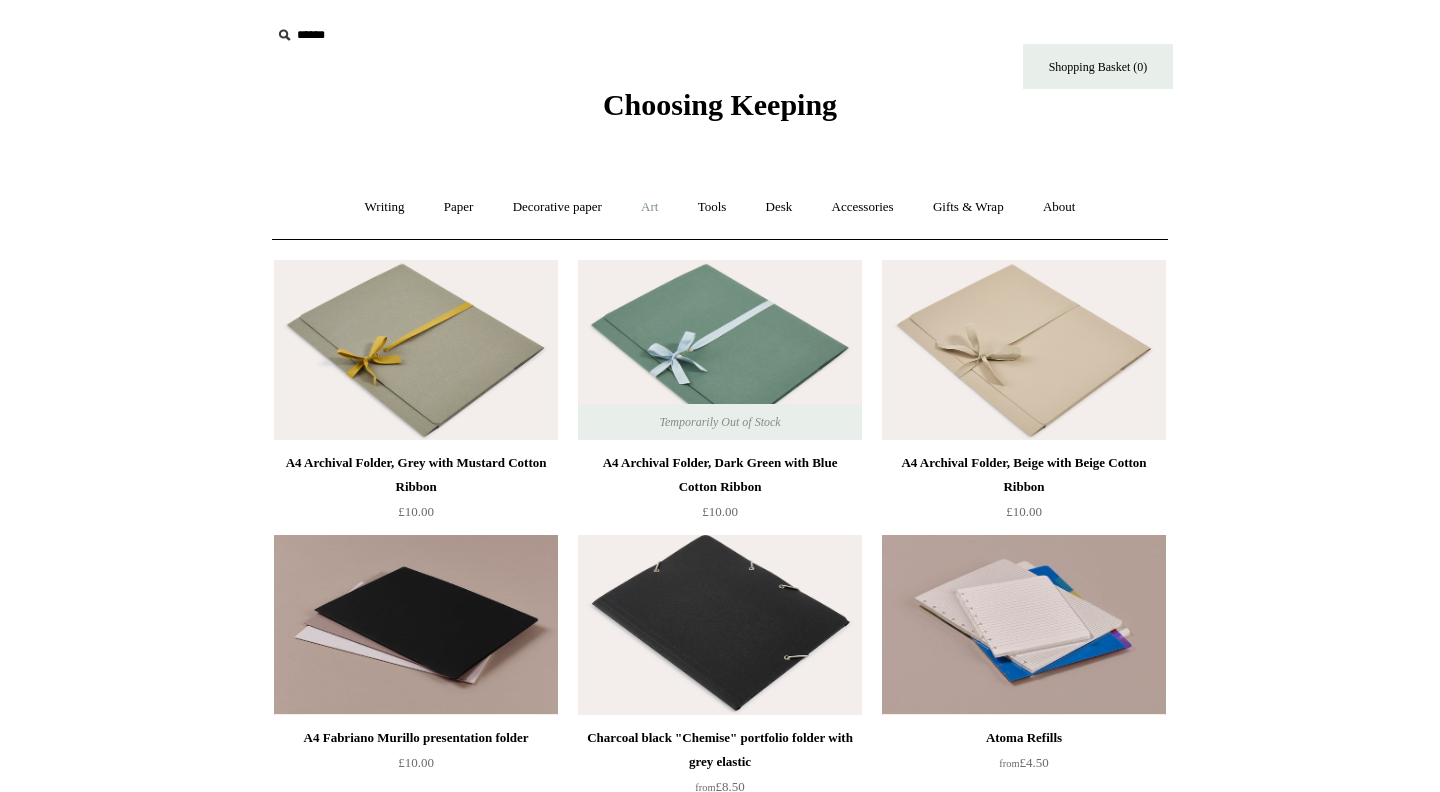 click on "Art +" at bounding box center [649, 207] 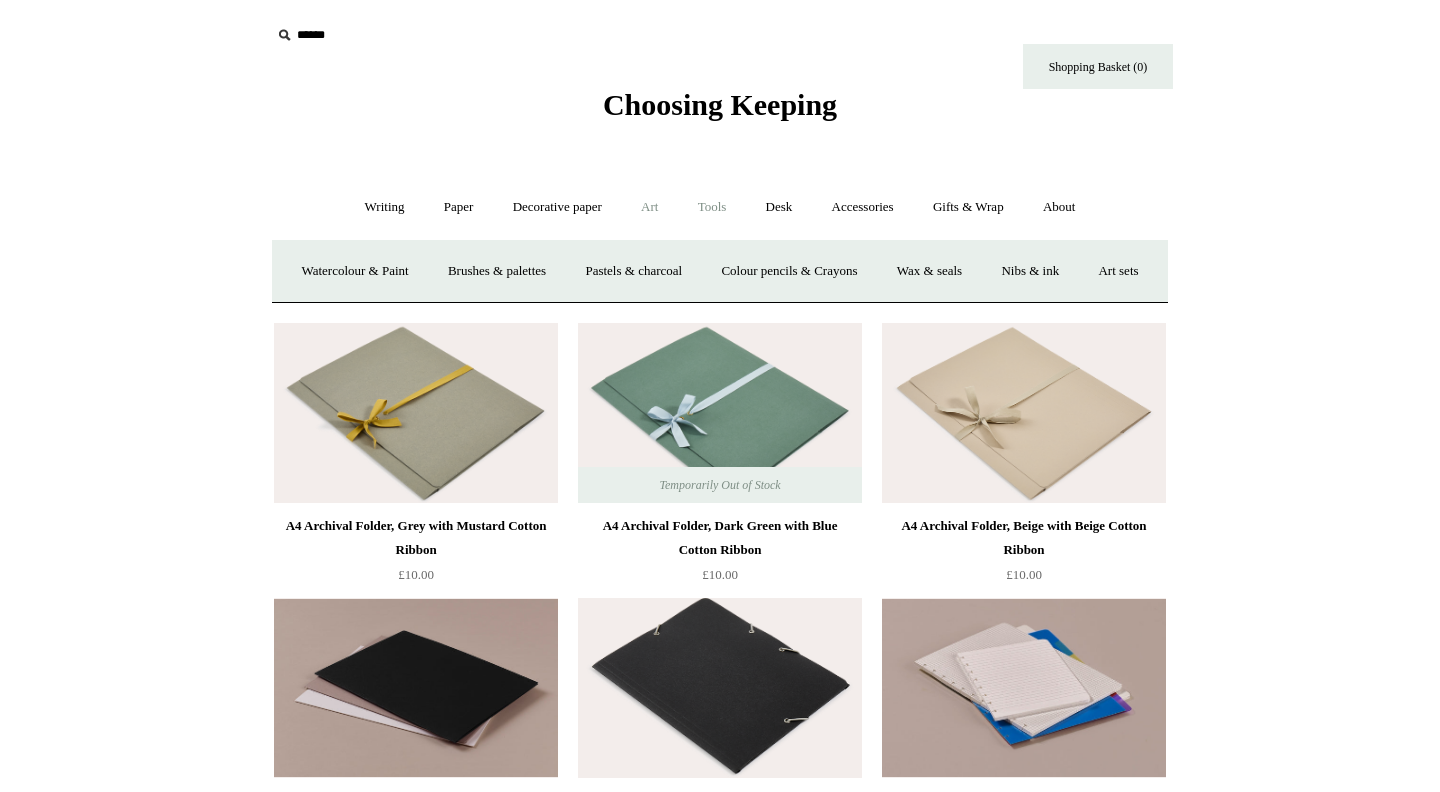 click on "Tools +" at bounding box center (712, 207) 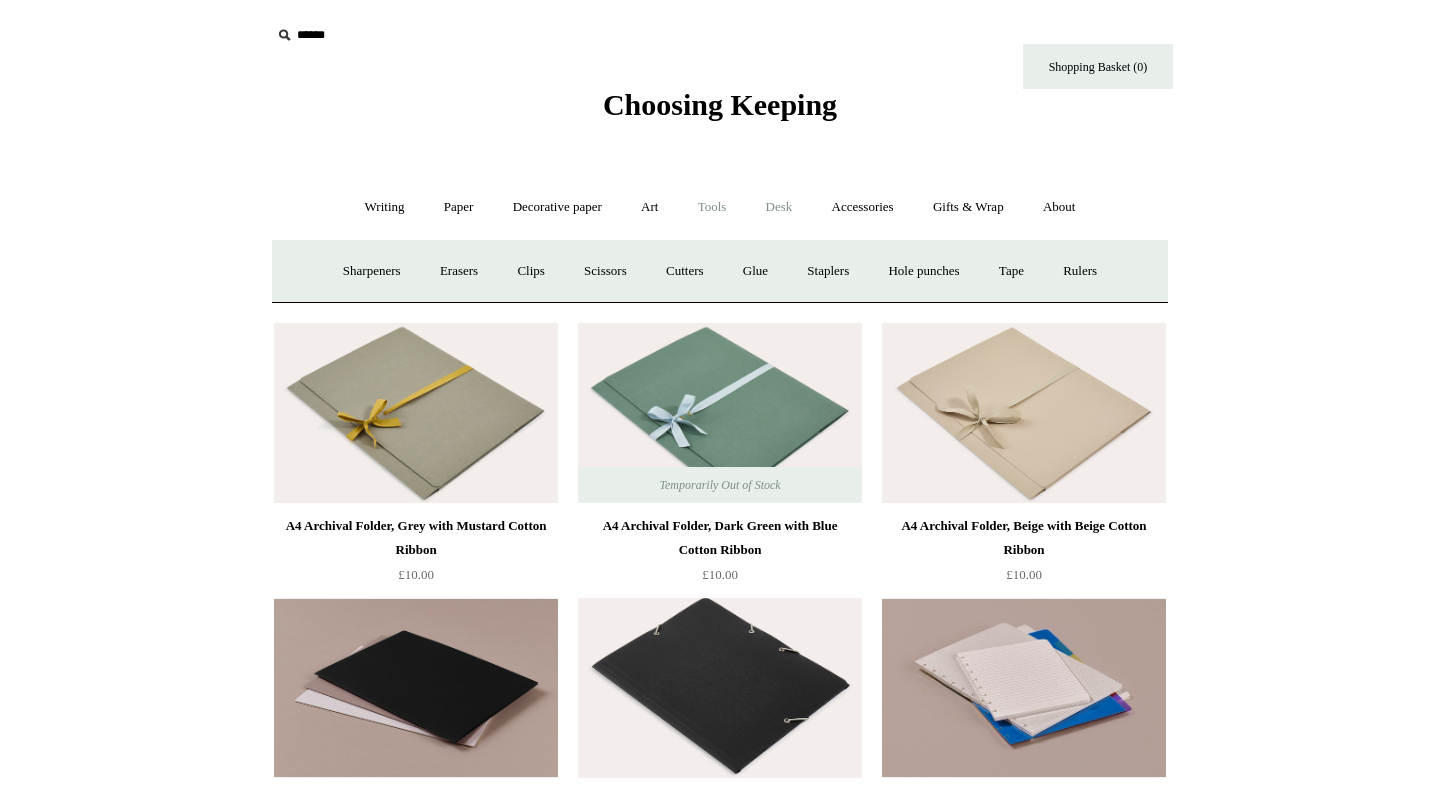 click on "Desk +" at bounding box center [779, 207] 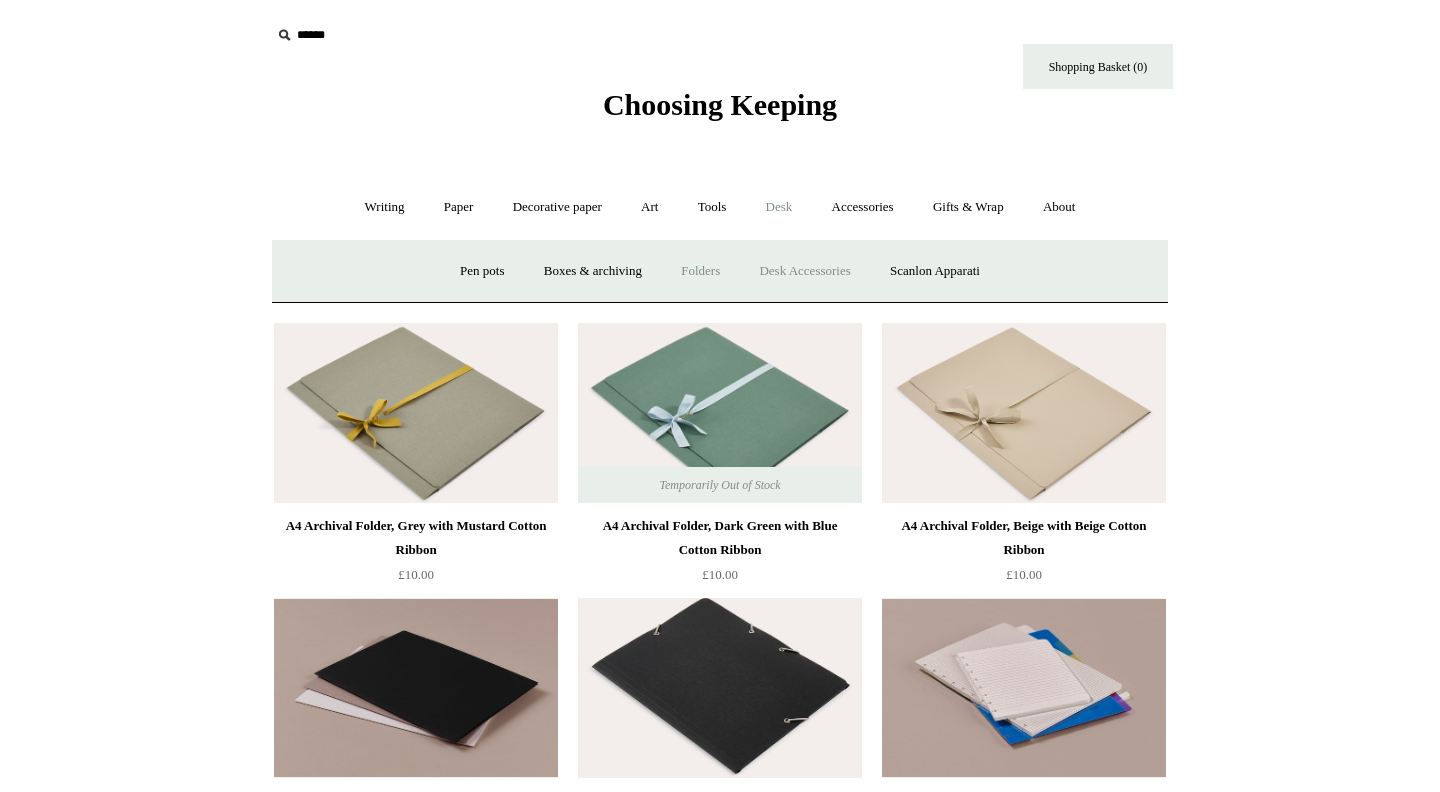 click on "Desk Accessories" at bounding box center (804, 271) 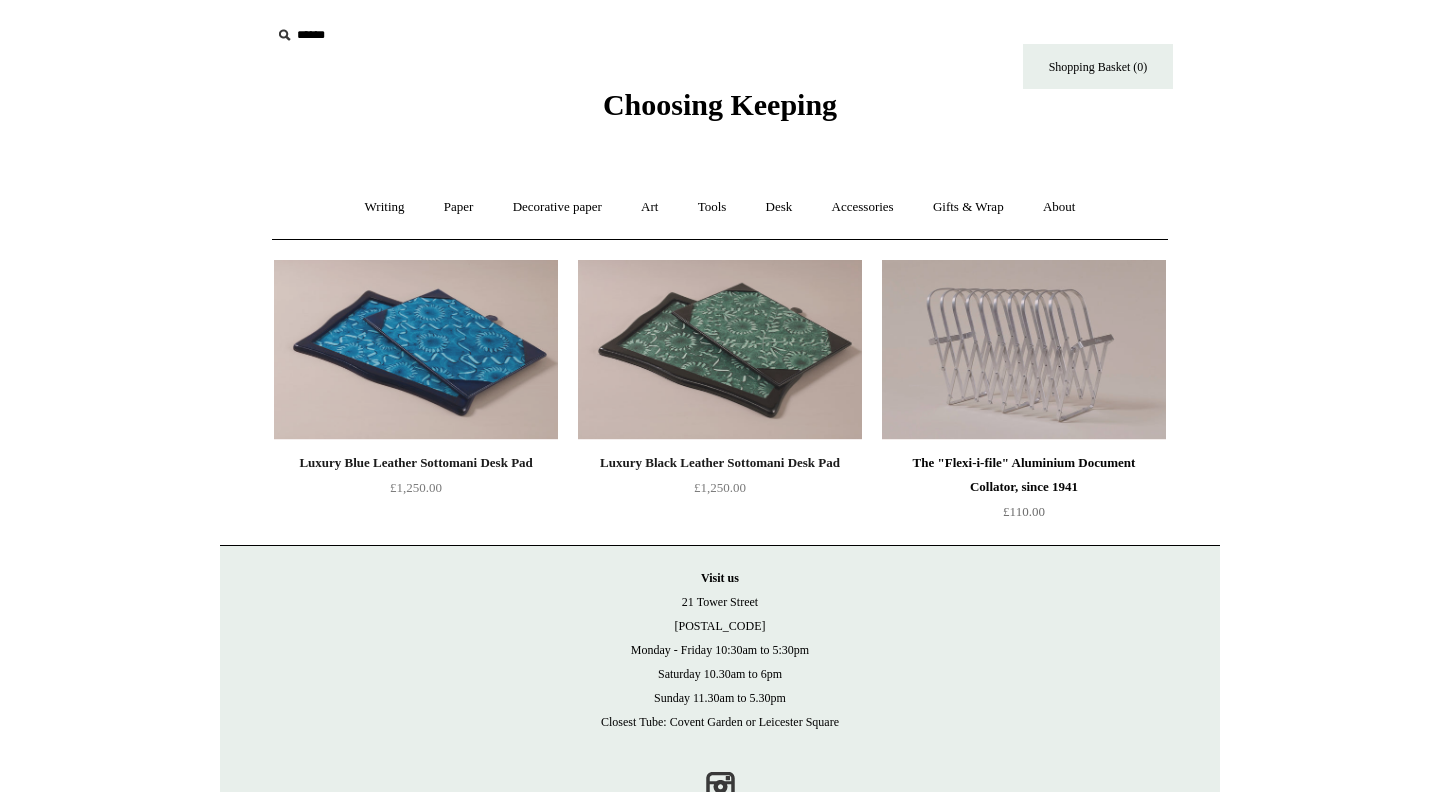 scroll, scrollTop: 0, scrollLeft: 0, axis: both 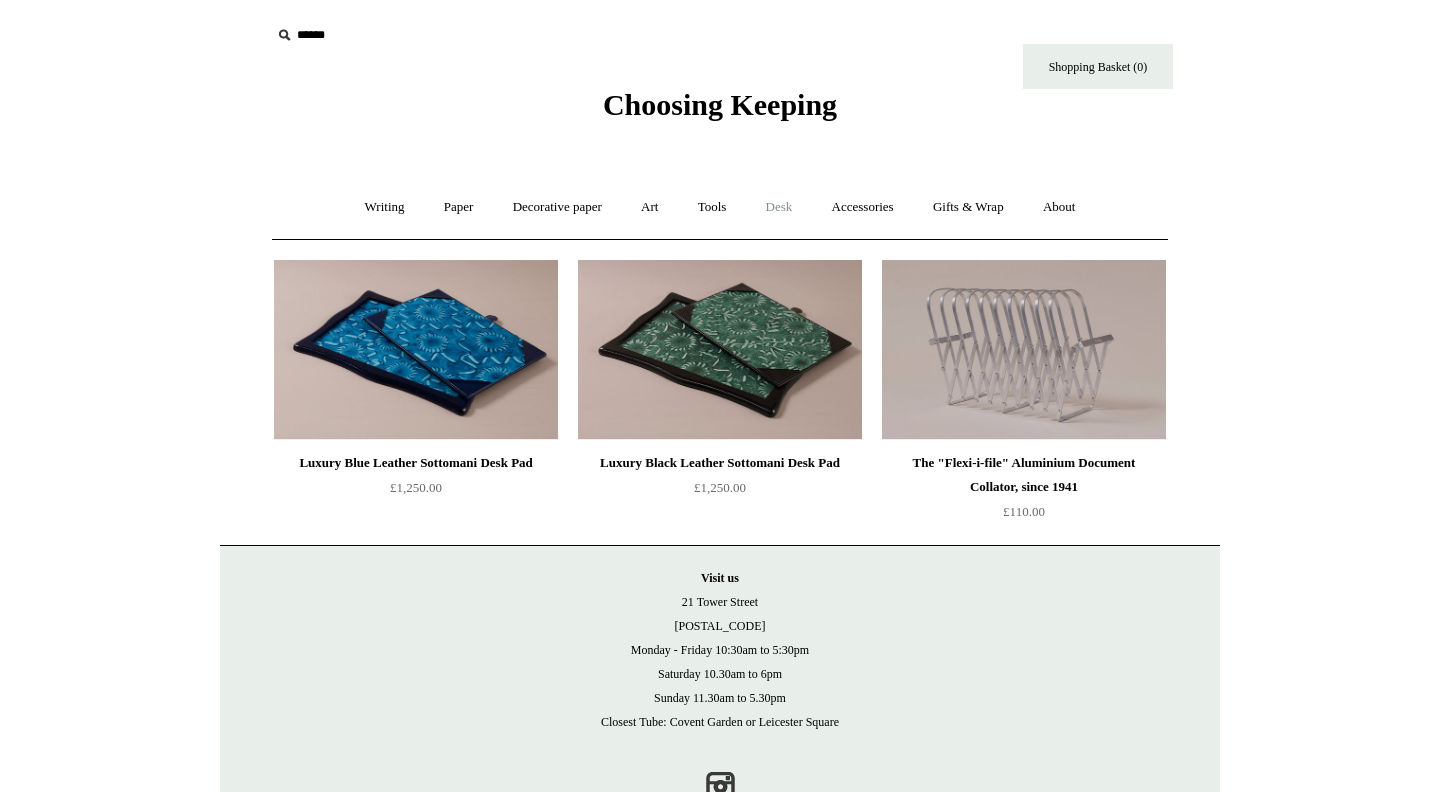 click on "Desk +" at bounding box center [779, 207] 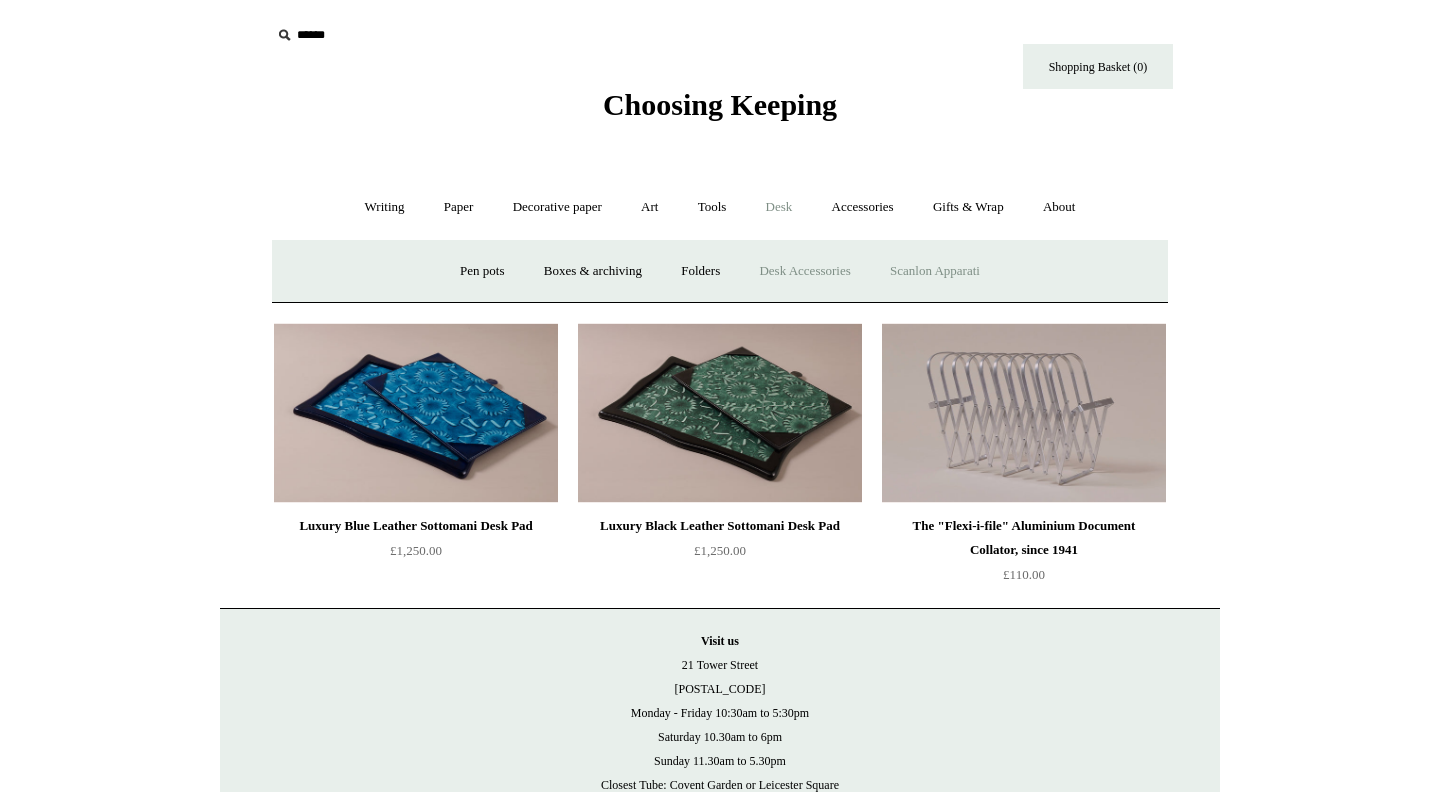 click on "Scanlon Apparati" at bounding box center (935, 271) 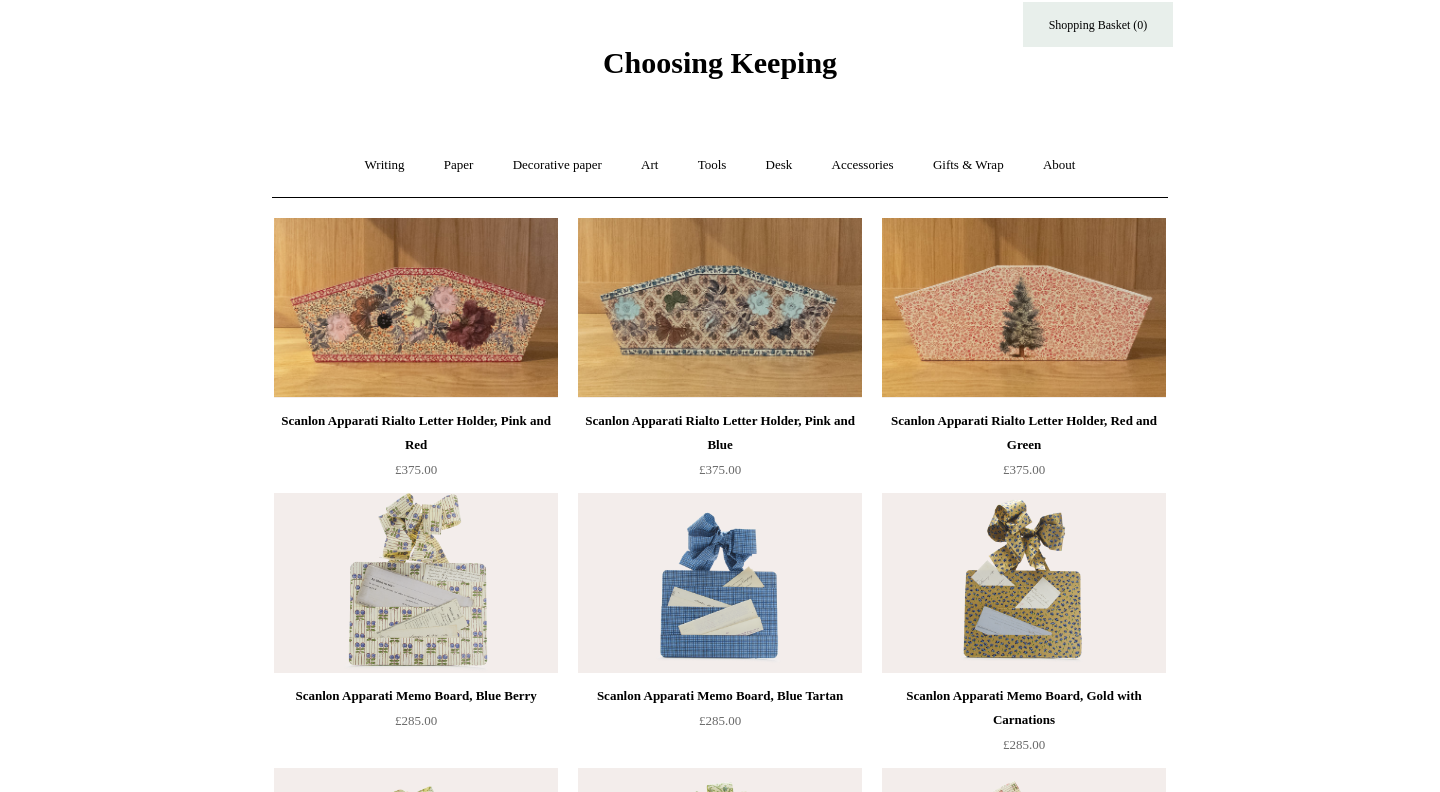 scroll, scrollTop: 0, scrollLeft: 0, axis: both 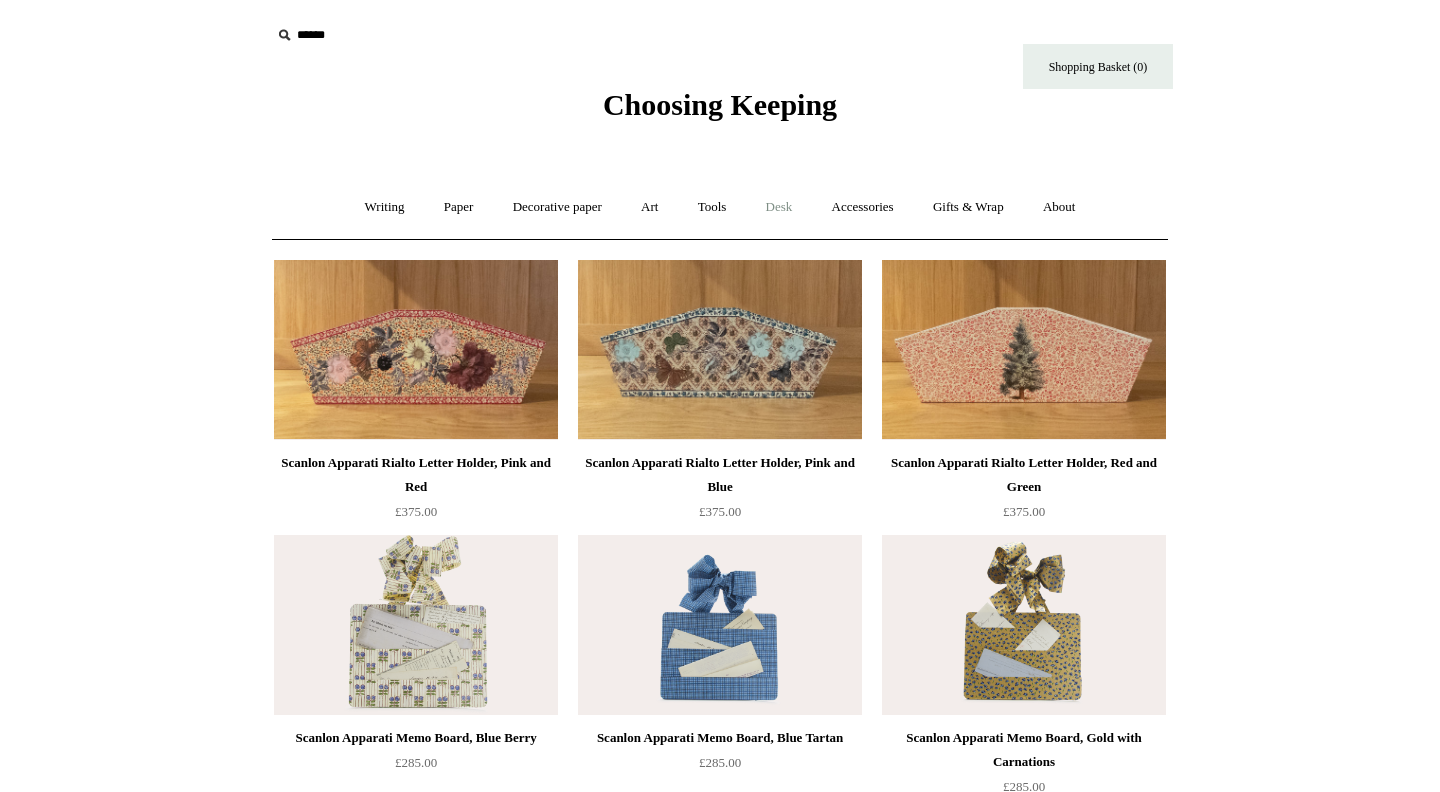 click on "Desk +" at bounding box center (779, 207) 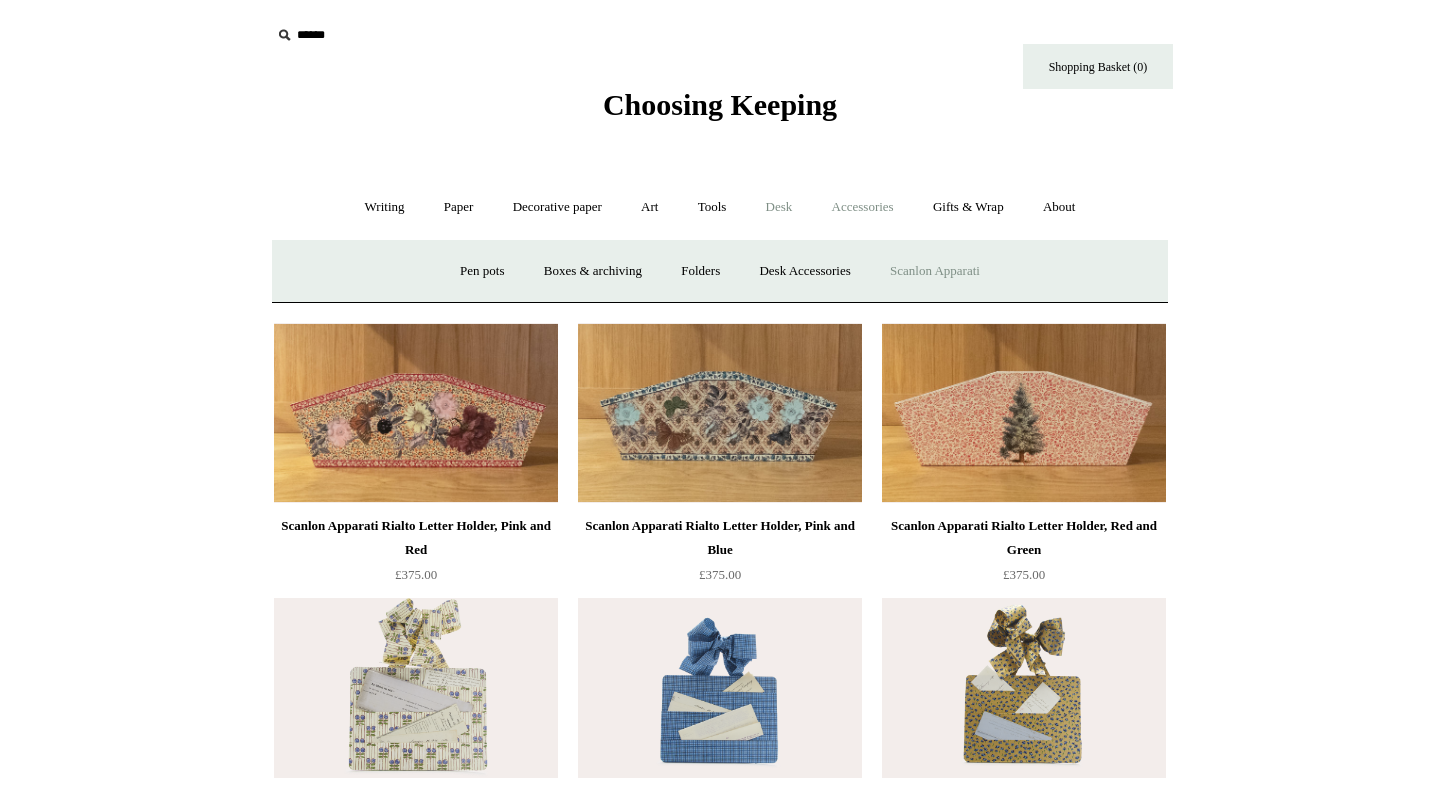 click on "Accessories +" at bounding box center (863, 207) 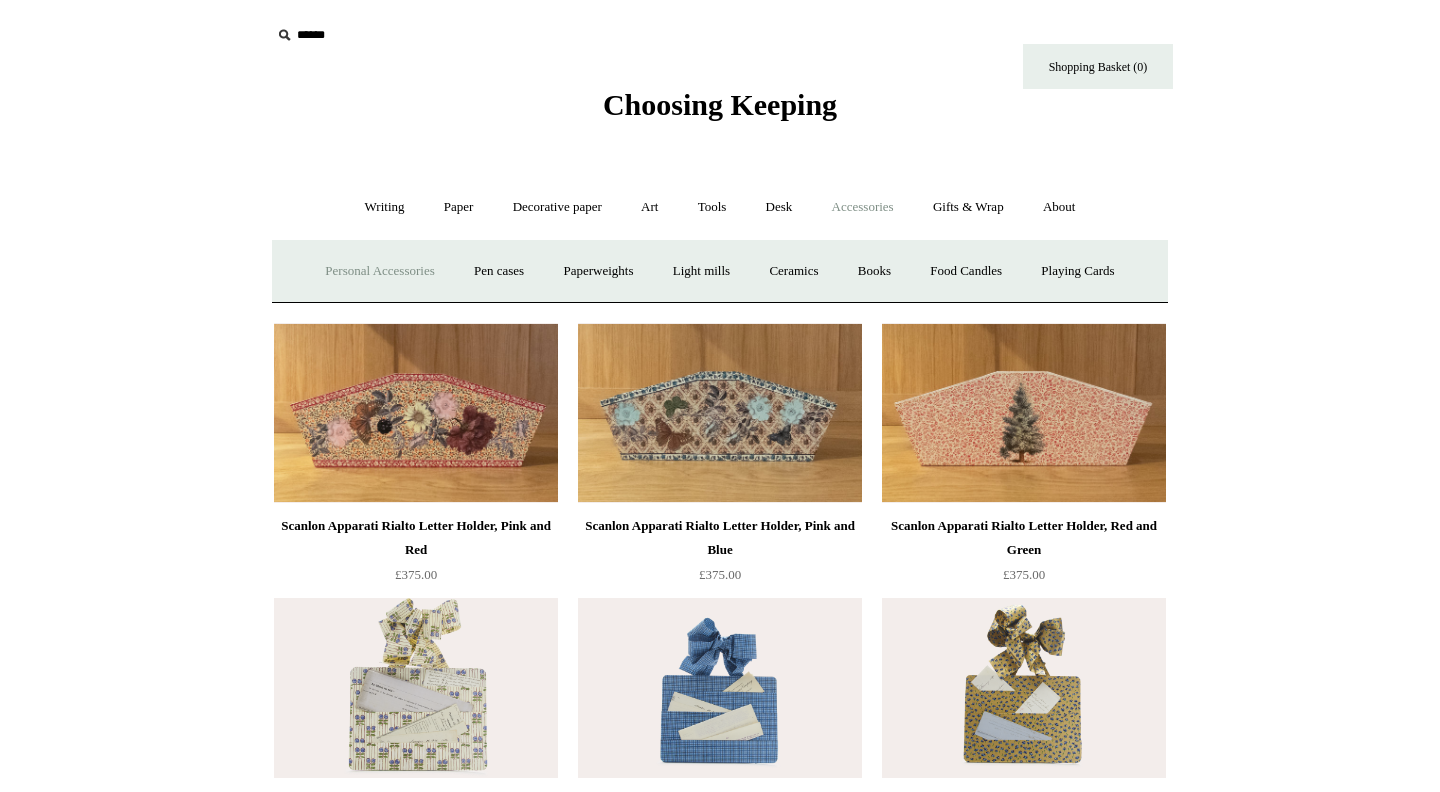 click on "Personal Accessories +" at bounding box center [379, 271] 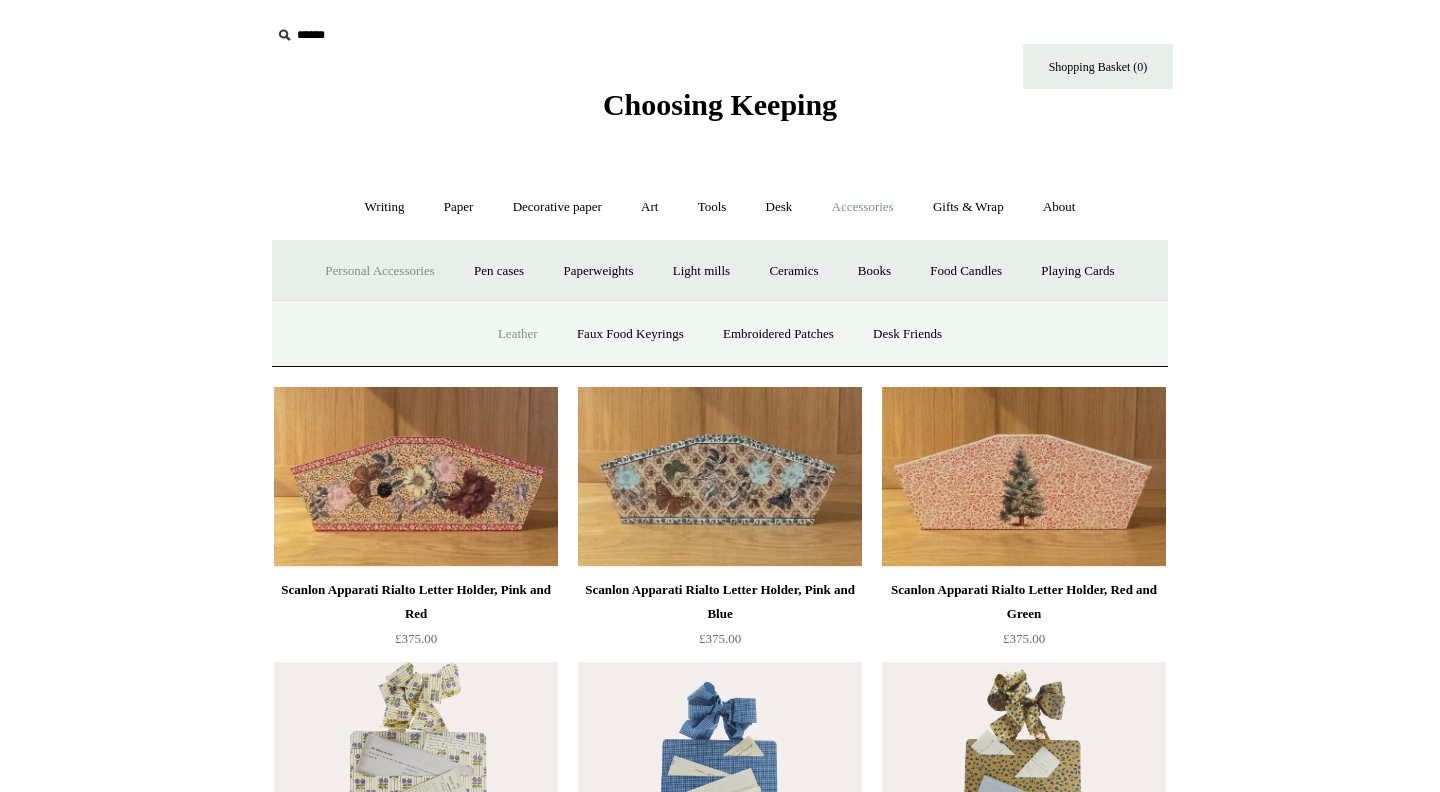 click on "Leather" at bounding box center (518, 334) 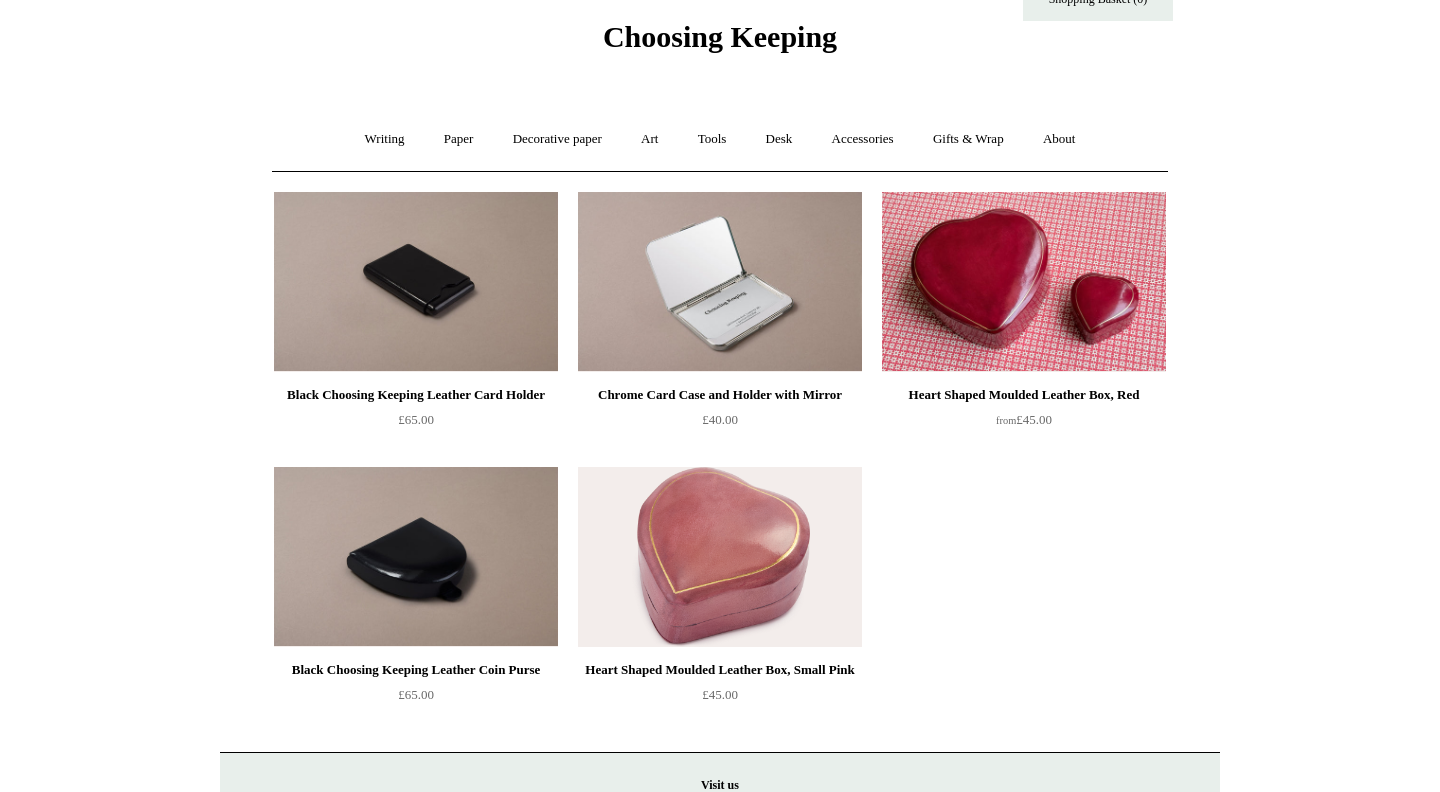 scroll, scrollTop: 0, scrollLeft: 0, axis: both 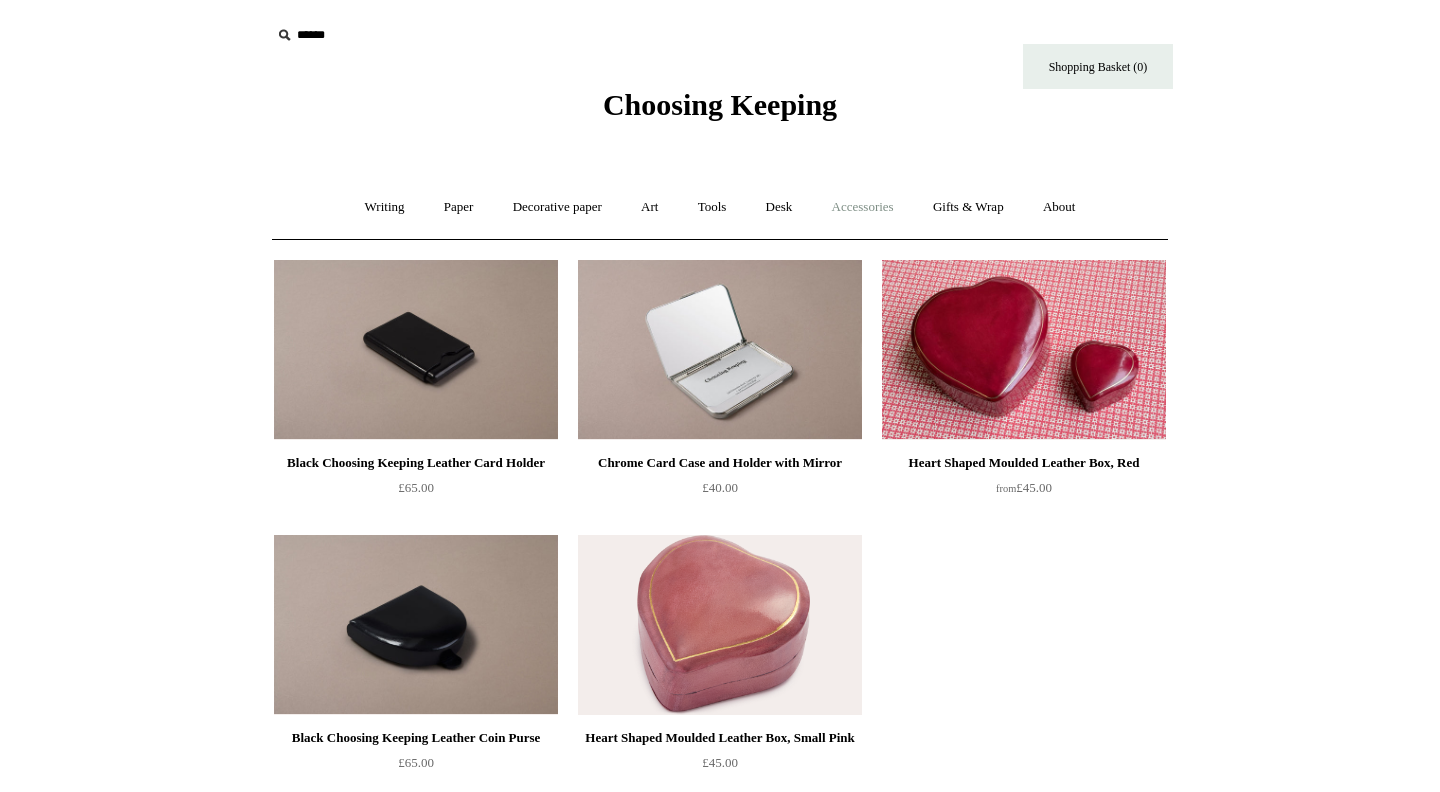 click on "Accessories +" at bounding box center (863, 207) 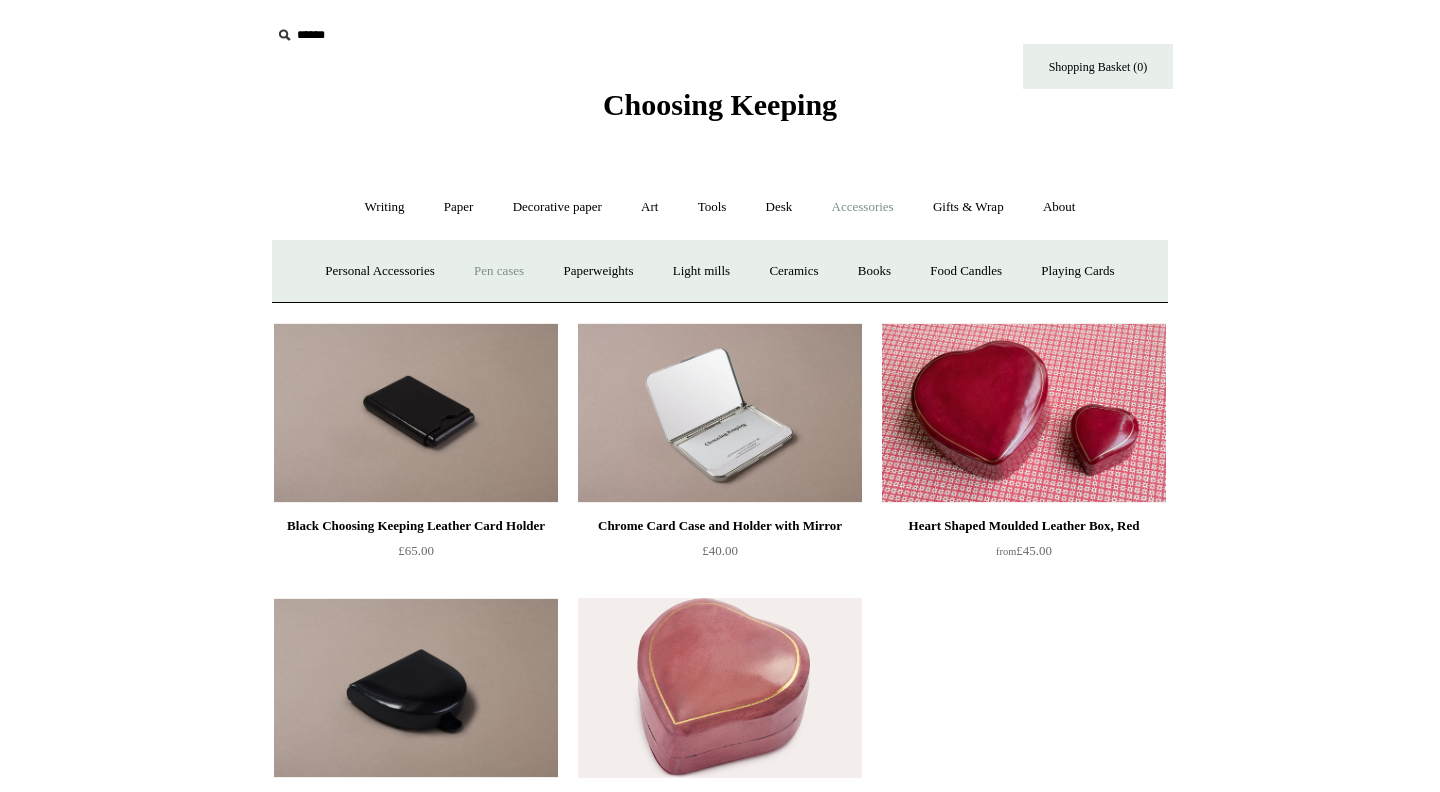 click on "Pen cases" at bounding box center (499, 271) 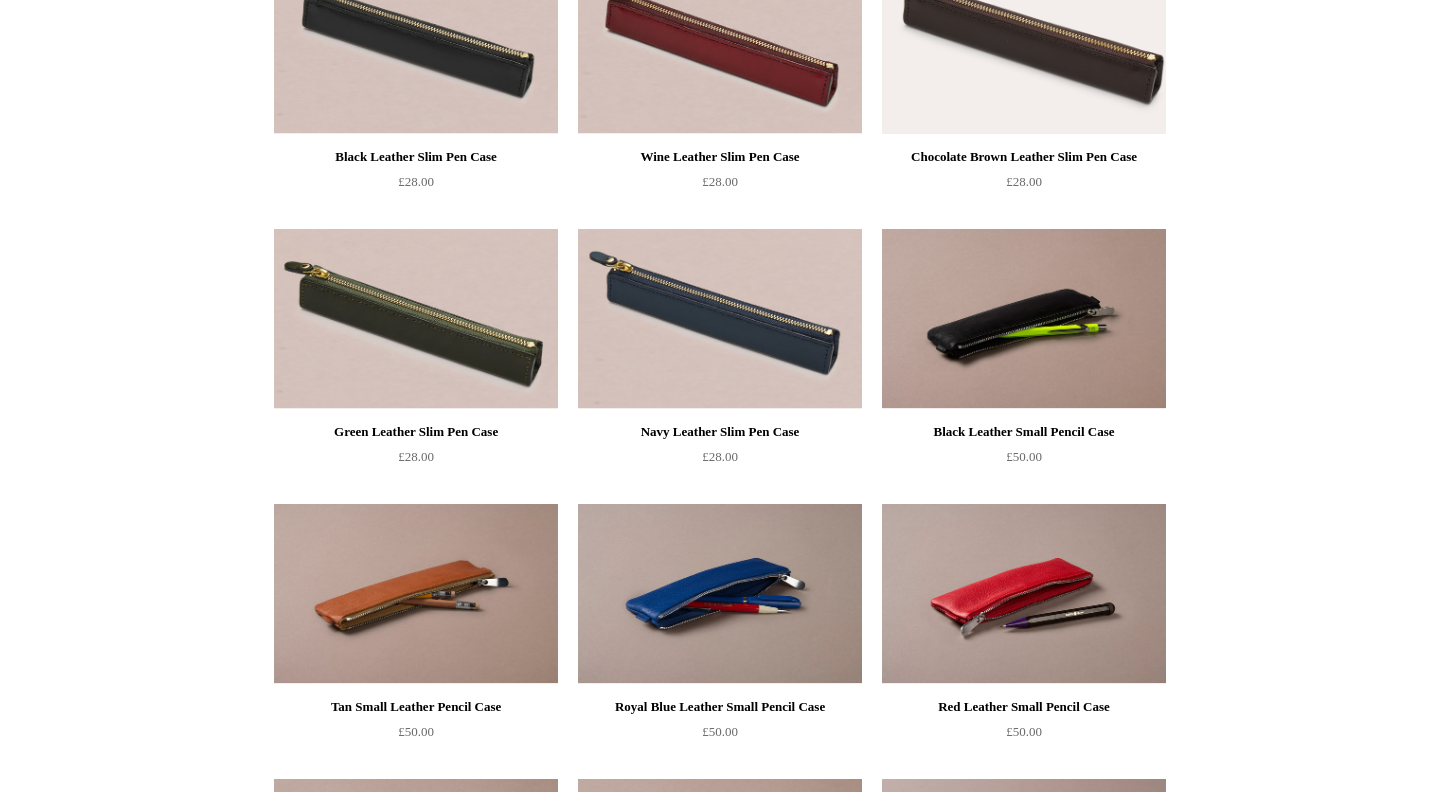 scroll, scrollTop: 0, scrollLeft: 0, axis: both 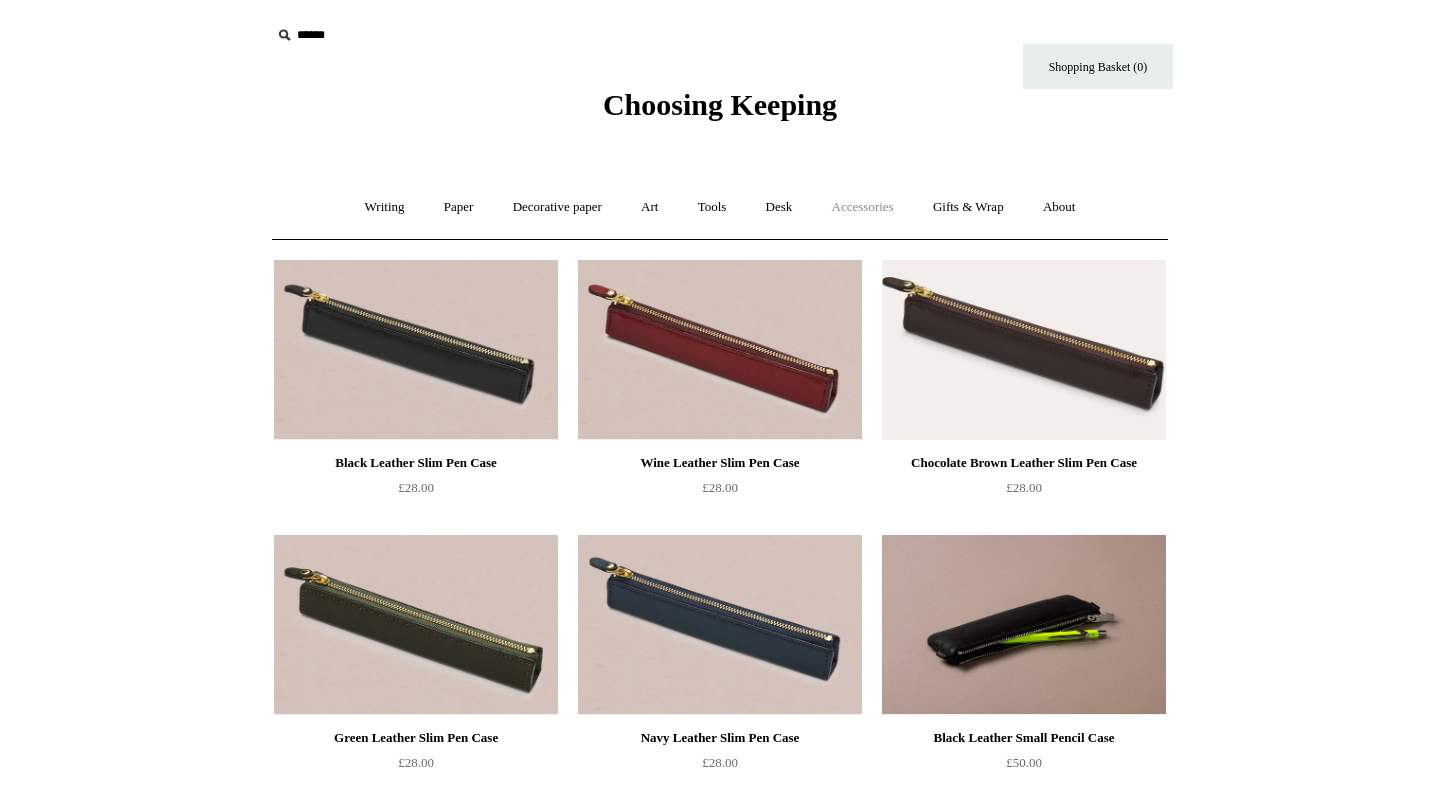 click on "Accessories +" at bounding box center (863, 207) 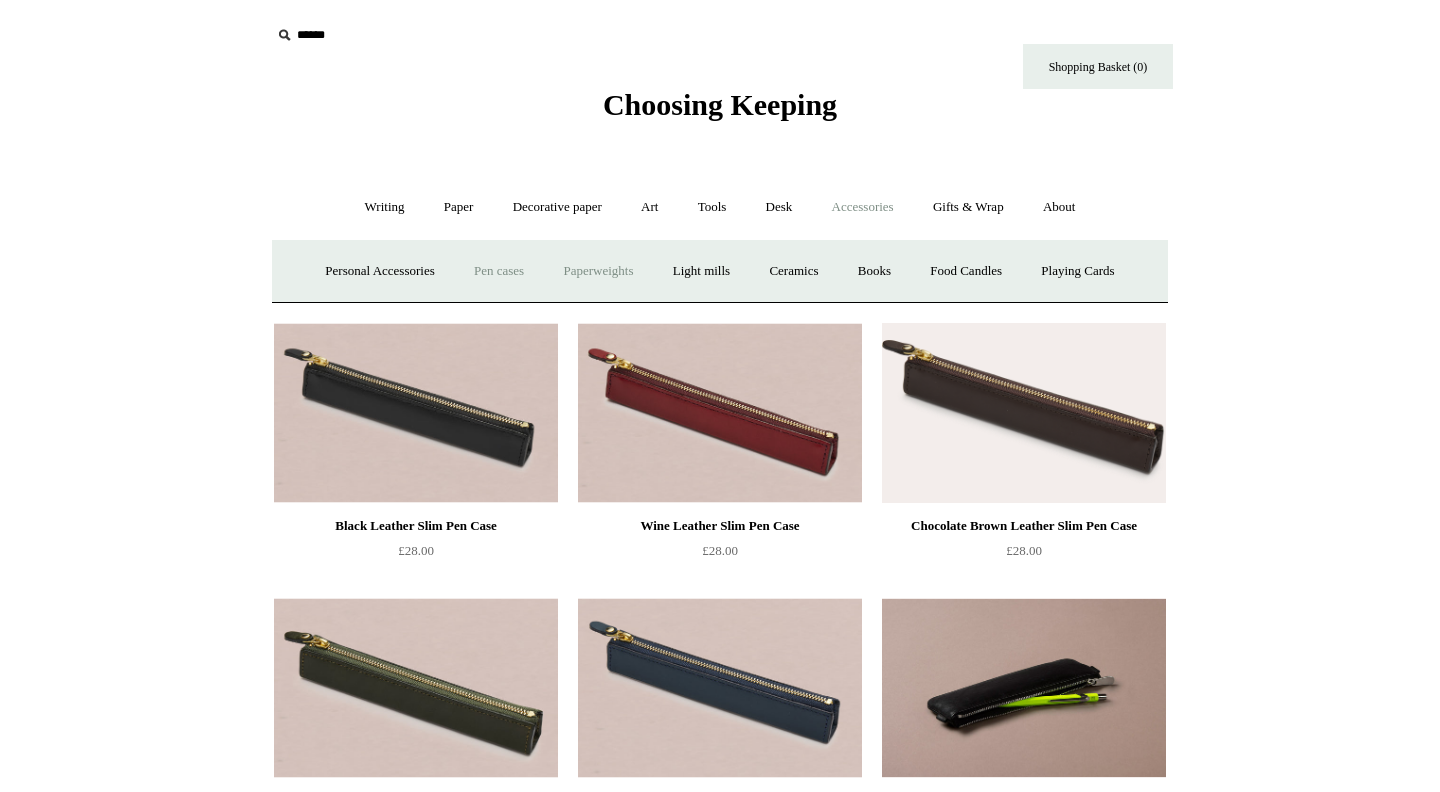 click on "Paperweights +" at bounding box center (598, 271) 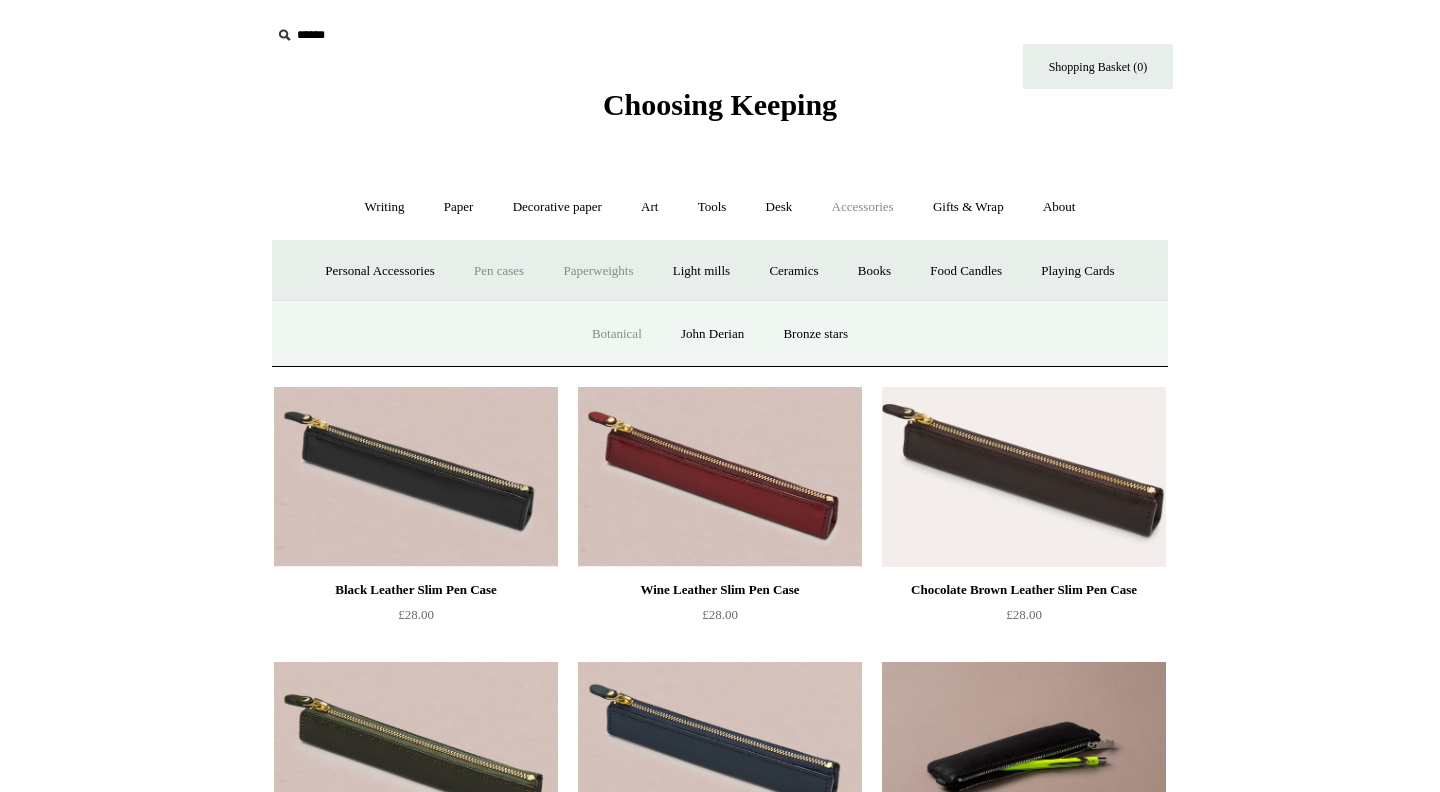 click on "Botanical" at bounding box center (617, 334) 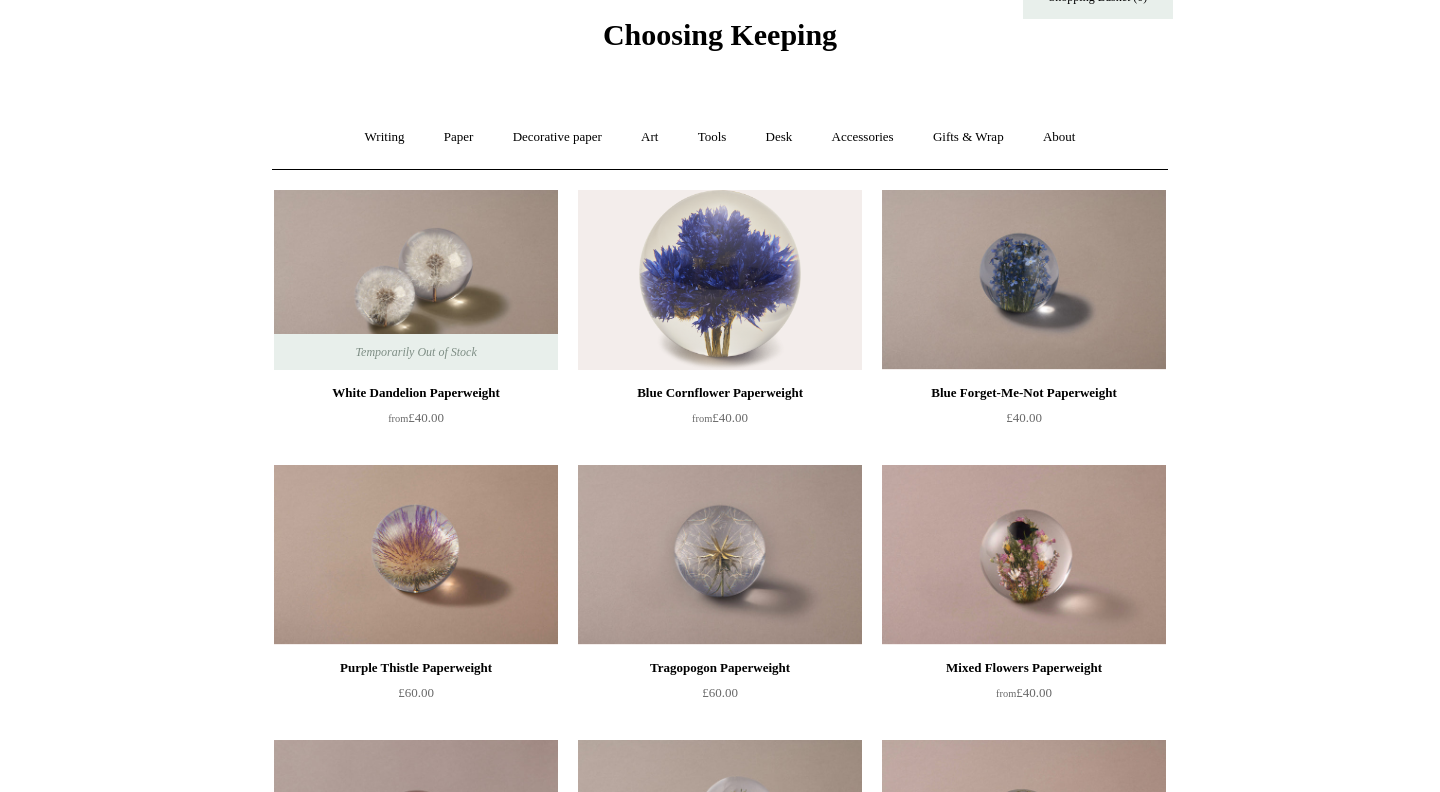 scroll, scrollTop: 60, scrollLeft: 0, axis: vertical 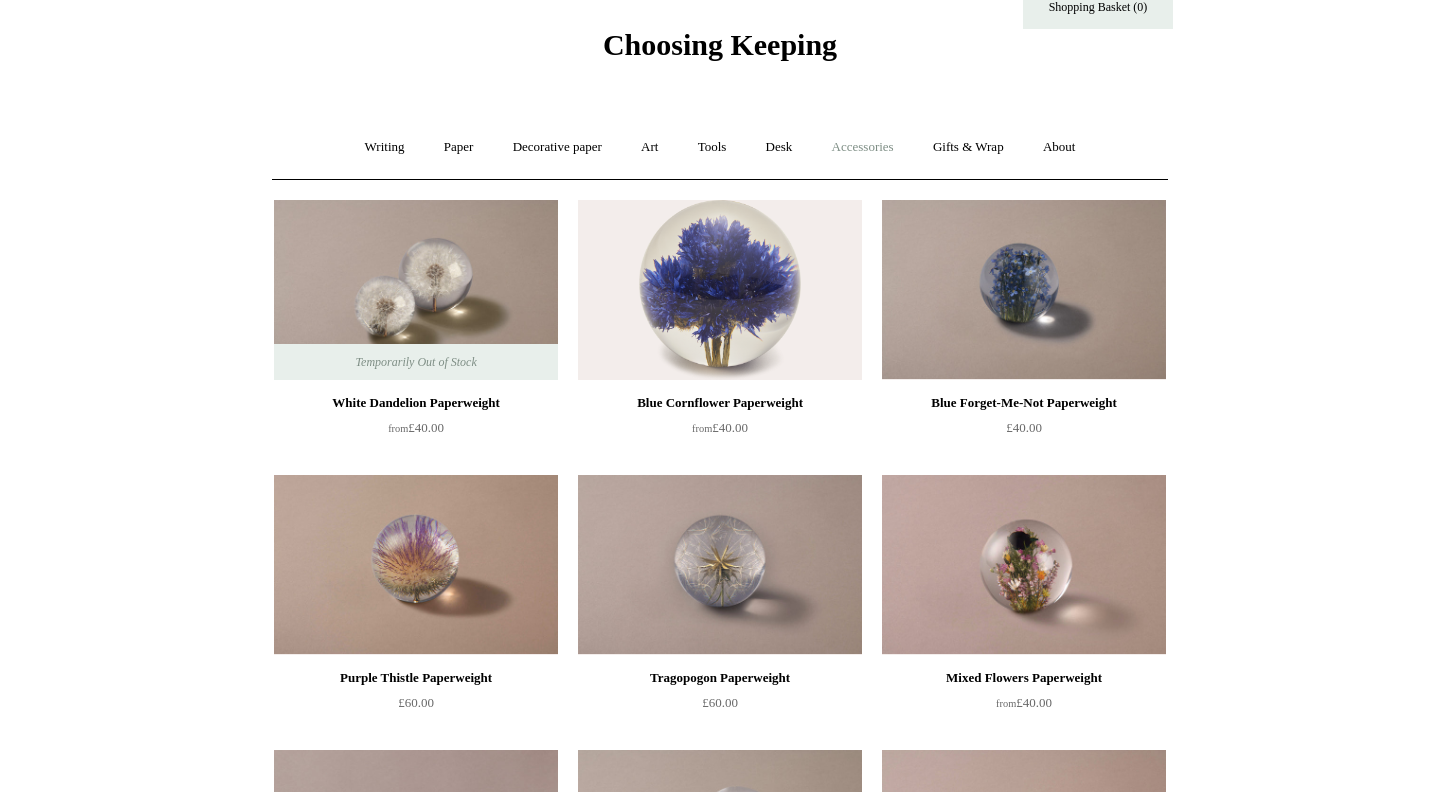 click on "Accessories +" at bounding box center [863, 147] 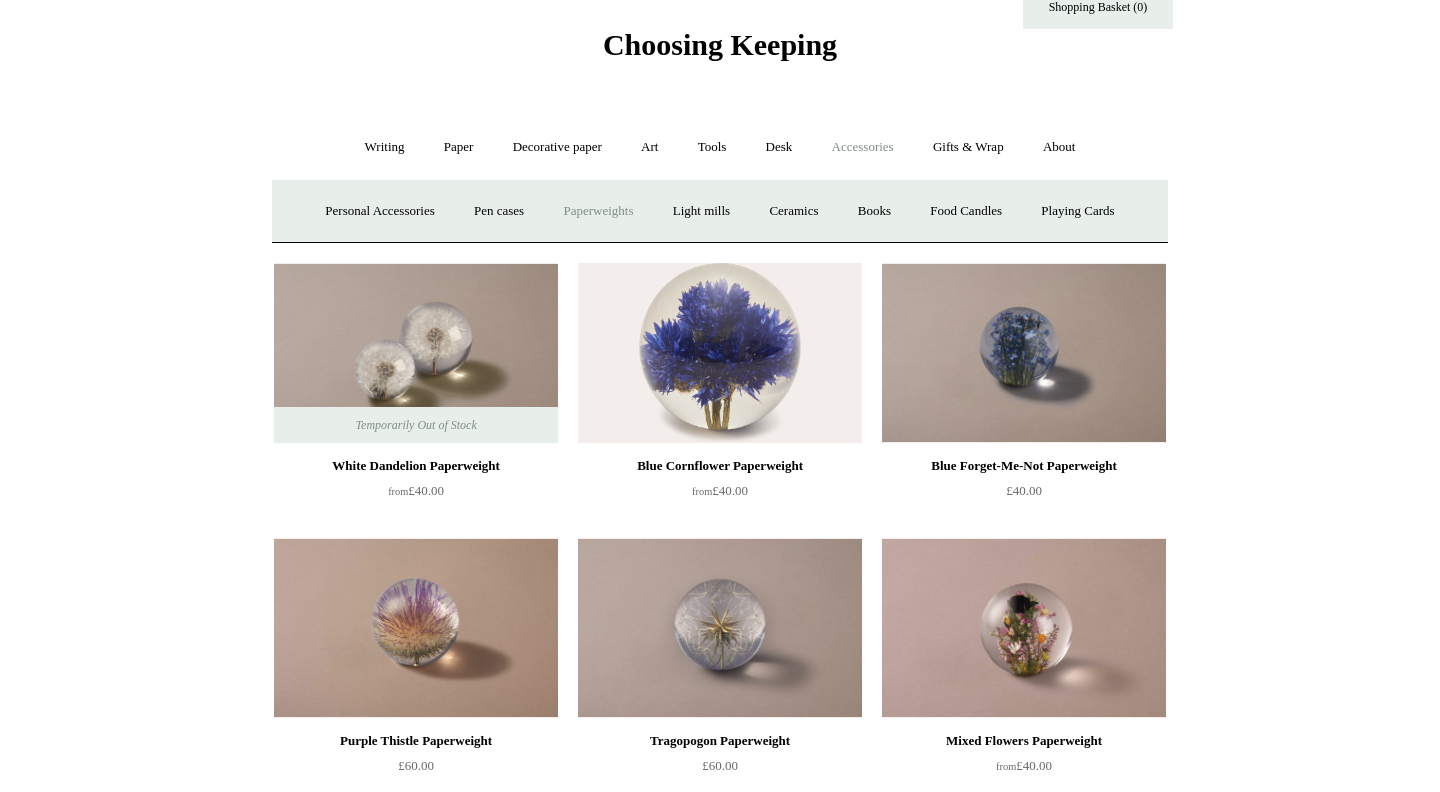 click on "Paperweights +" at bounding box center (598, 211) 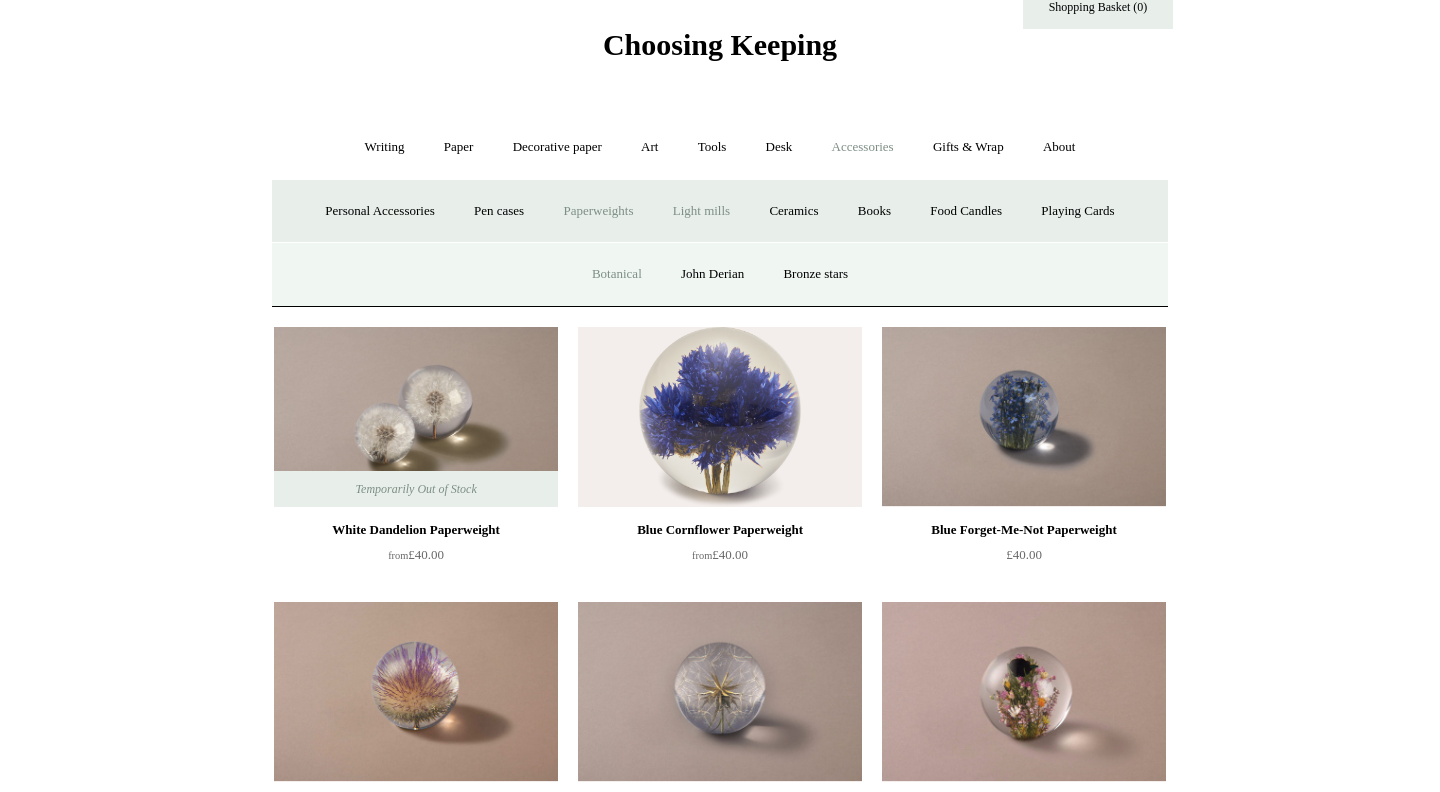 click on "Light mills" at bounding box center [701, 211] 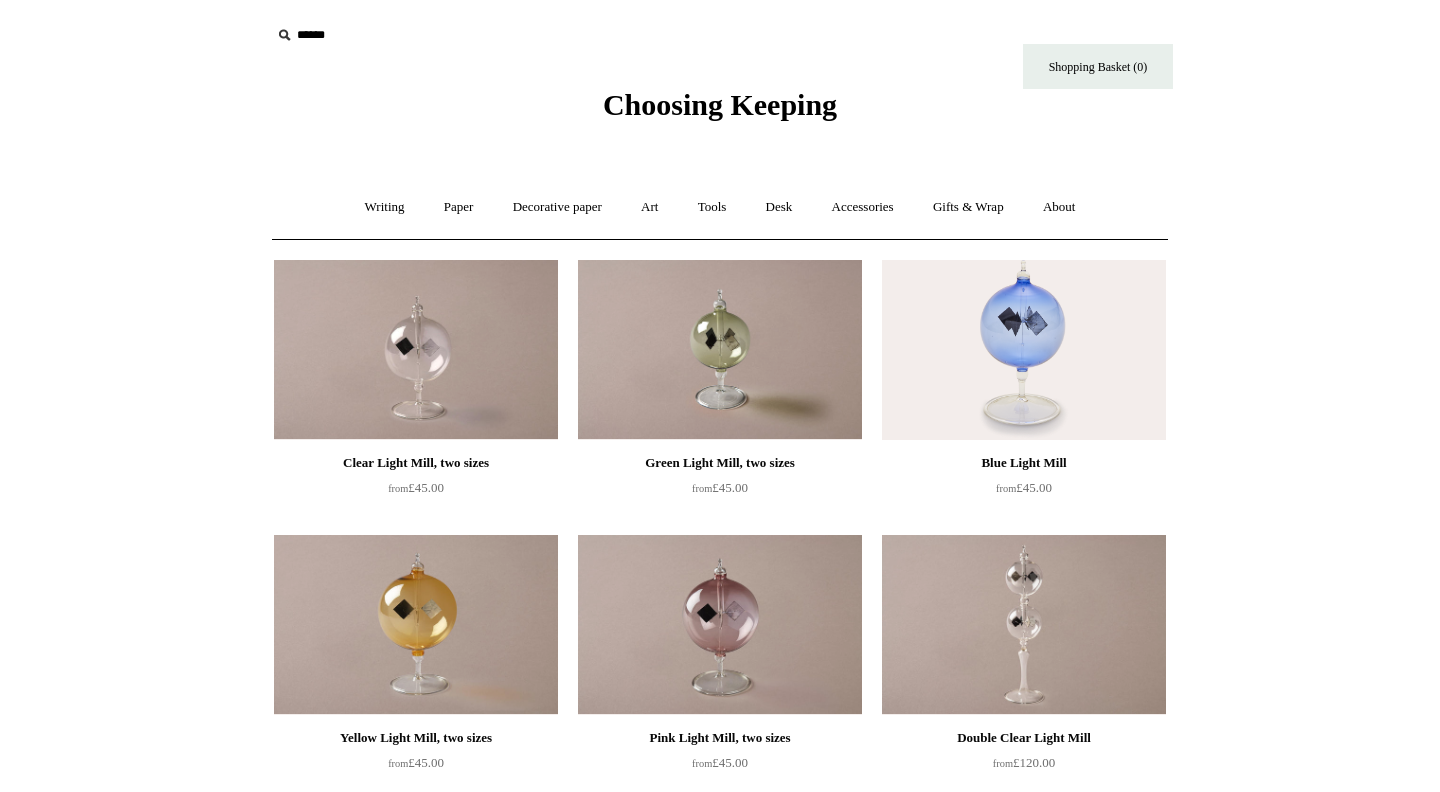 scroll, scrollTop: 0, scrollLeft: 0, axis: both 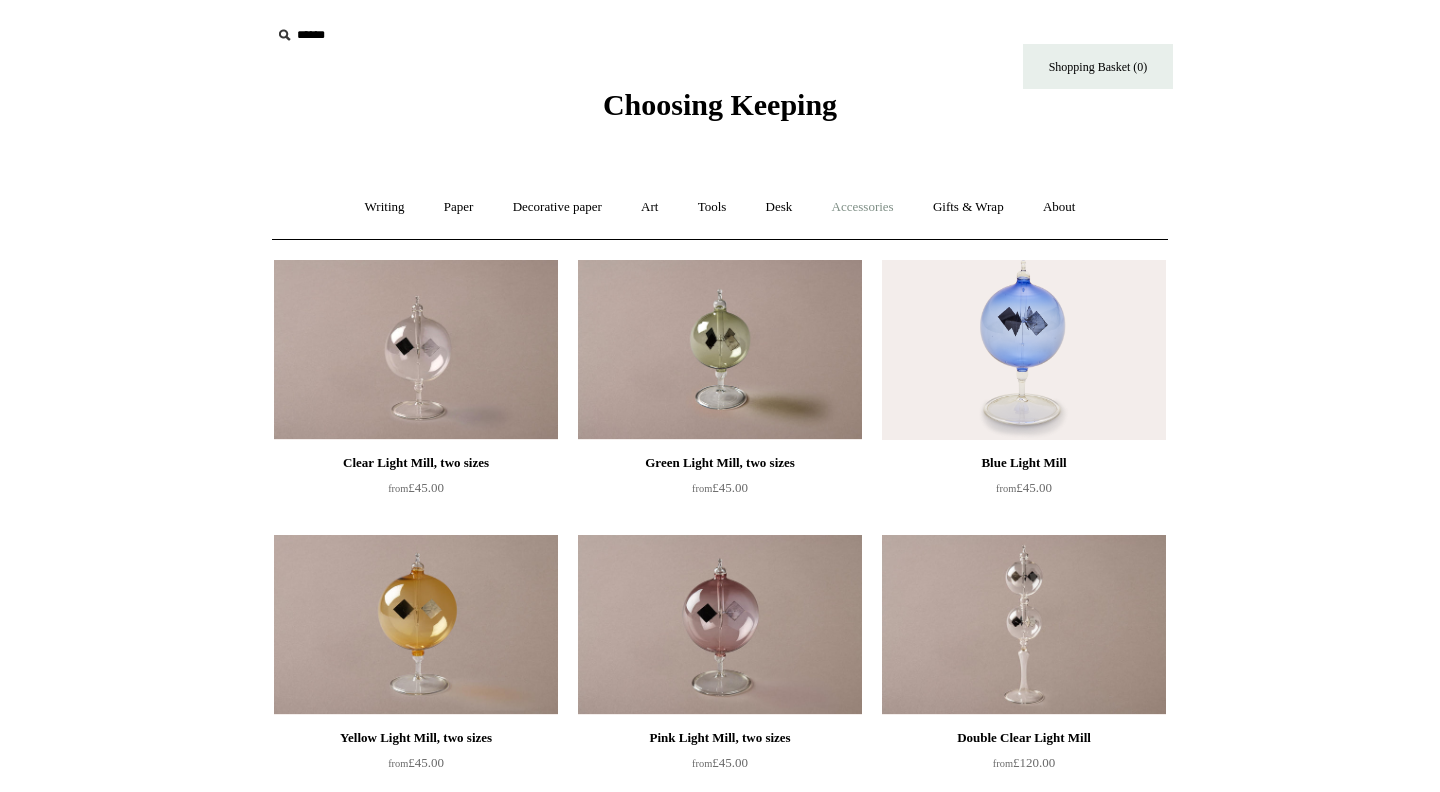 click on "Accessories +" at bounding box center (863, 207) 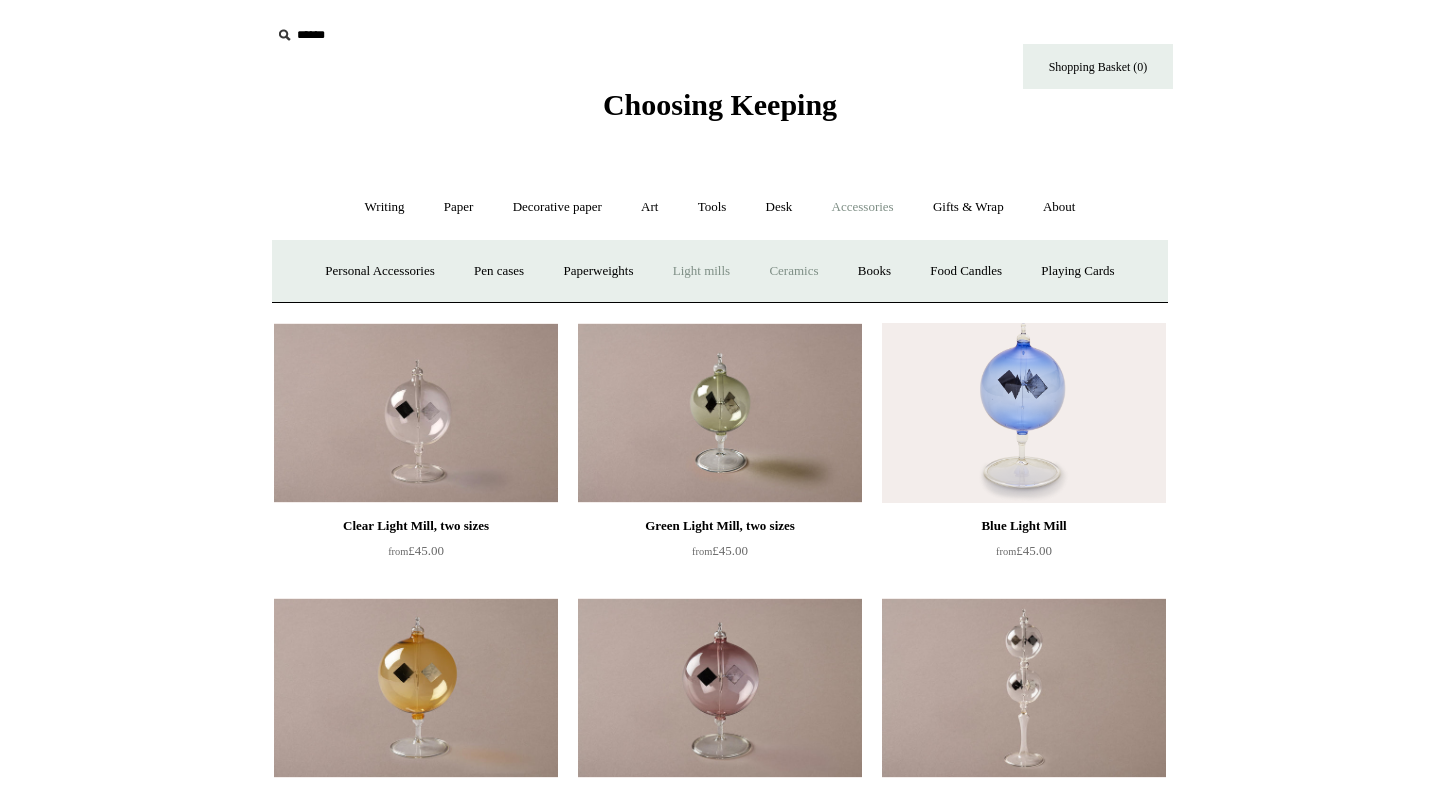 click on "Ceramics  +" at bounding box center (793, 271) 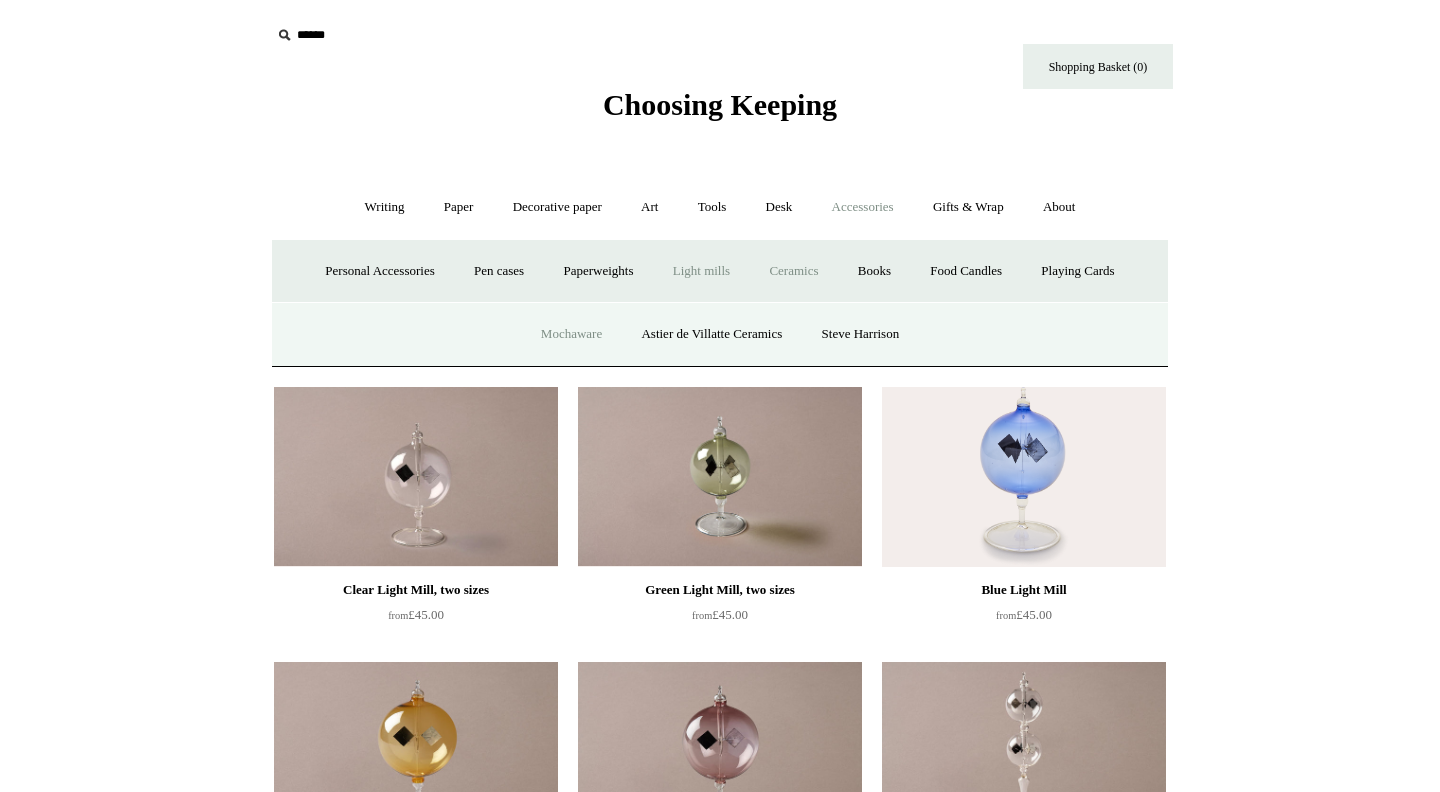 click on "Mochaware" at bounding box center [571, 334] 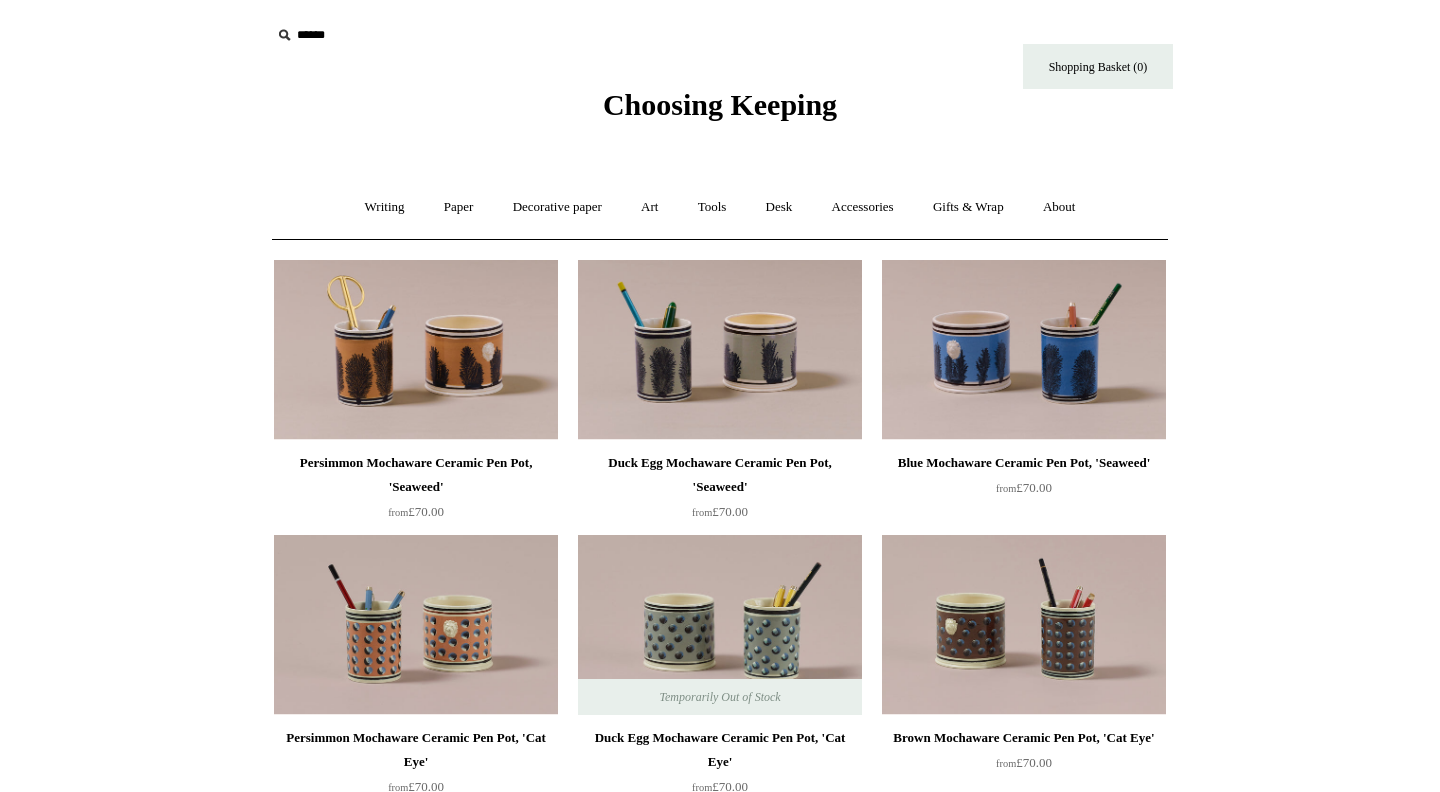 scroll, scrollTop: 0, scrollLeft: 0, axis: both 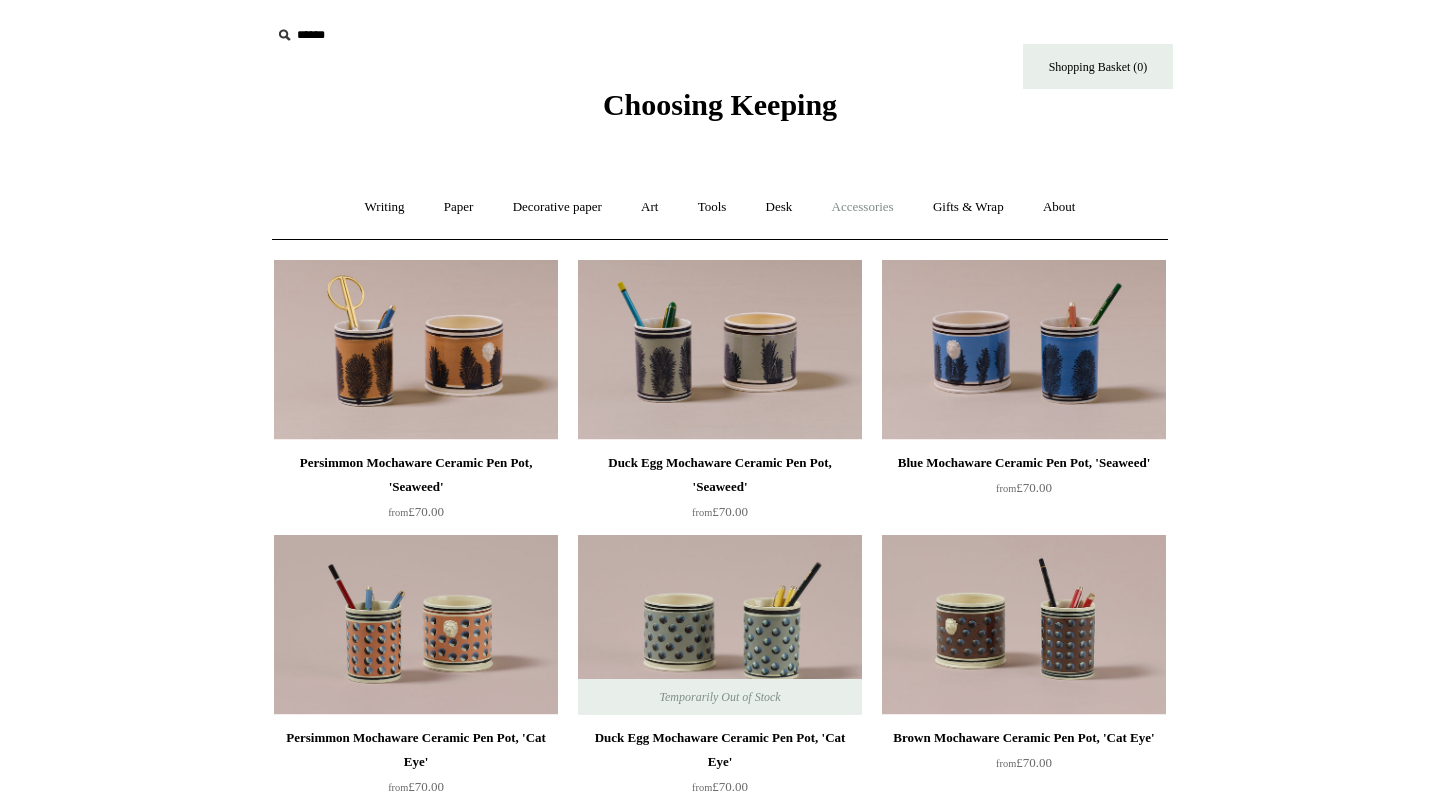 click on "Accessories +" at bounding box center (863, 207) 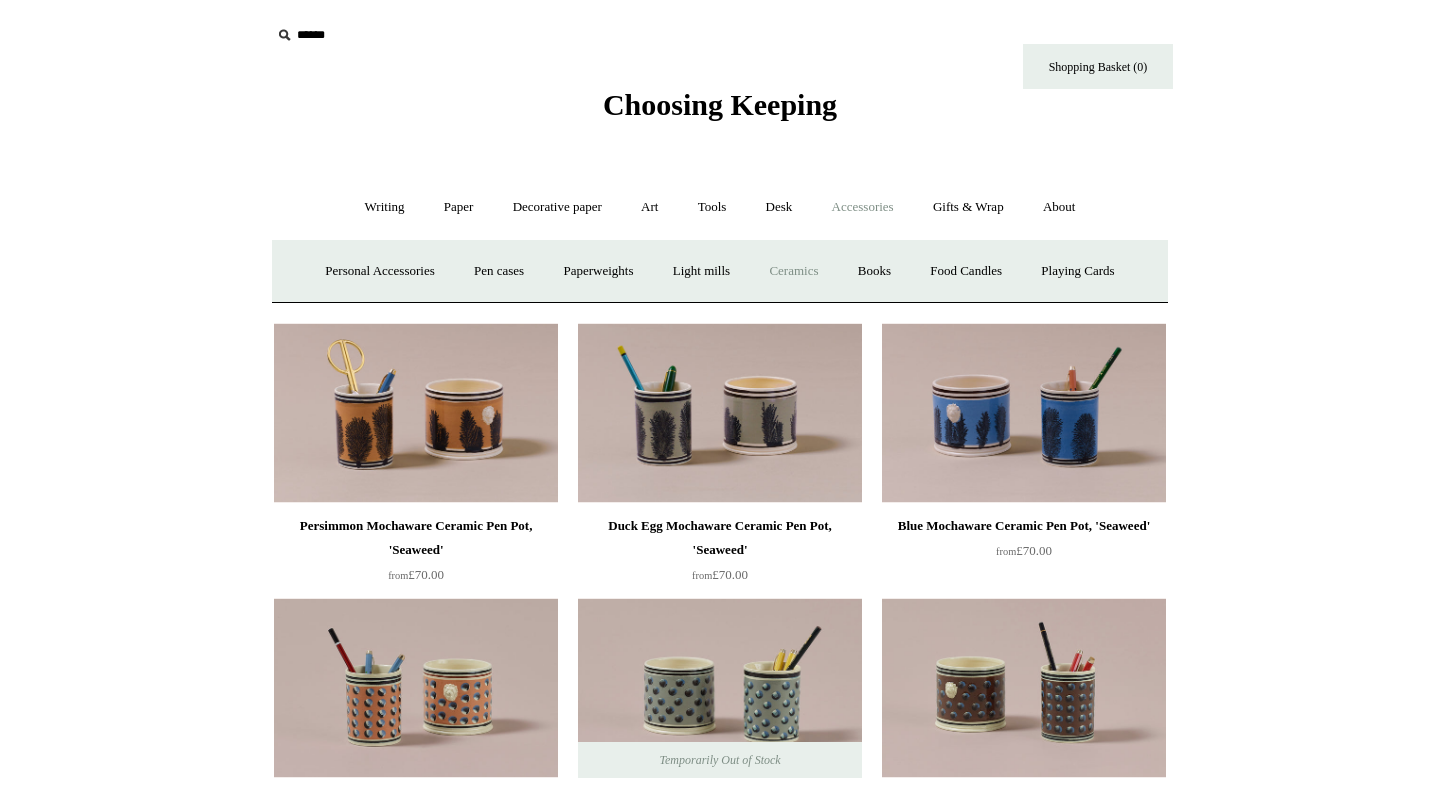 click on "Ceramics  +" at bounding box center [793, 271] 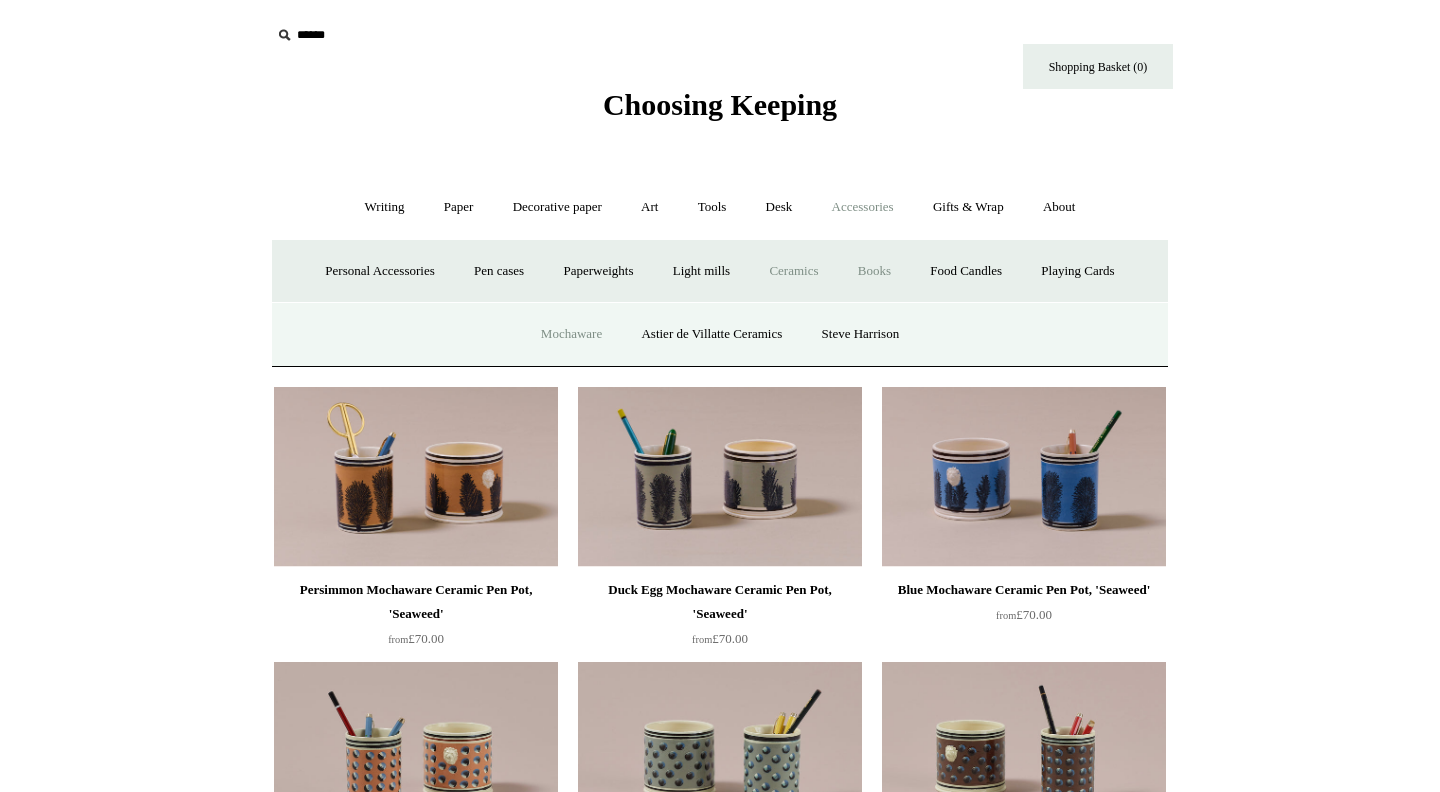 click on "Books" at bounding box center (874, 271) 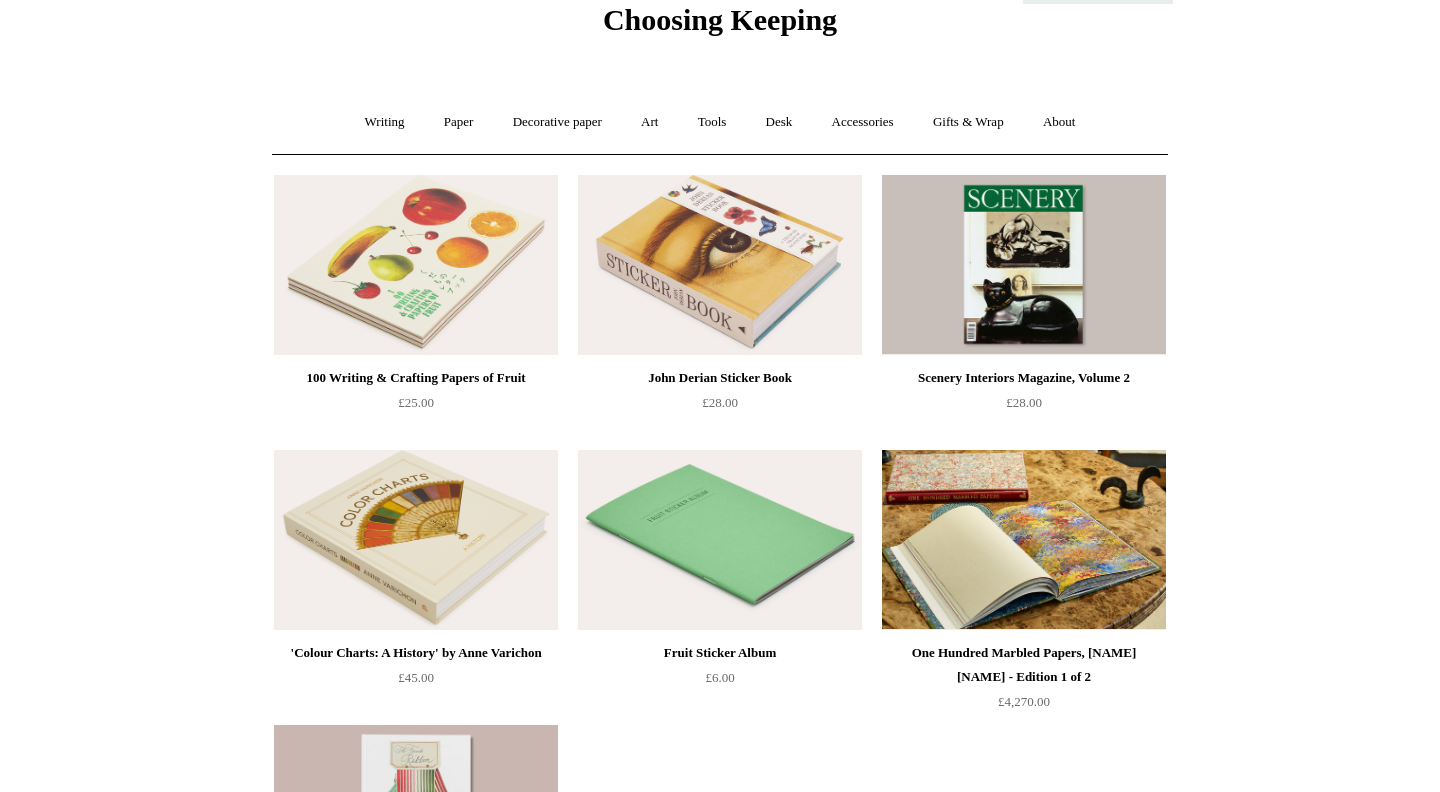 scroll, scrollTop: 0, scrollLeft: 0, axis: both 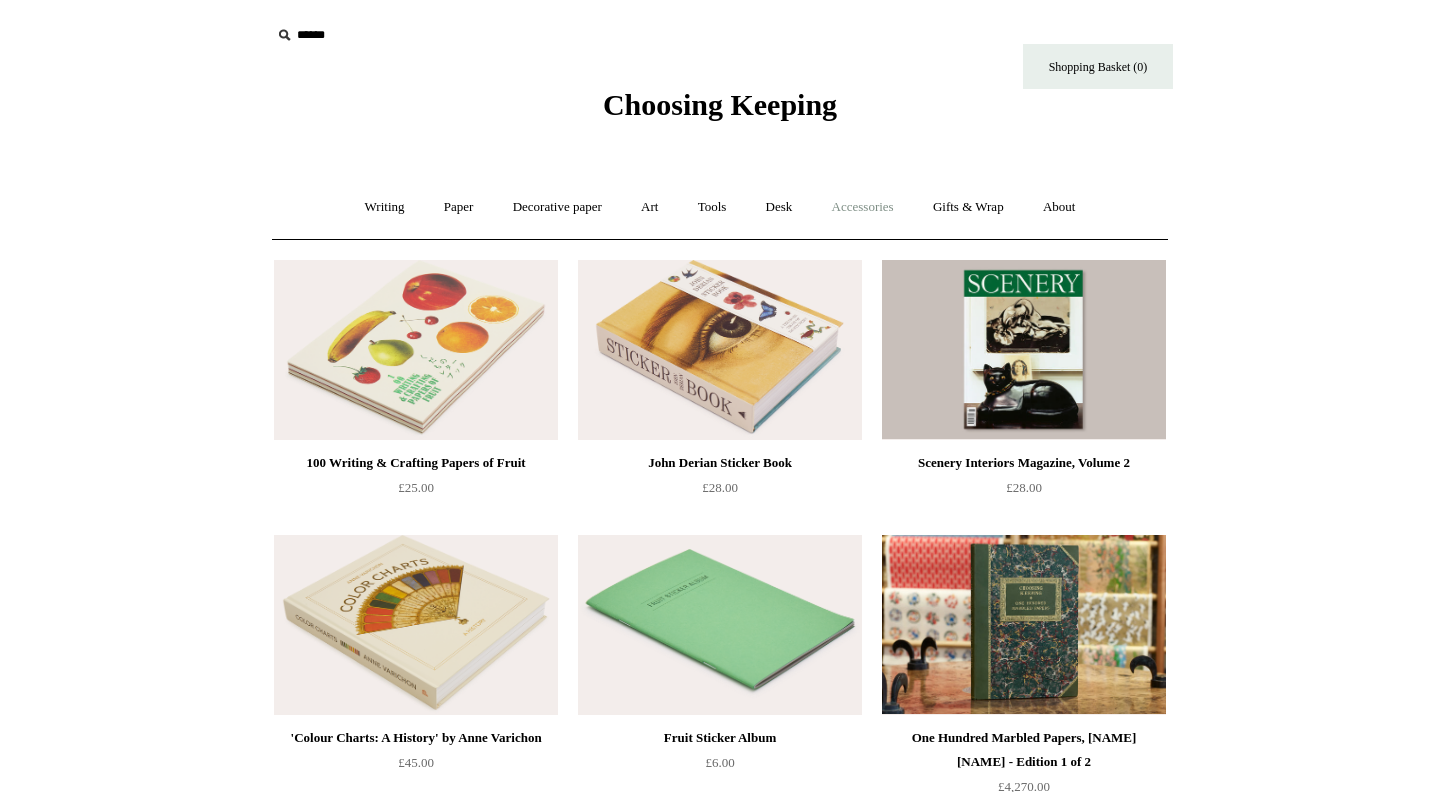 click on "Accessories +" at bounding box center [863, 207] 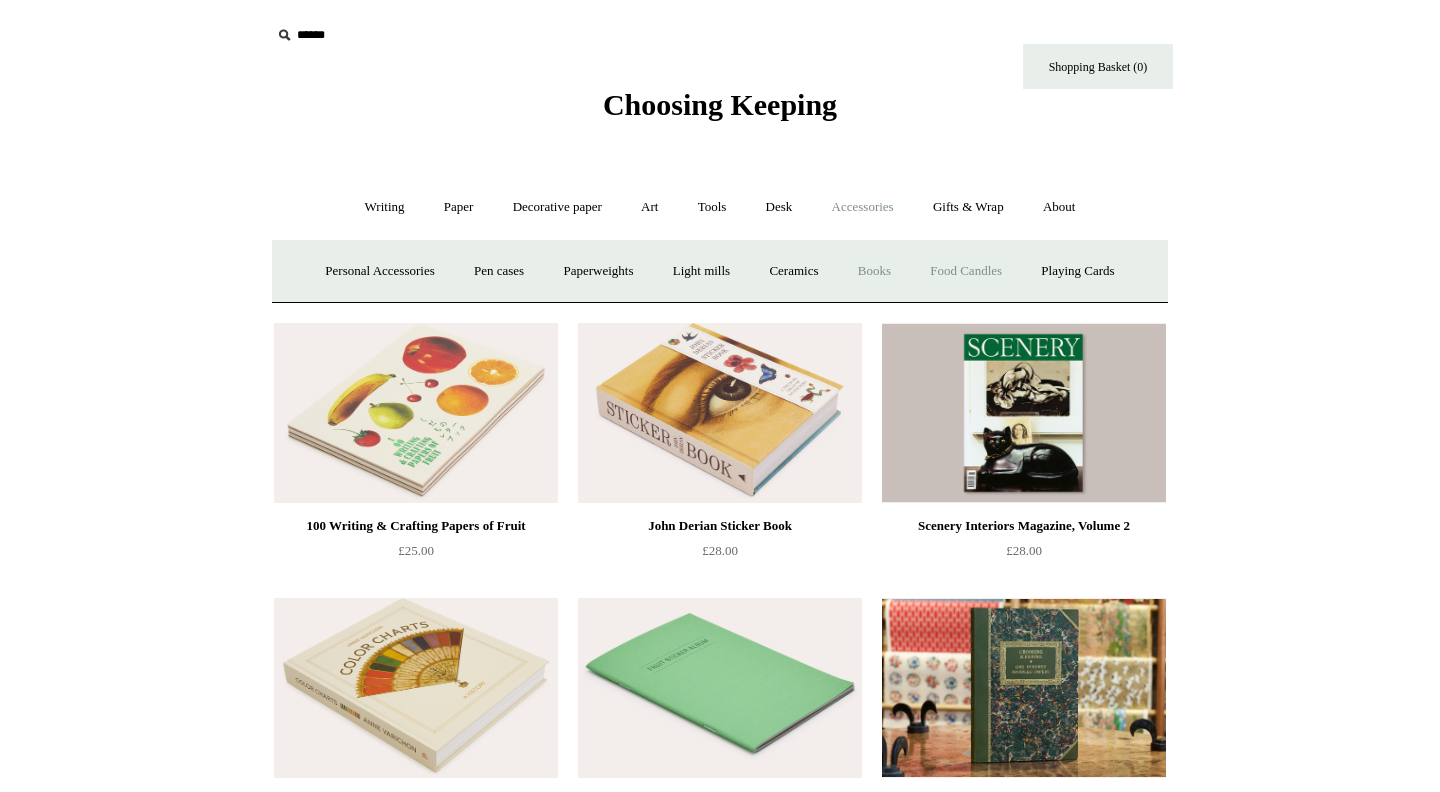 click on "Food Candles" at bounding box center (966, 271) 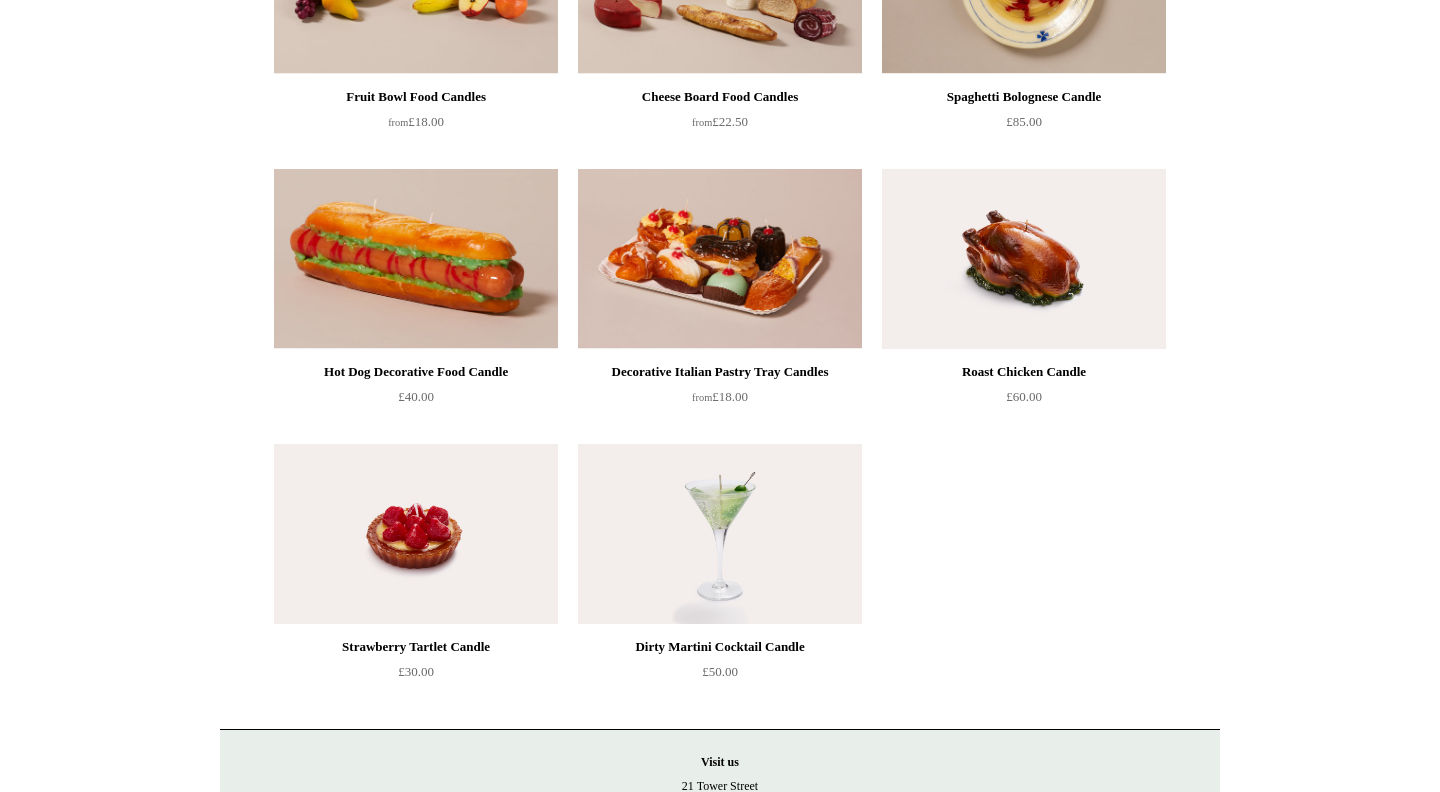 scroll, scrollTop: 0, scrollLeft: 0, axis: both 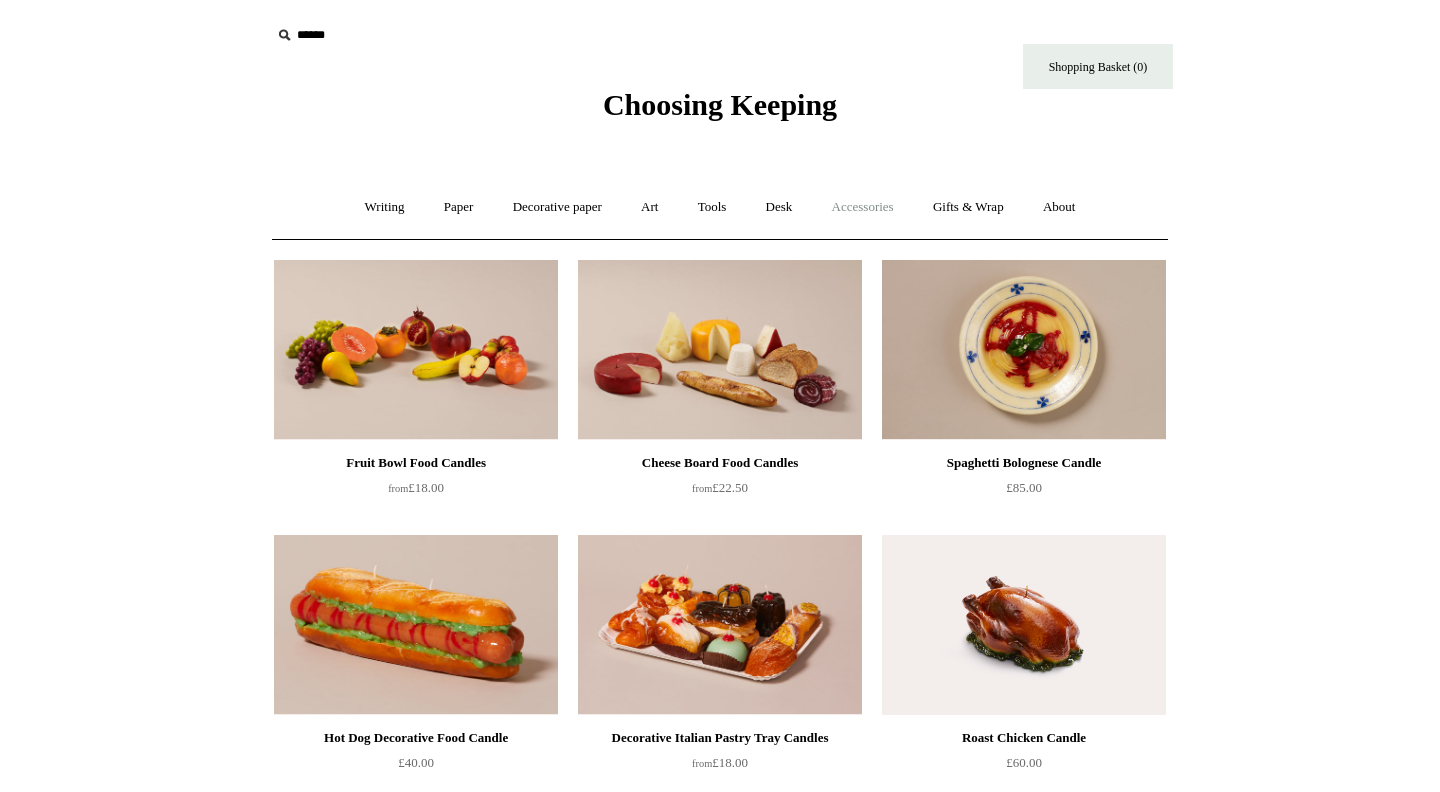 click on "Accessories +" at bounding box center (863, 207) 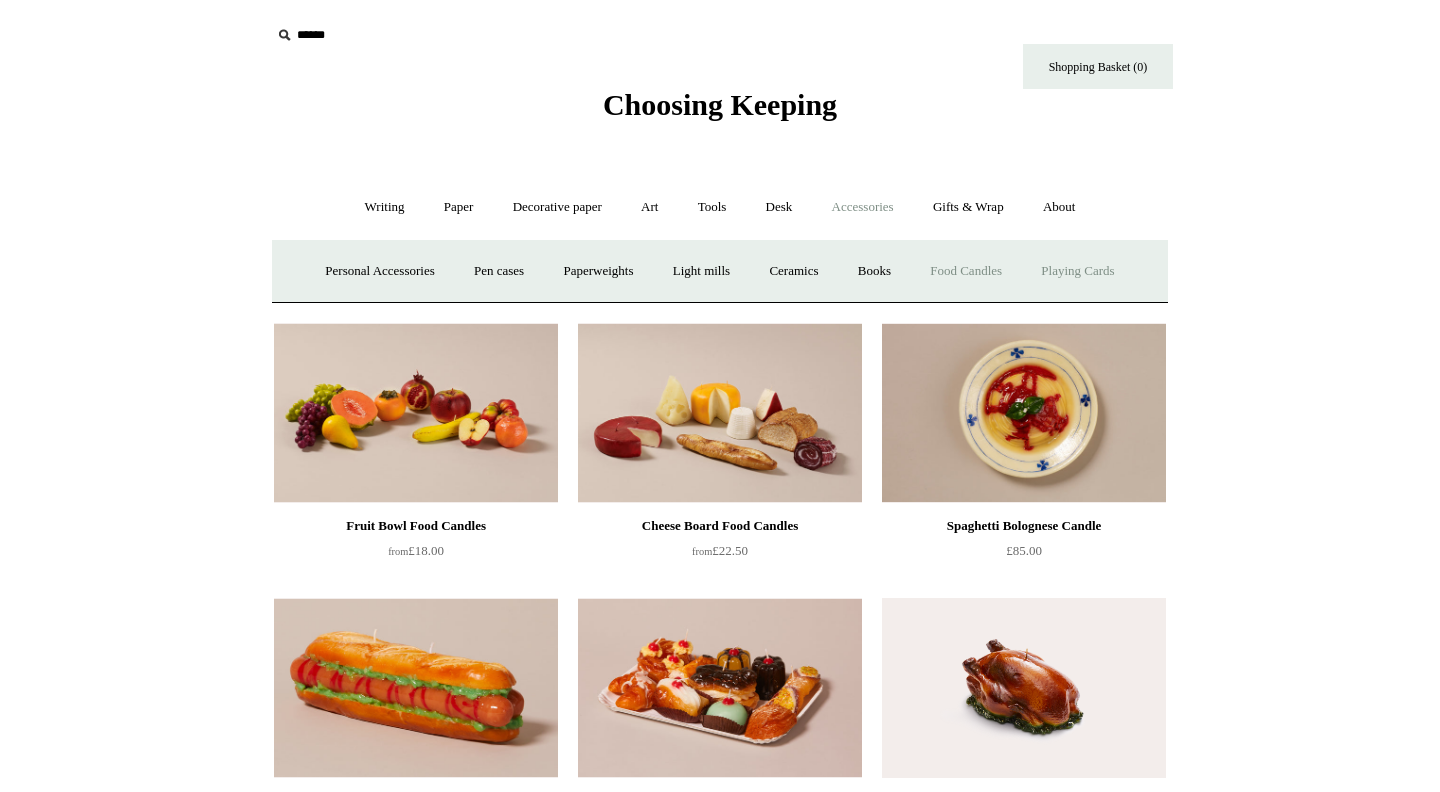 click on "Playing Cards" at bounding box center [1077, 271] 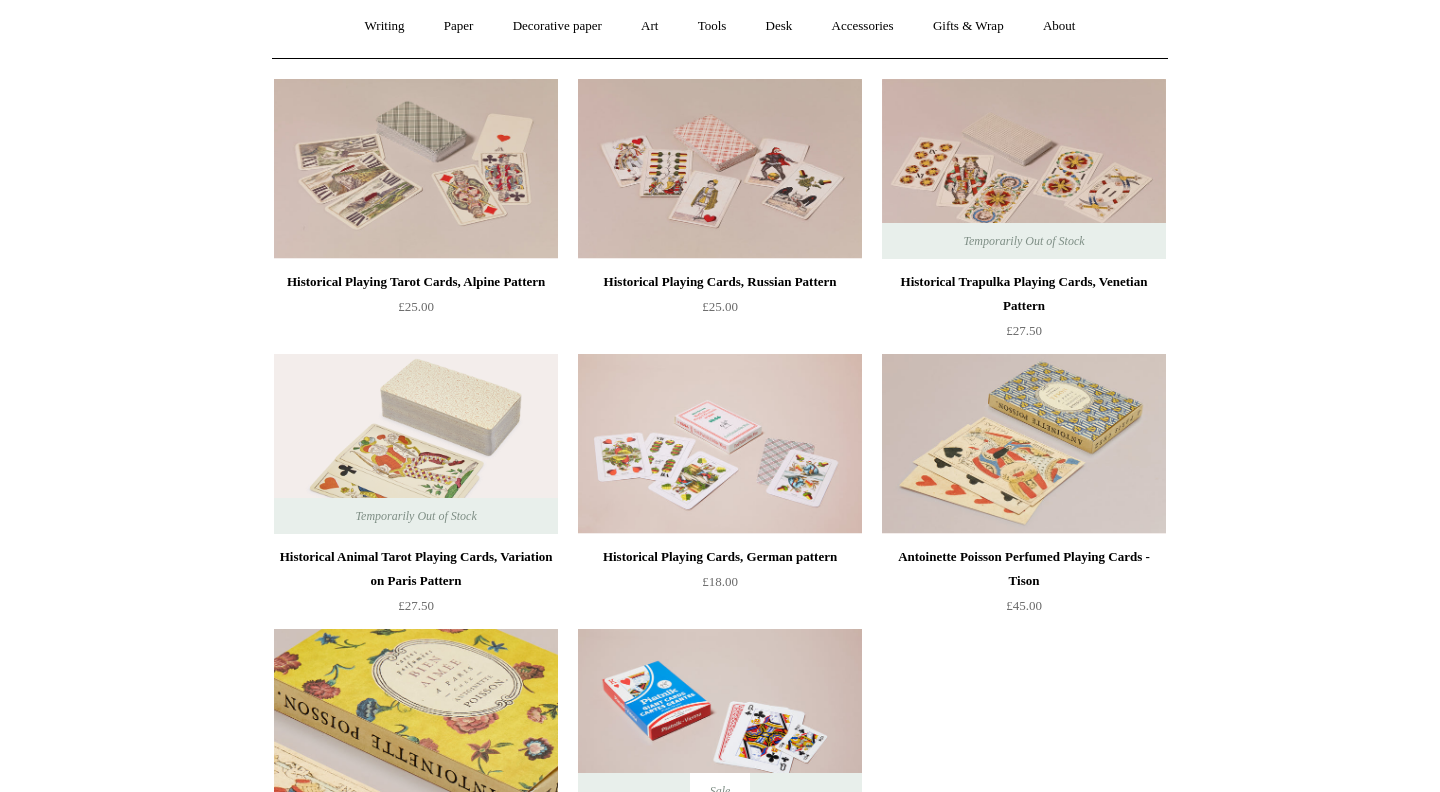 scroll, scrollTop: 0, scrollLeft: 0, axis: both 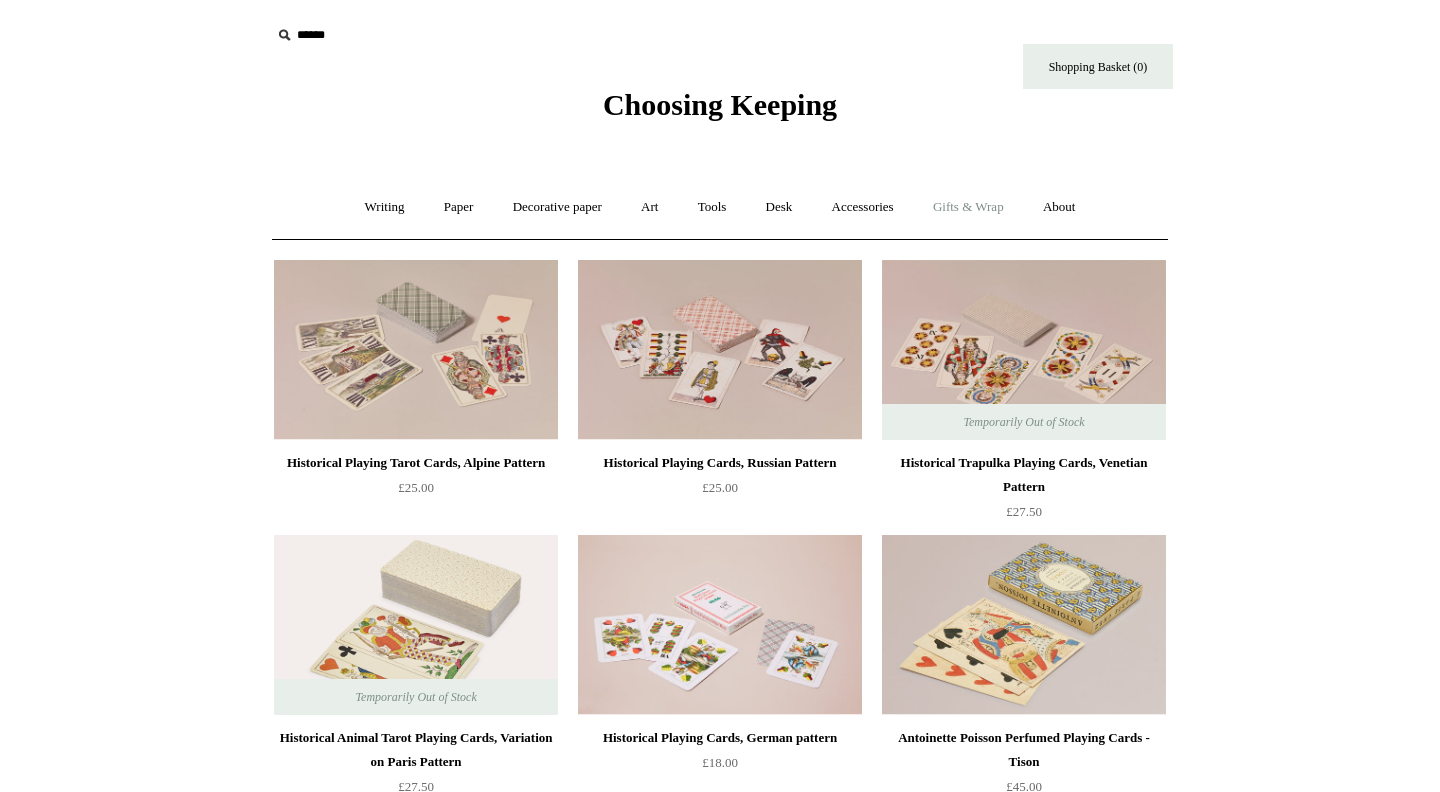click on "Gifts & Wrap +" at bounding box center [968, 207] 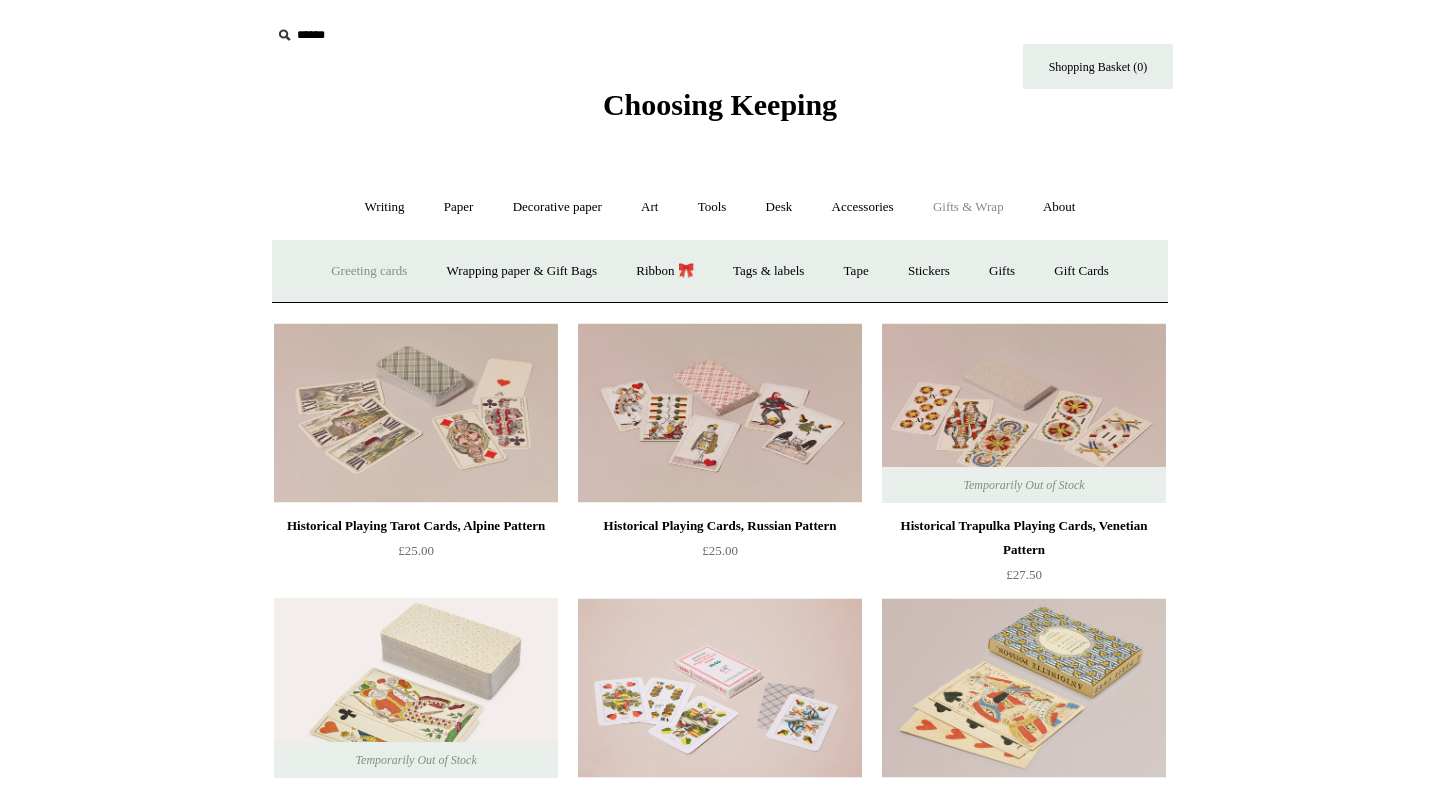 click on "Greeting cards +" at bounding box center [369, 271] 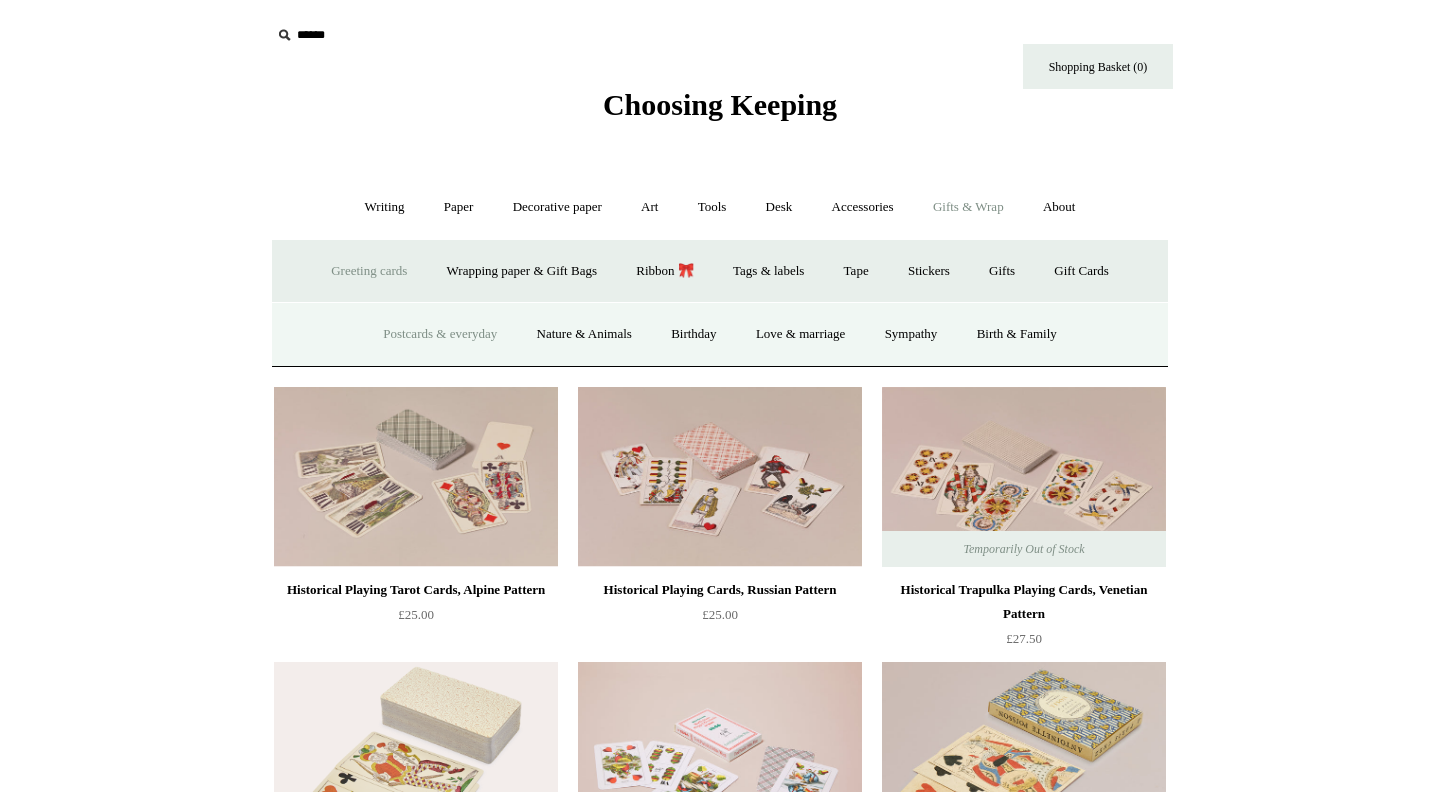 click on "Postcards & everyday" at bounding box center (440, 334) 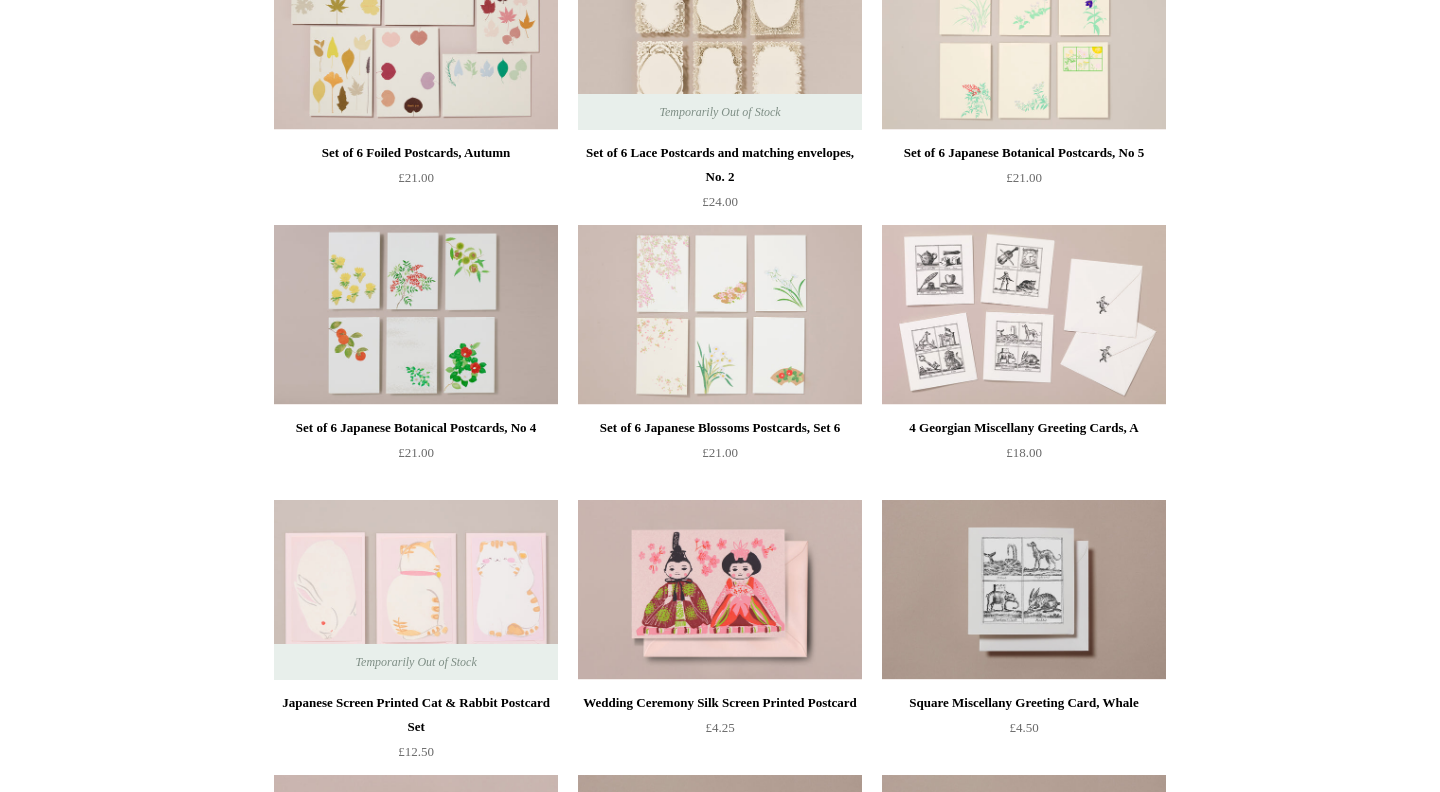 scroll, scrollTop: 0, scrollLeft: 0, axis: both 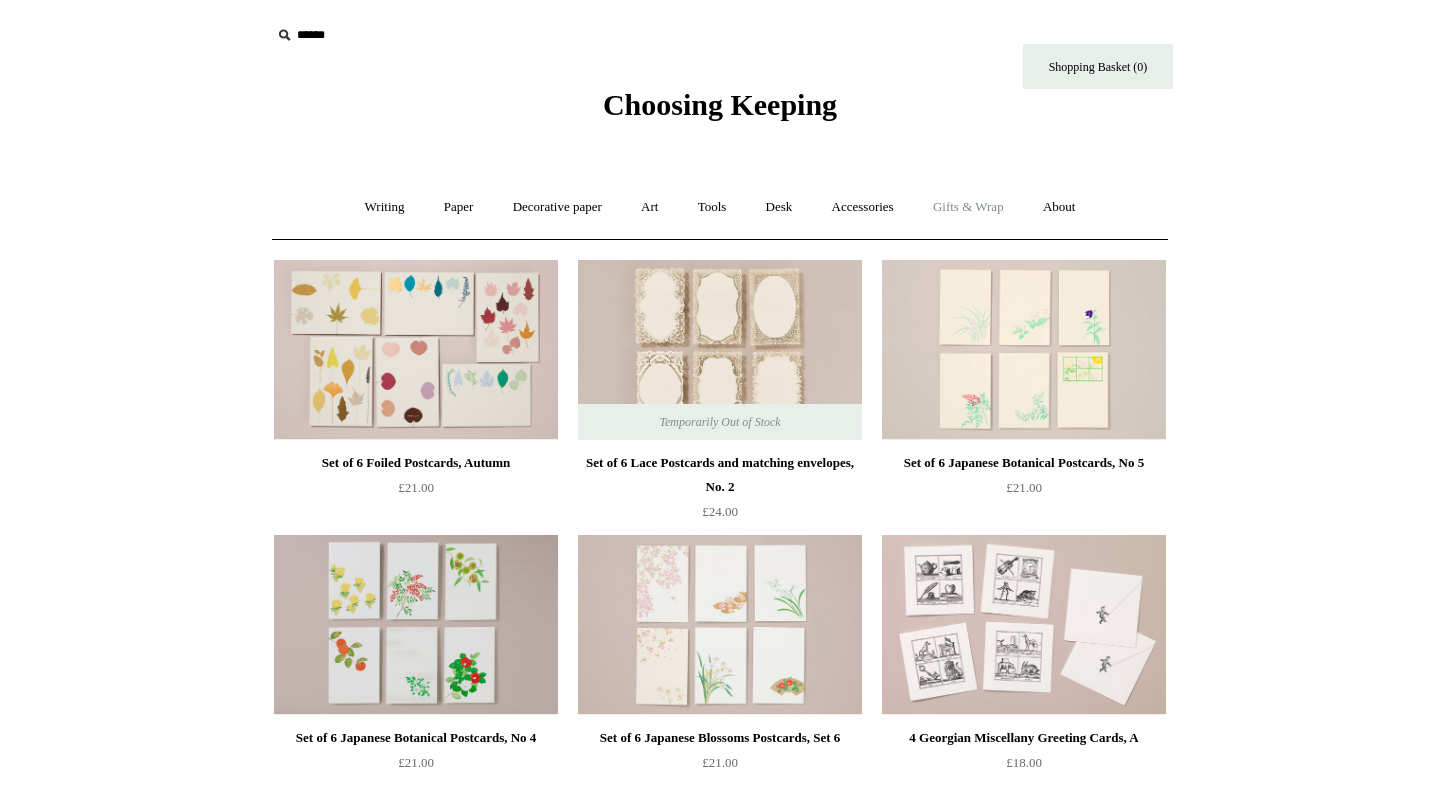 click on "Gifts & Wrap +" at bounding box center [968, 207] 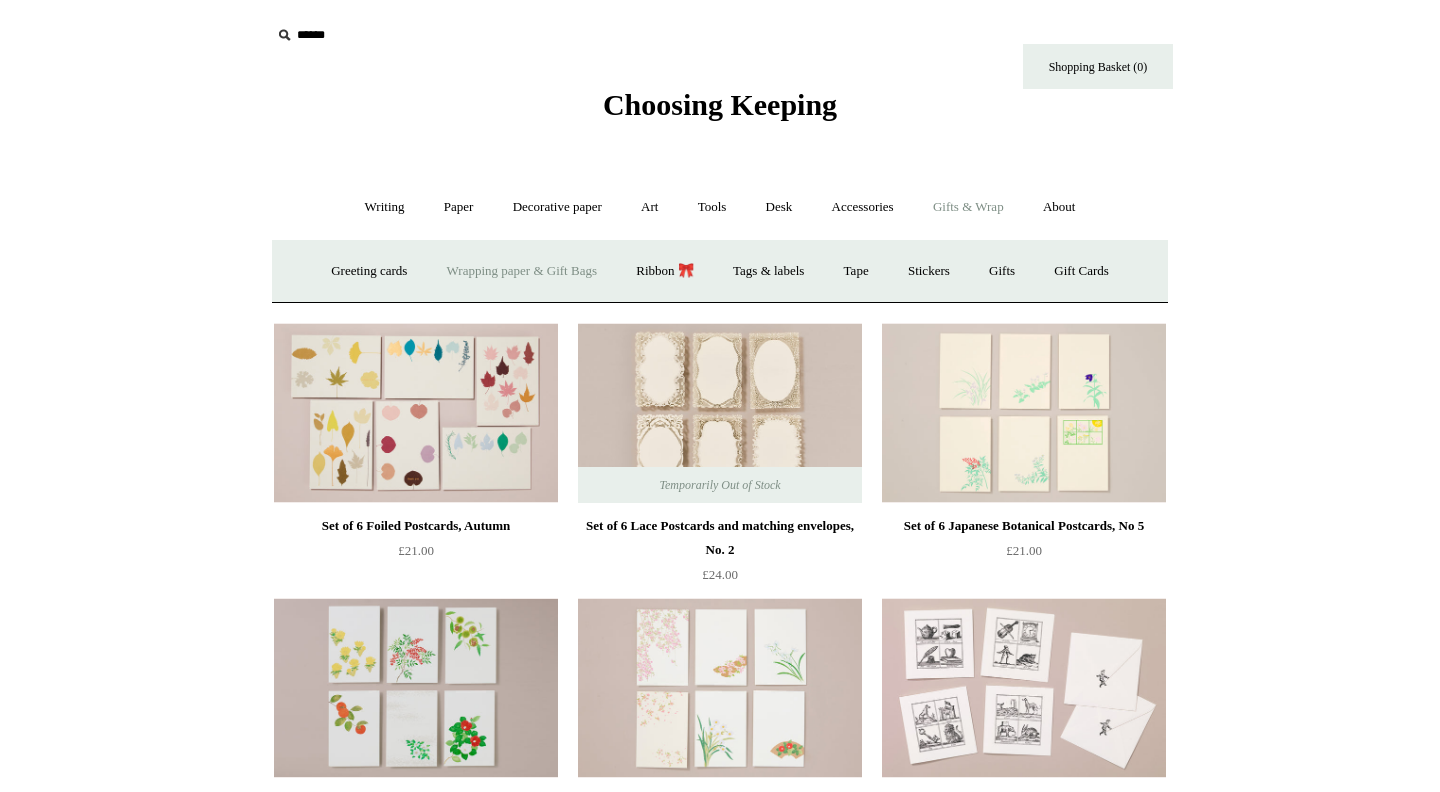 click on "Wrapping paper & Gift Bags" at bounding box center [522, 271] 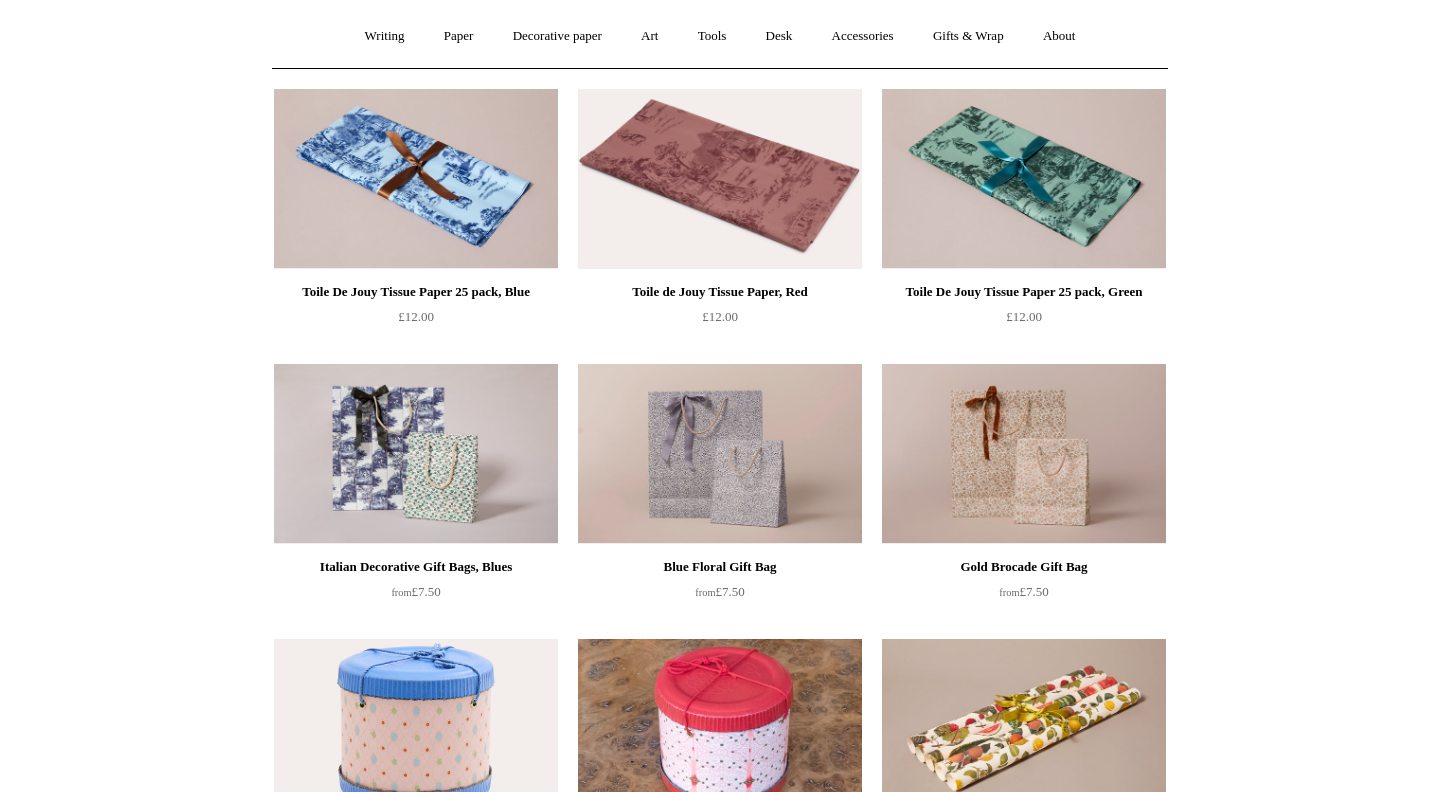 scroll, scrollTop: 0, scrollLeft: 0, axis: both 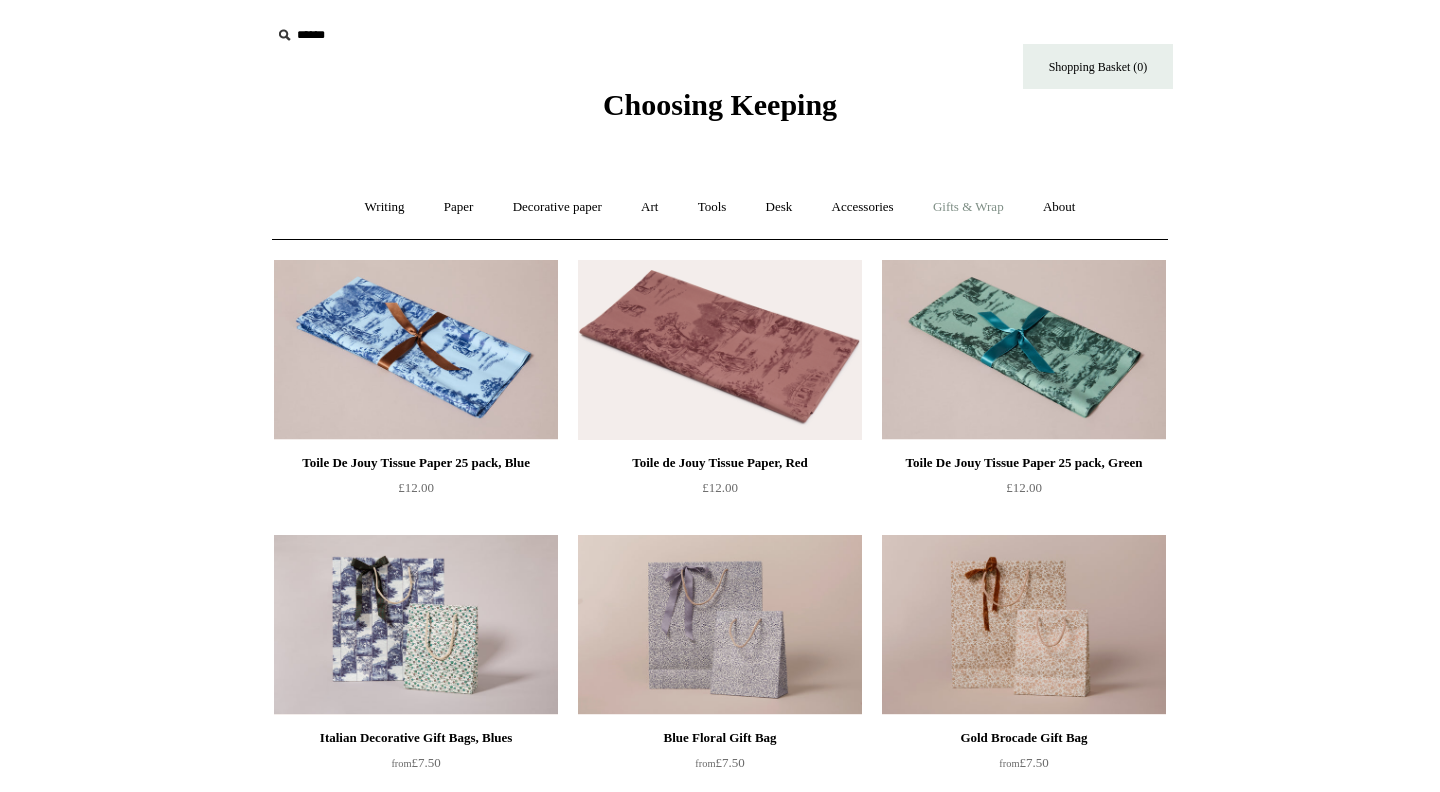click on "Gifts & Wrap +" at bounding box center (968, 207) 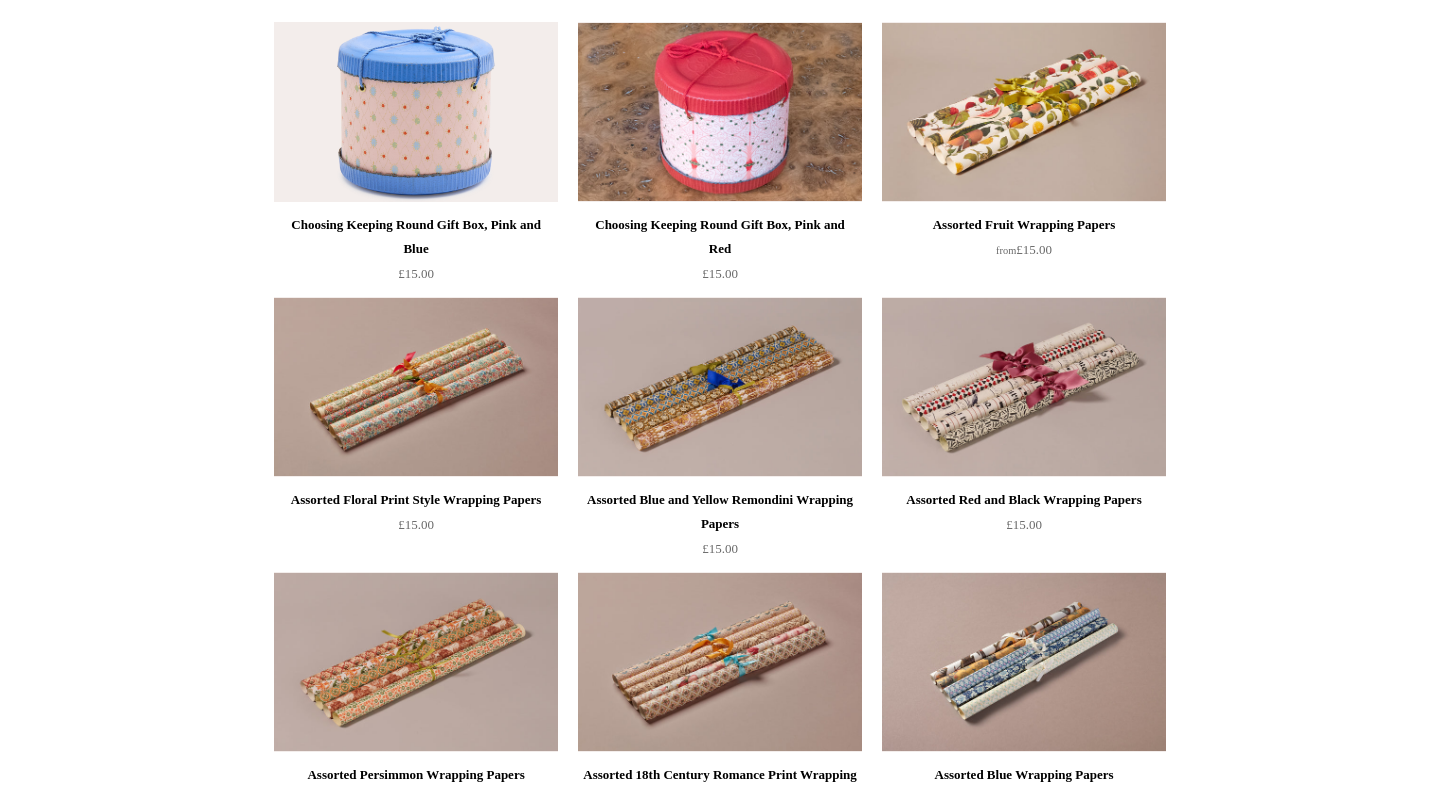 scroll, scrollTop: 0, scrollLeft: 0, axis: both 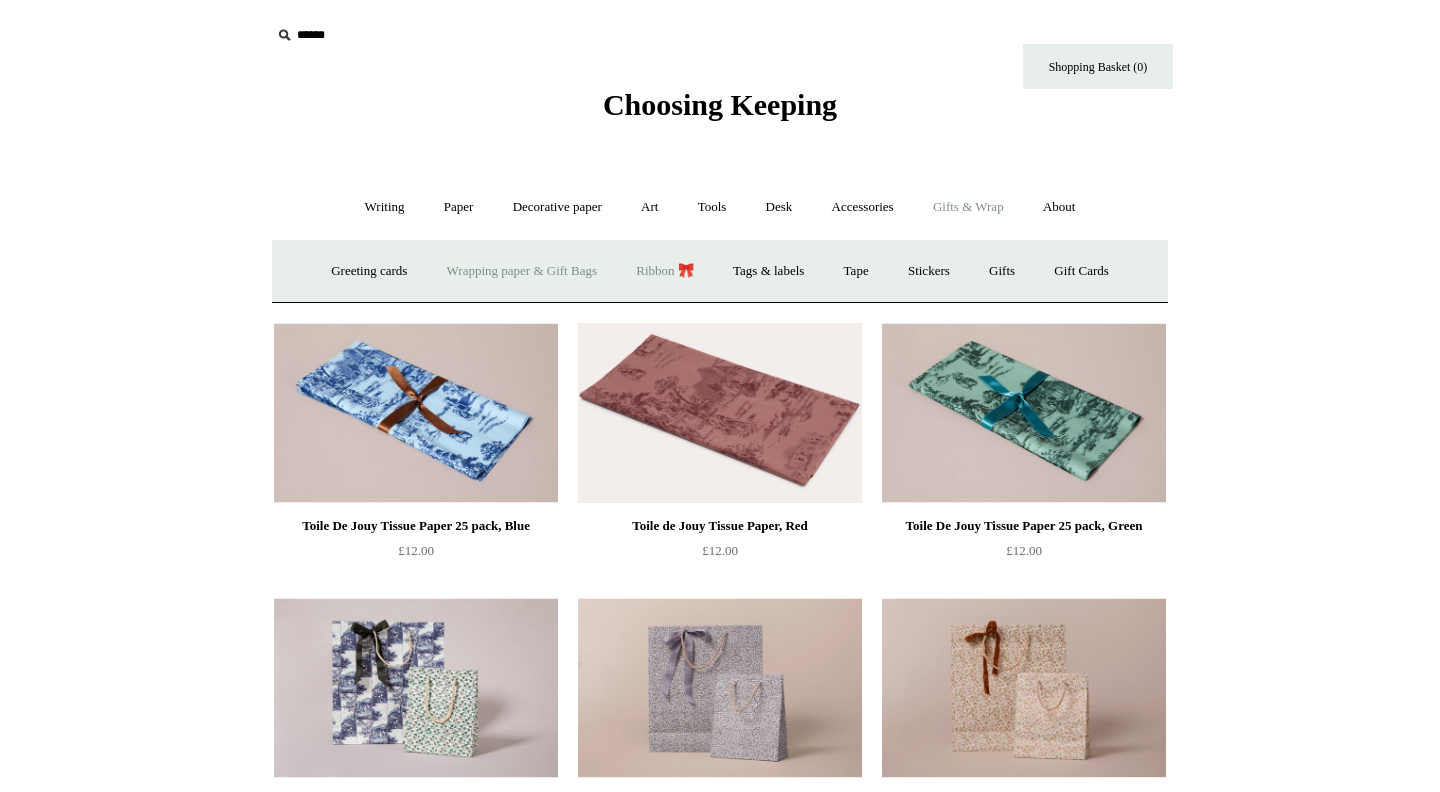 click on "Ribbon 🎀" at bounding box center (665, 271) 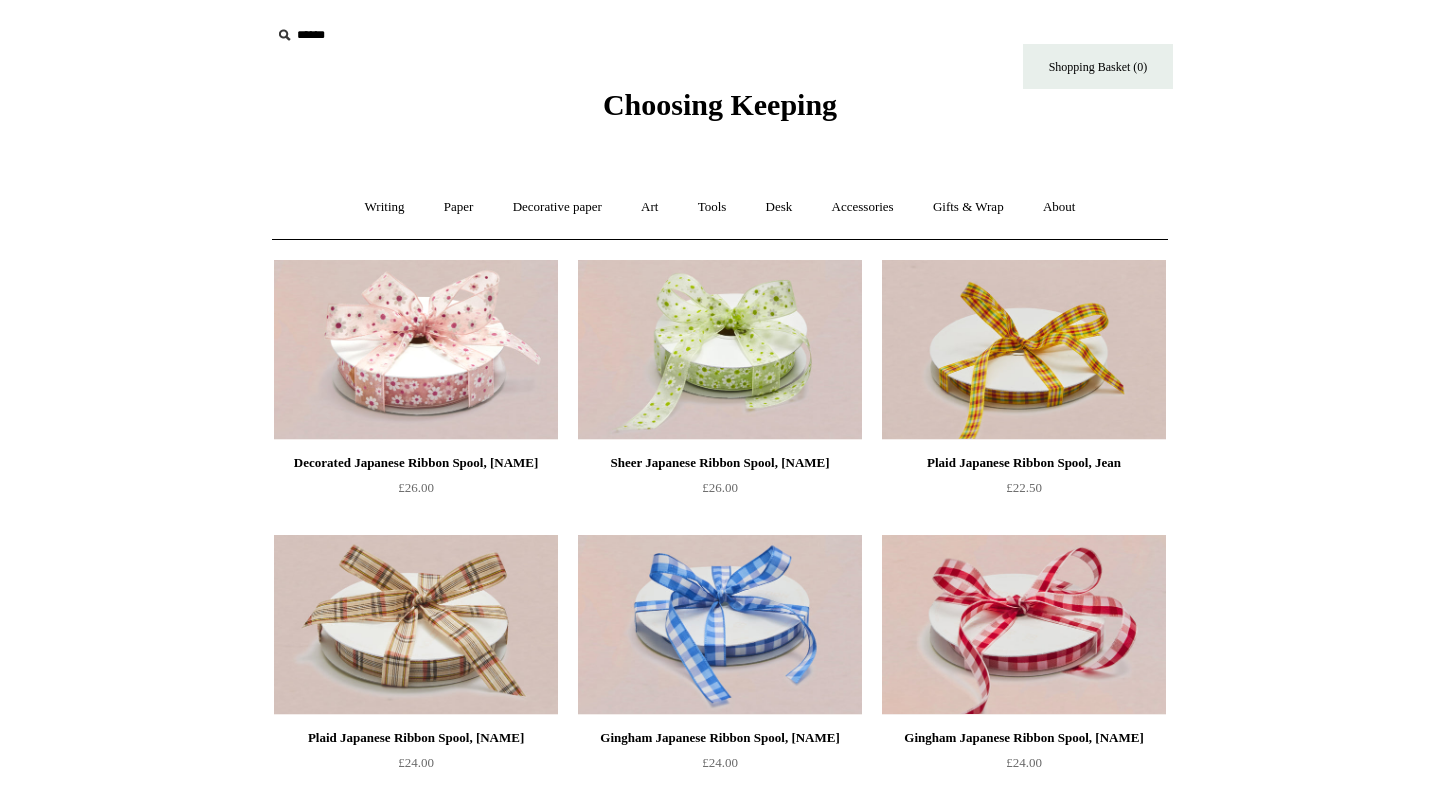 scroll, scrollTop: 0, scrollLeft: 0, axis: both 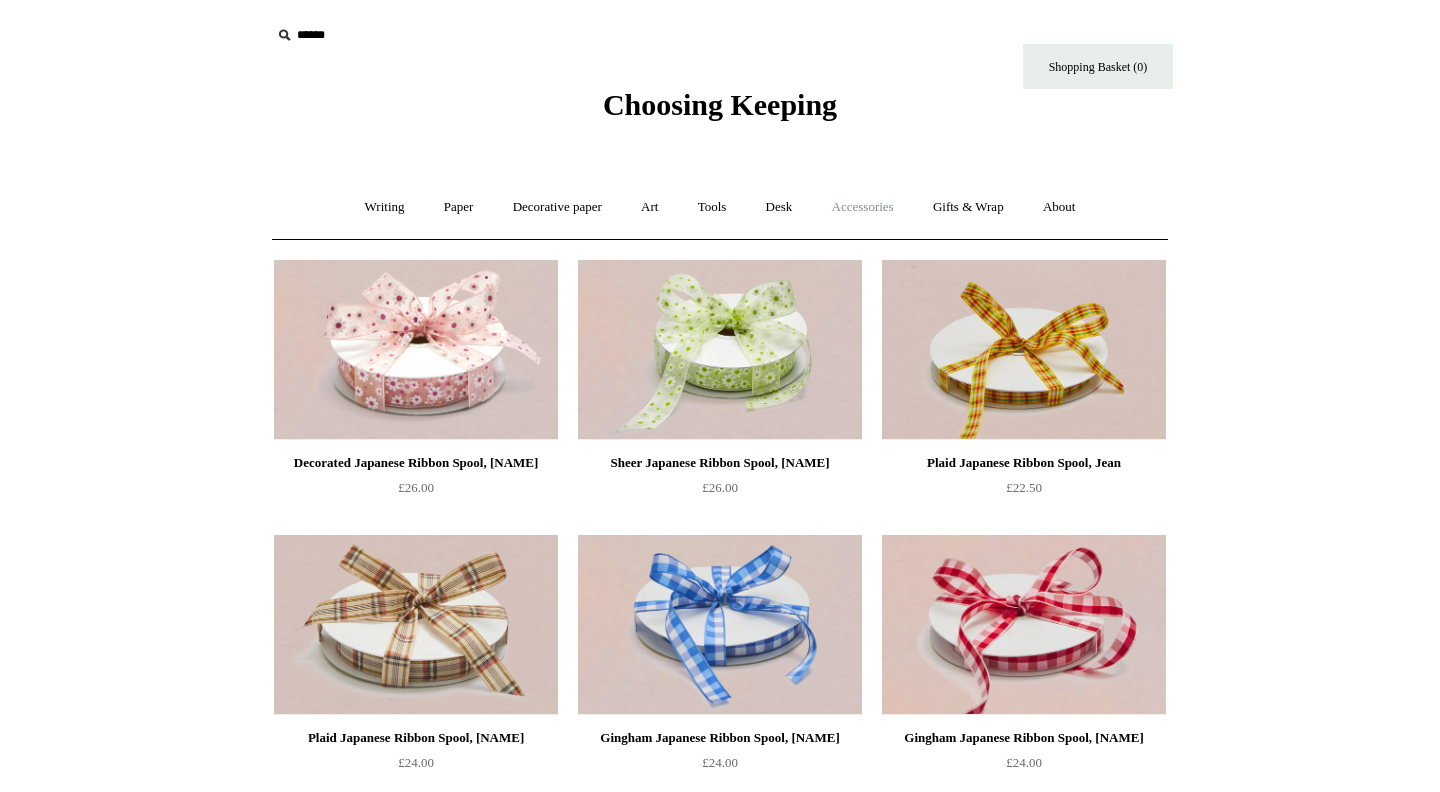click on "Accessories +" at bounding box center [863, 207] 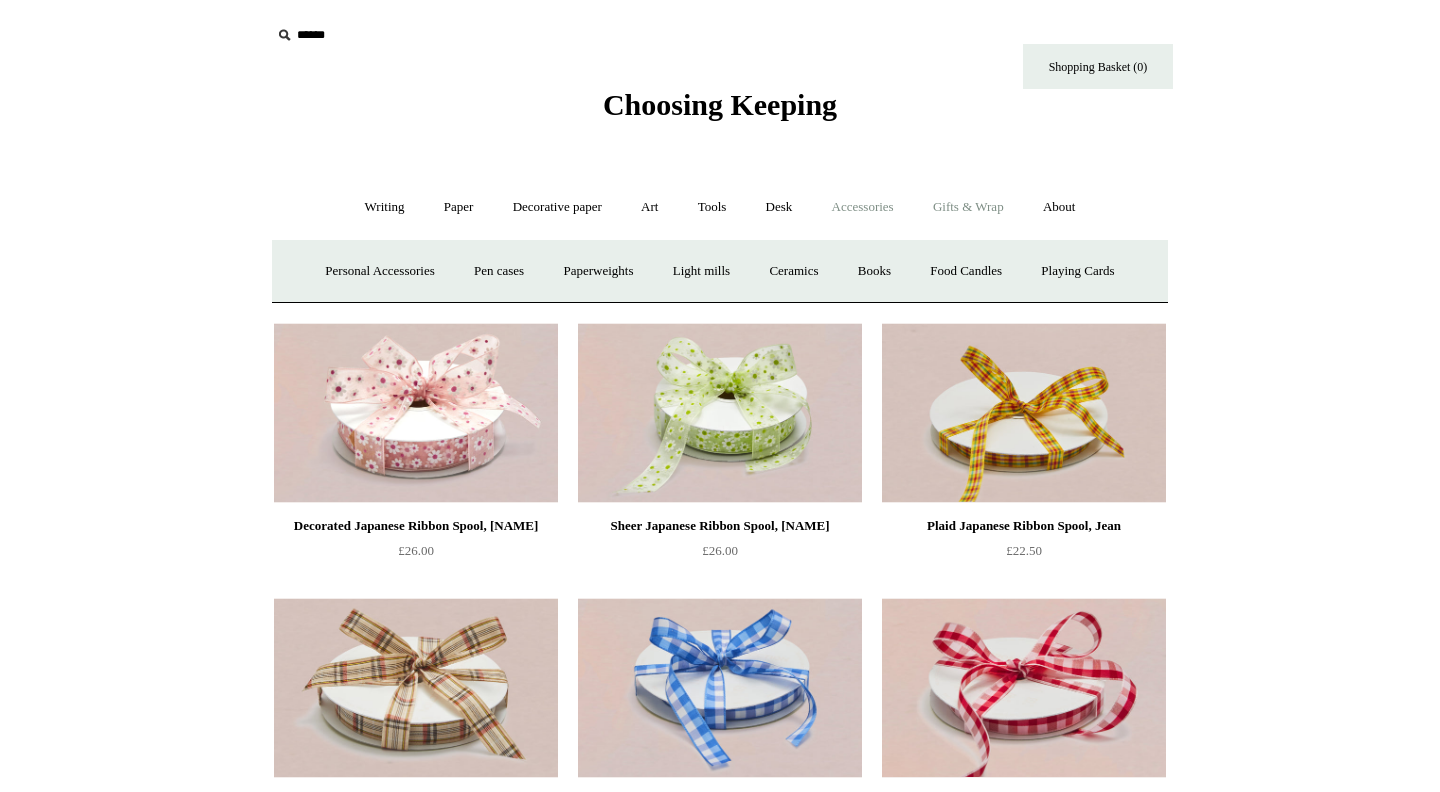 click on "Gifts & Wrap +" at bounding box center (968, 207) 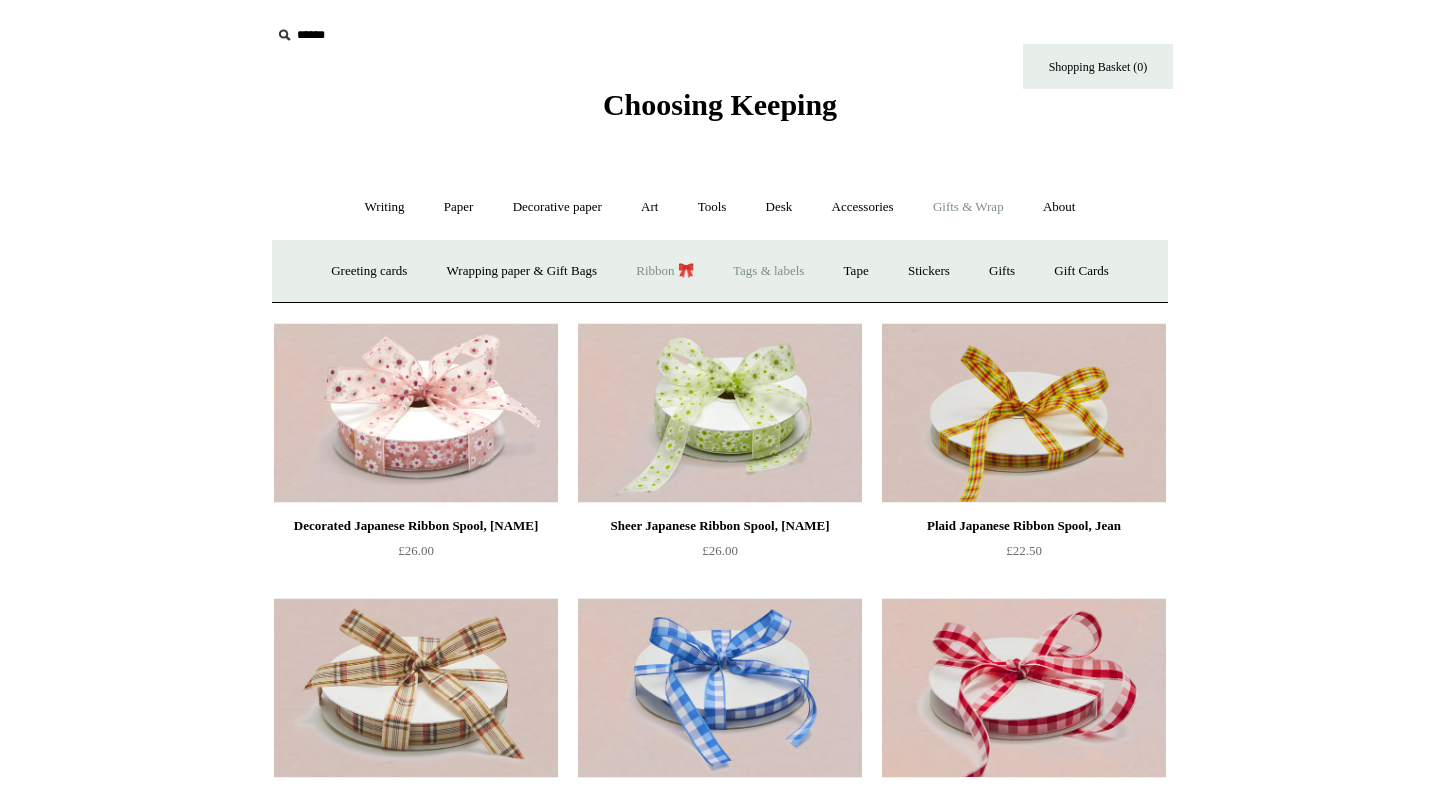 click on "Tags & labels" at bounding box center (768, 271) 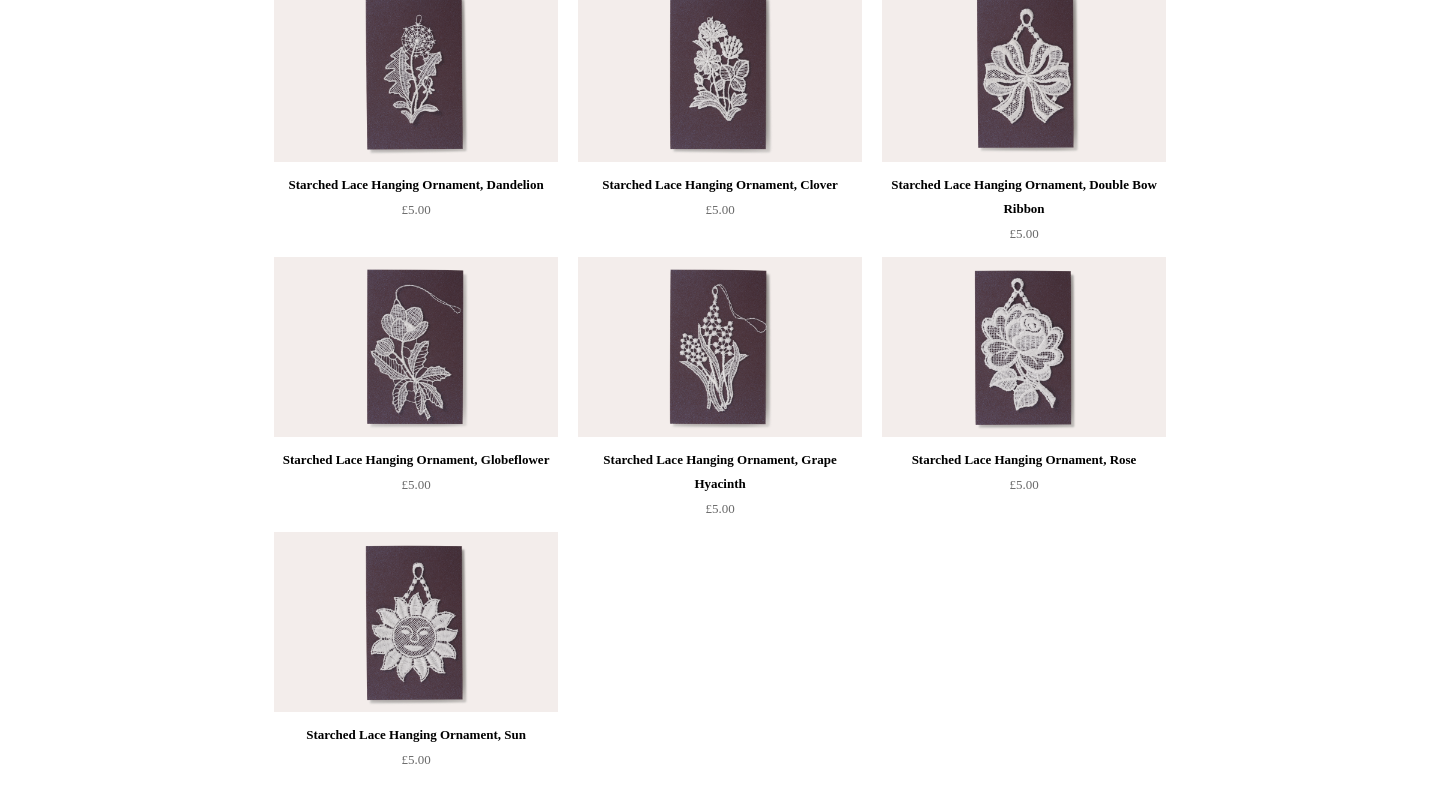 scroll, scrollTop: 0, scrollLeft: 0, axis: both 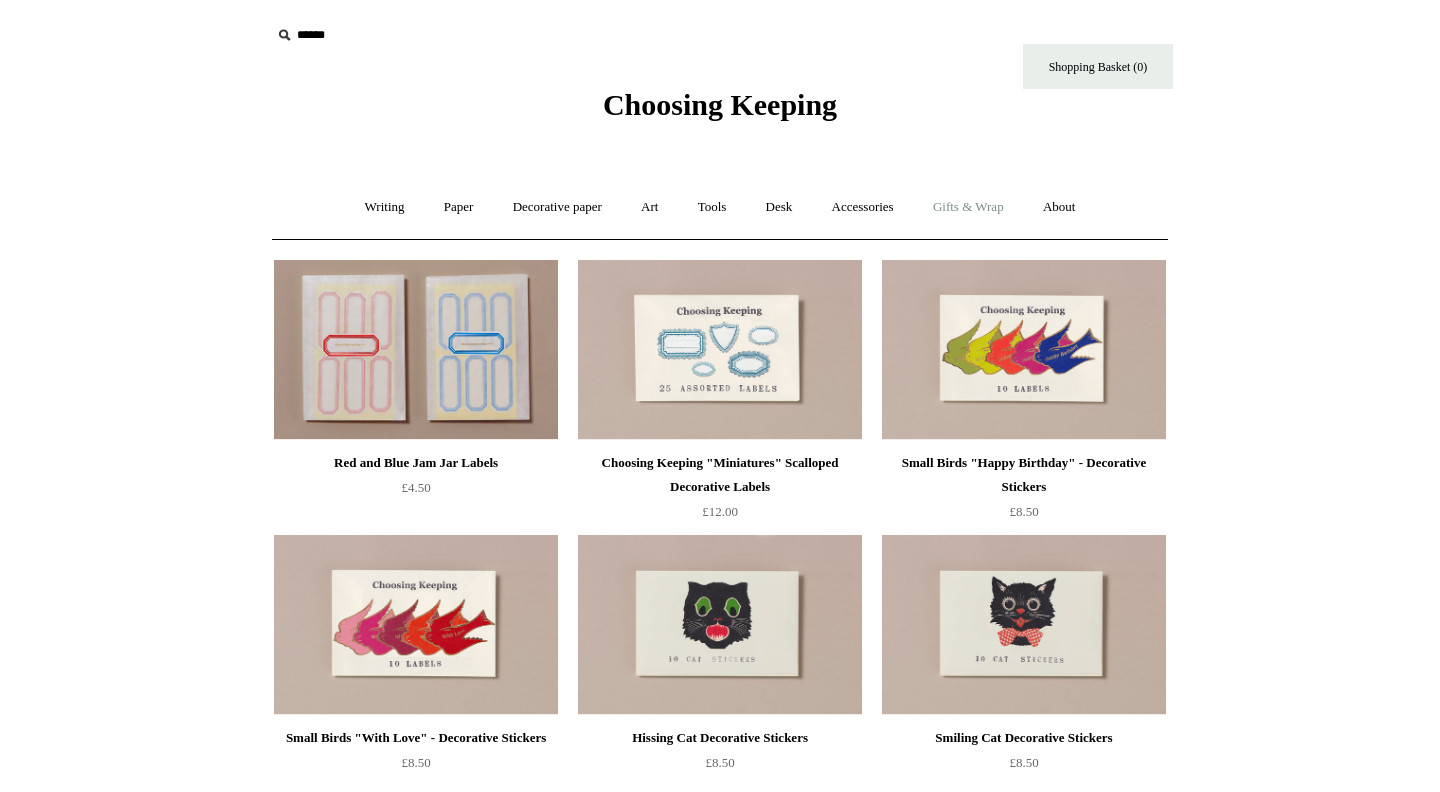 click on "Gifts & Wrap +" at bounding box center (968, 207) 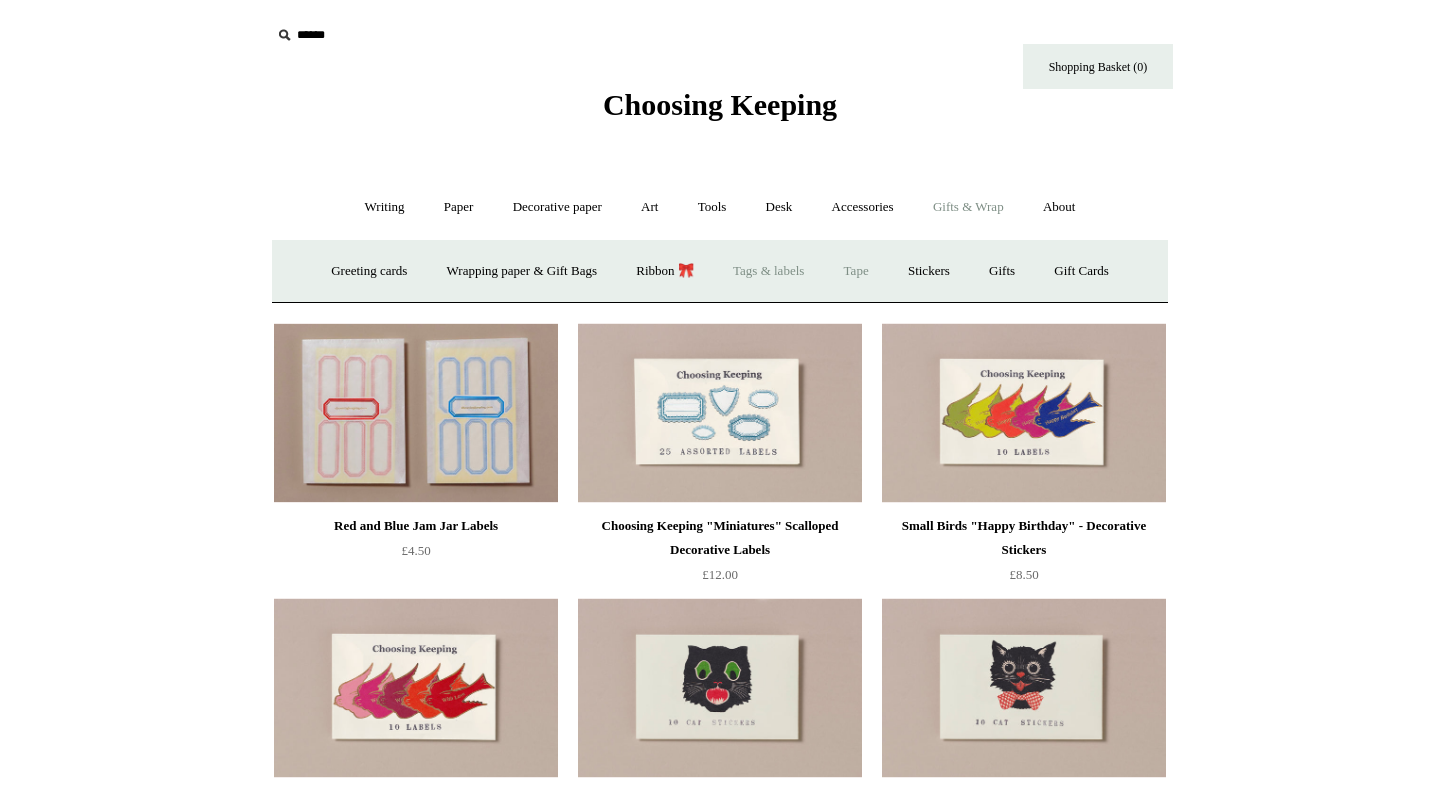 click on "Tape" at bounding box center (856, 271) 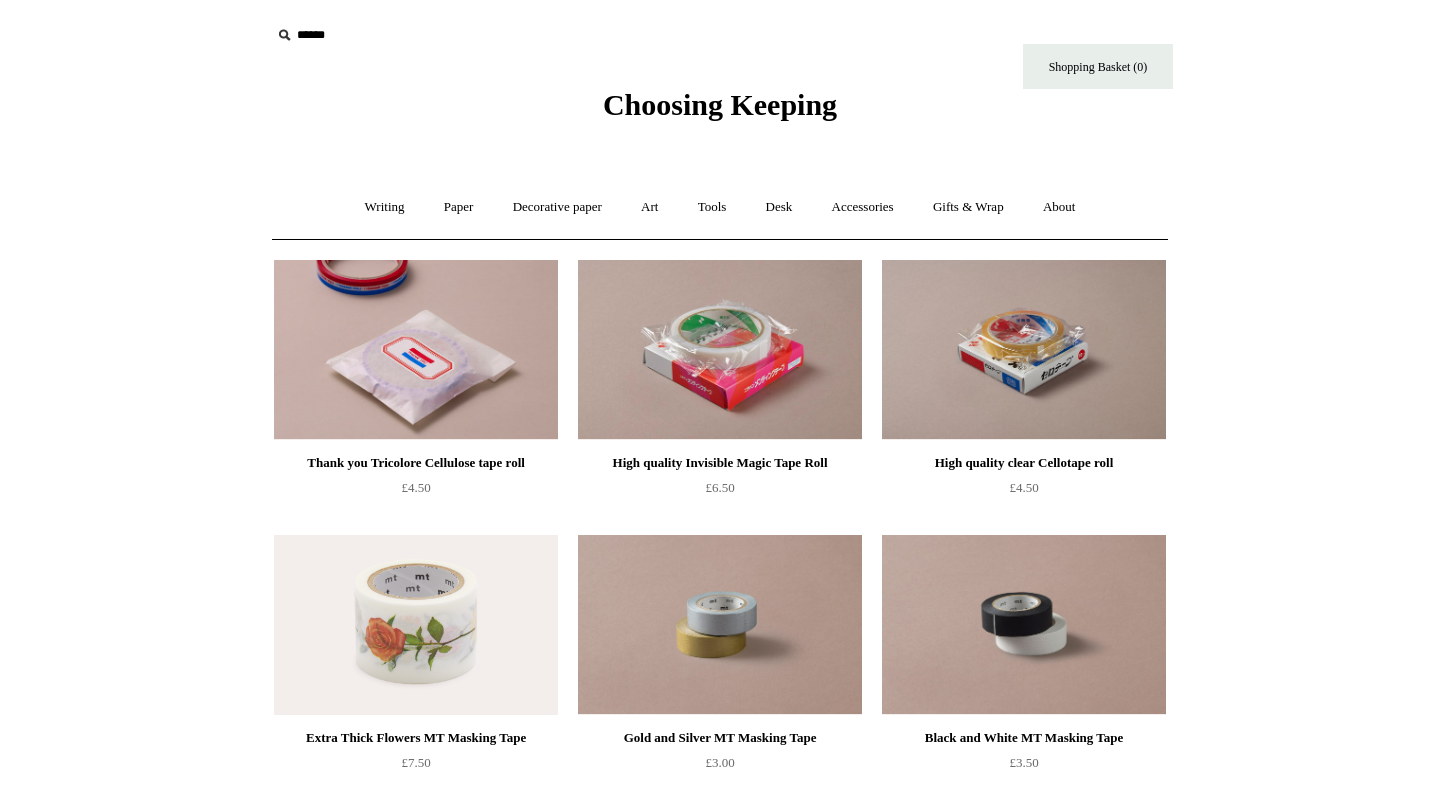 scroll, scrollTop: 0, scrollLeft: 0, axis: both 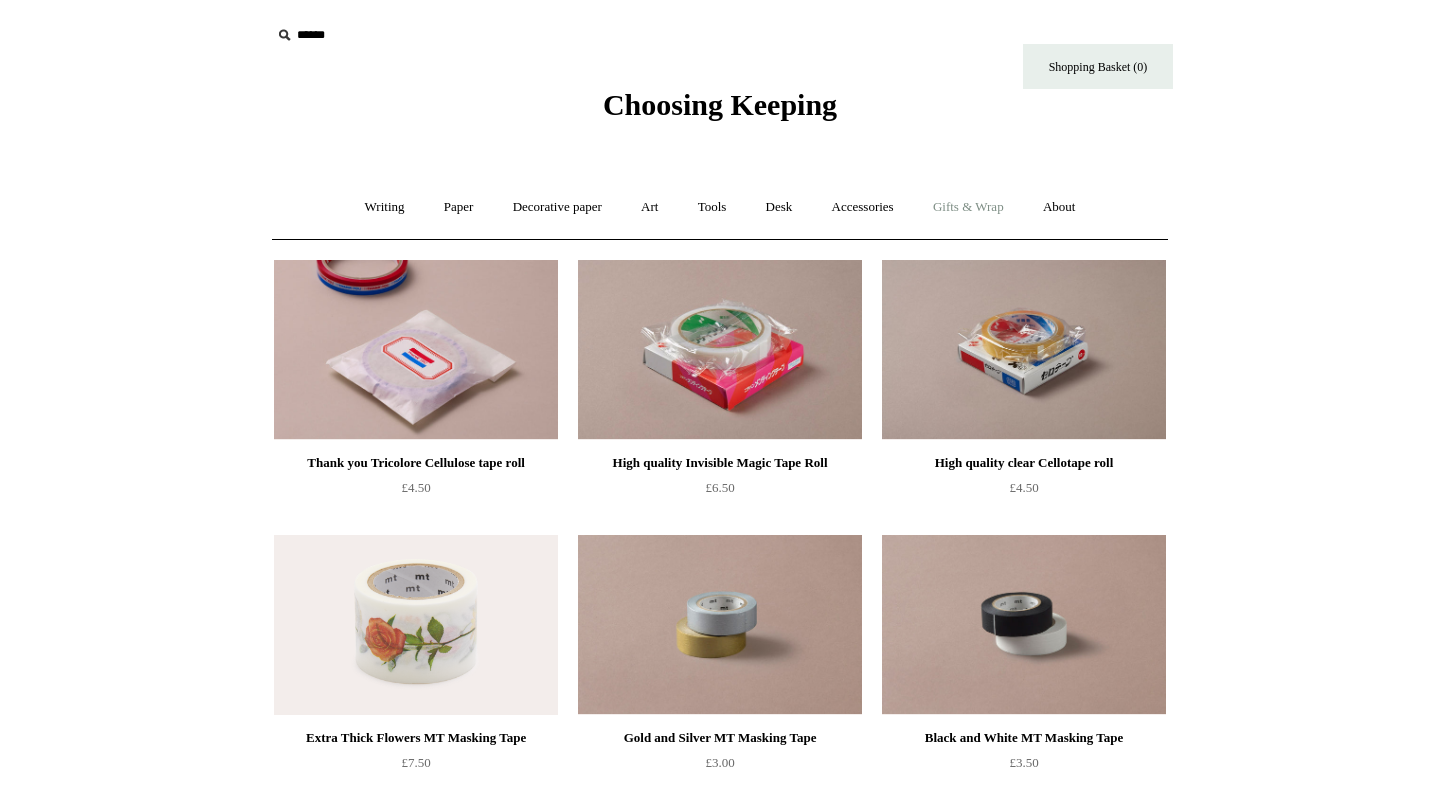 click on "Gifts & Wrap +" at bounding box center [968, 207] 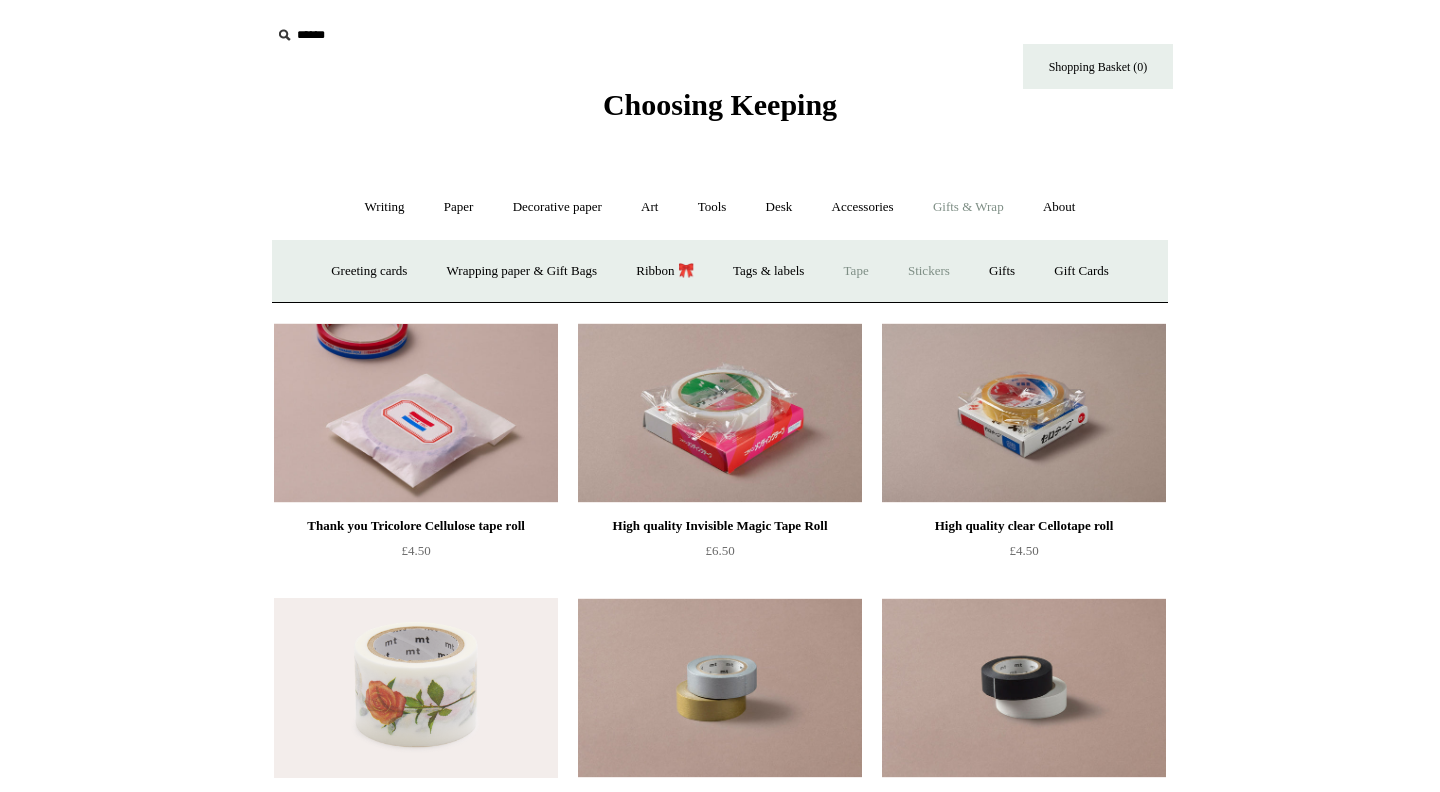 click on "Stickers" at bounding box center (929, 271) 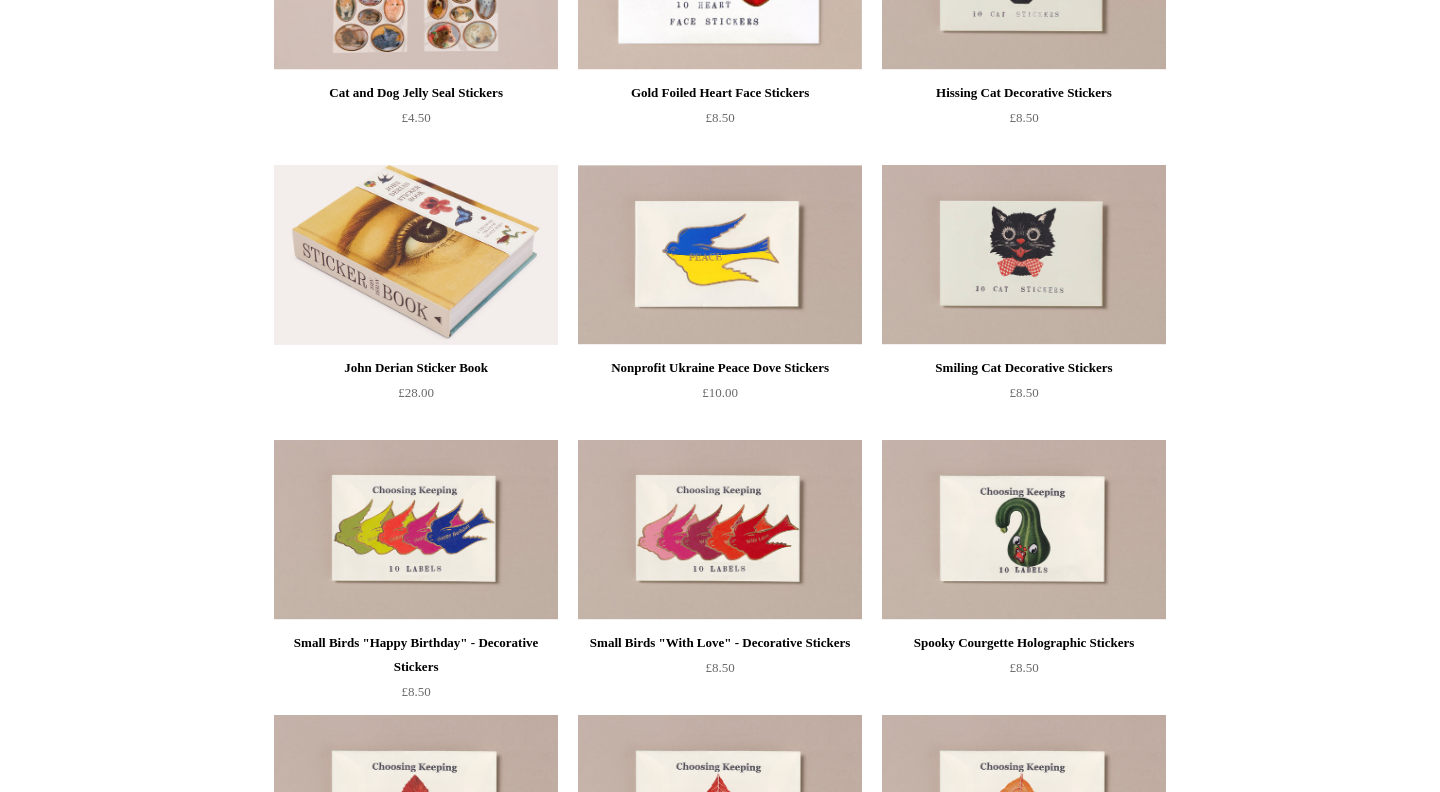 scroll, scrollTop: 0, scrollLeft: 0, axis: both 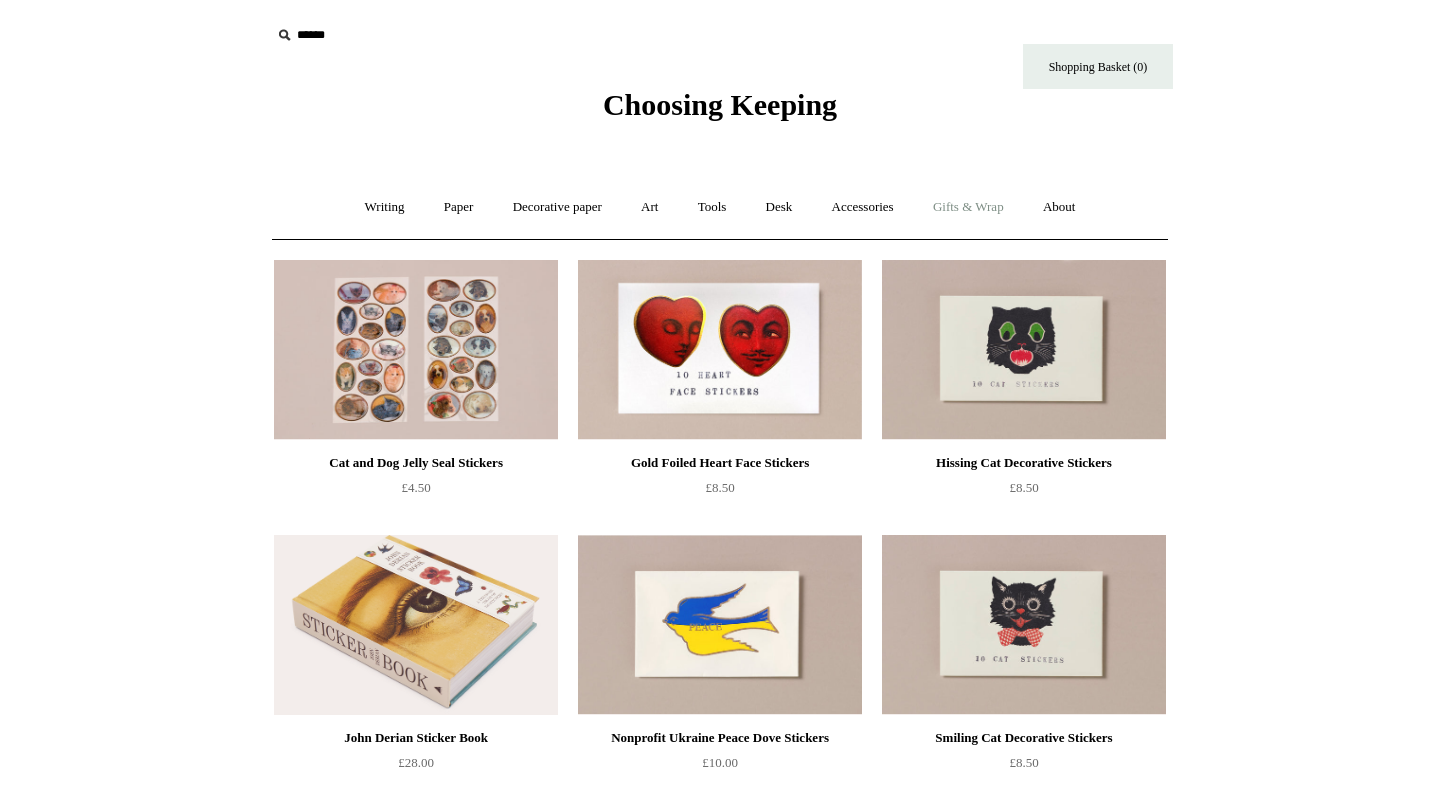 click on "Gifts & Wrap +" at bounding box center [968, 207] 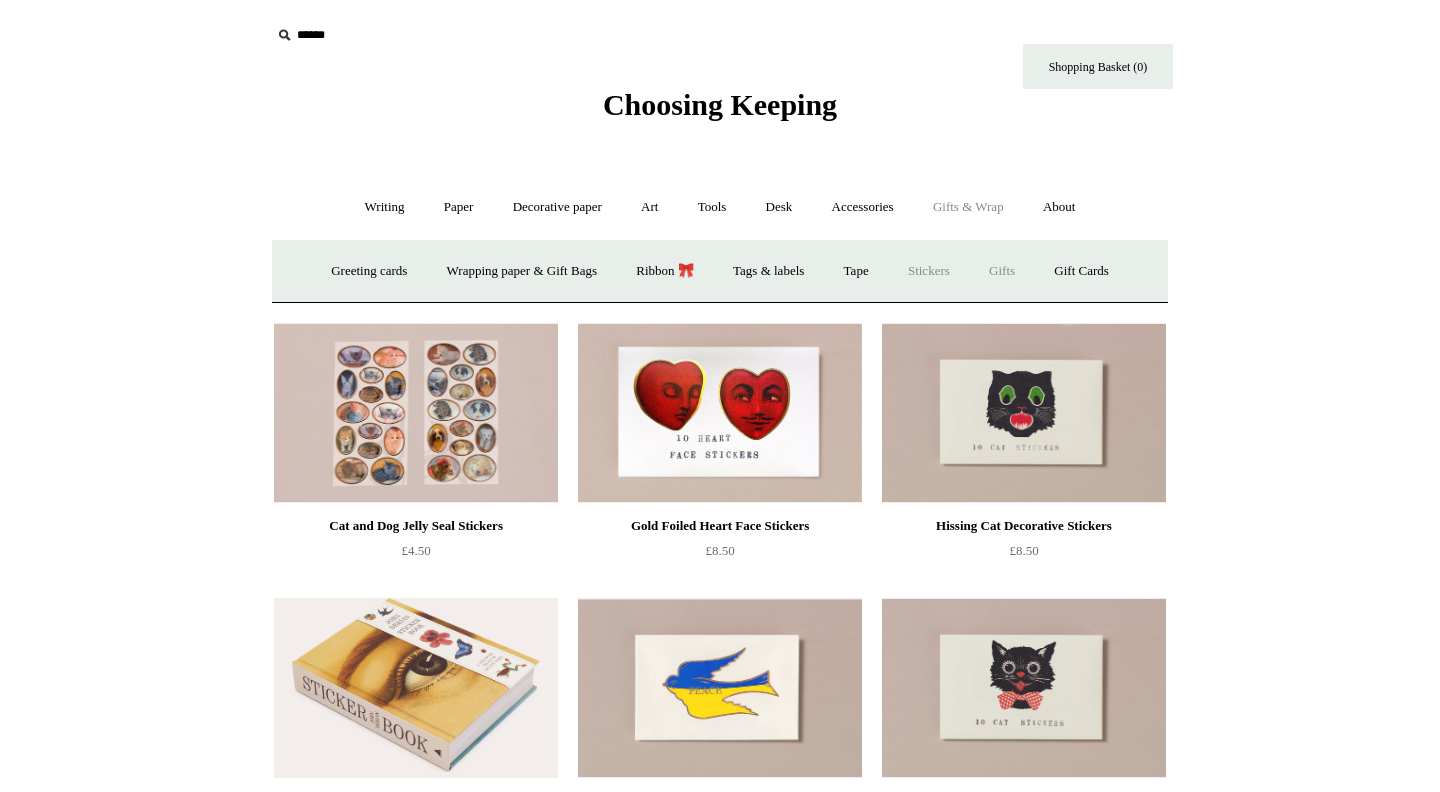click on "Gifts +" at bounding box center [1002, 271] 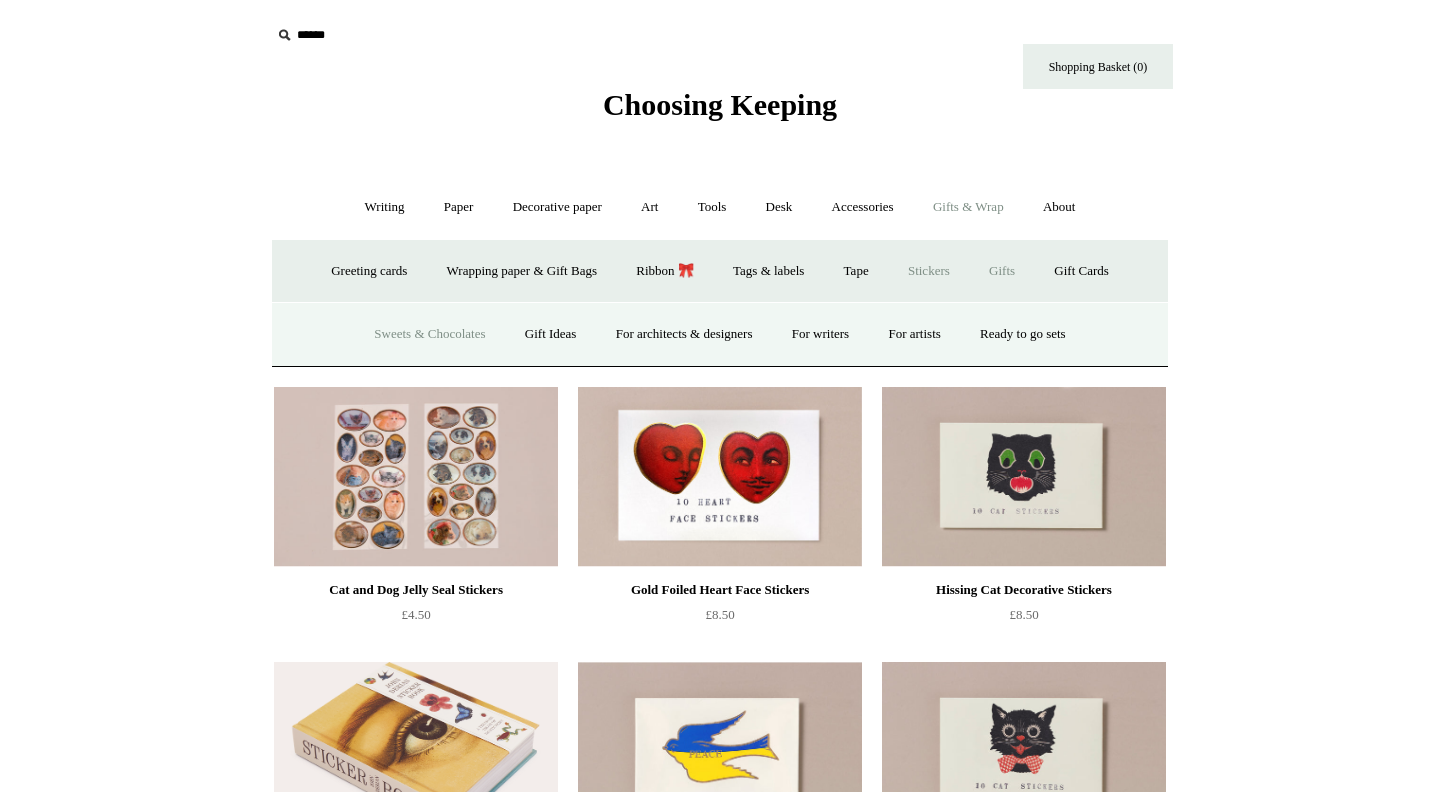 click on "Sweets & Chocolates" at bounding box center (429, 334) 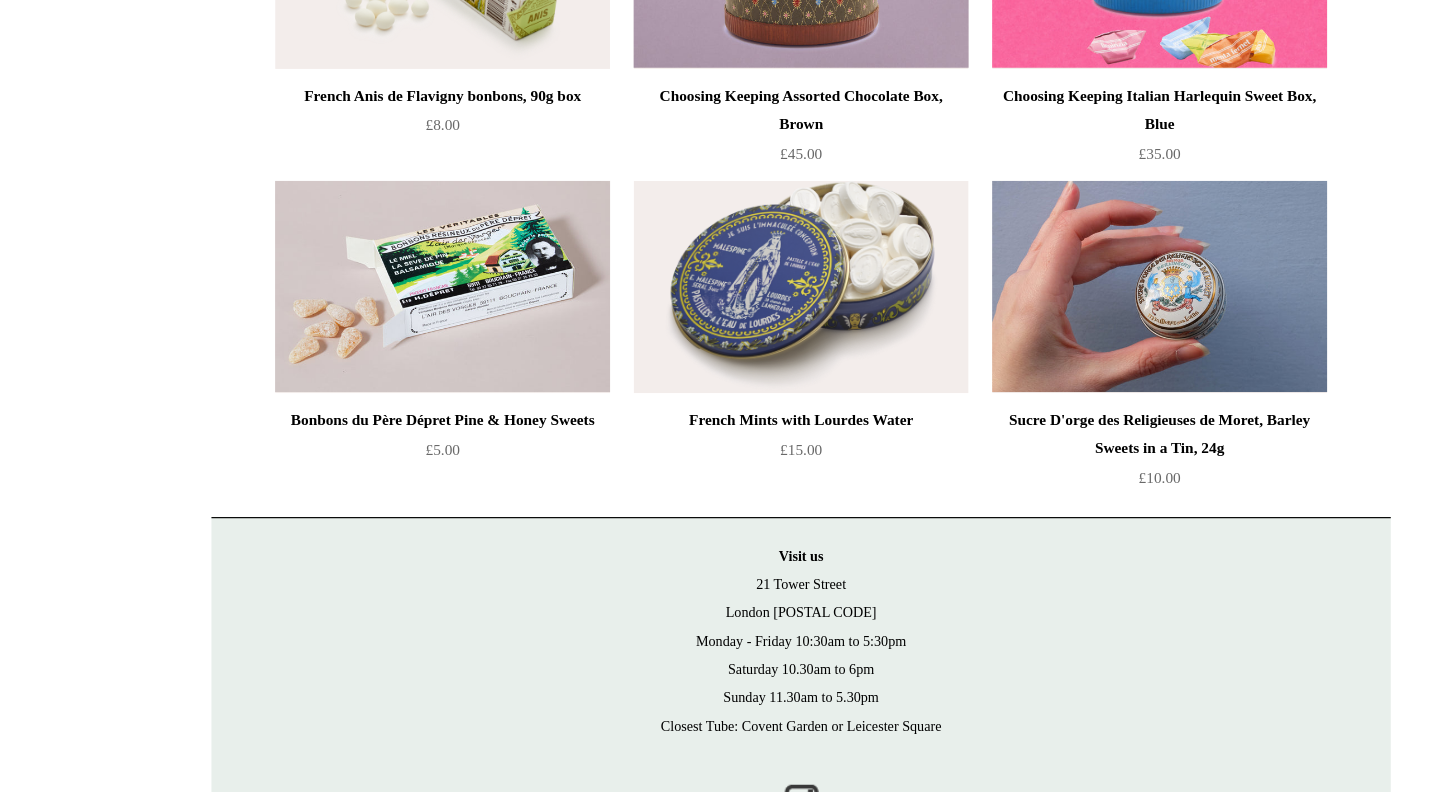 scroll, scrollTop: 0, scrollLeft: 0, axis: both 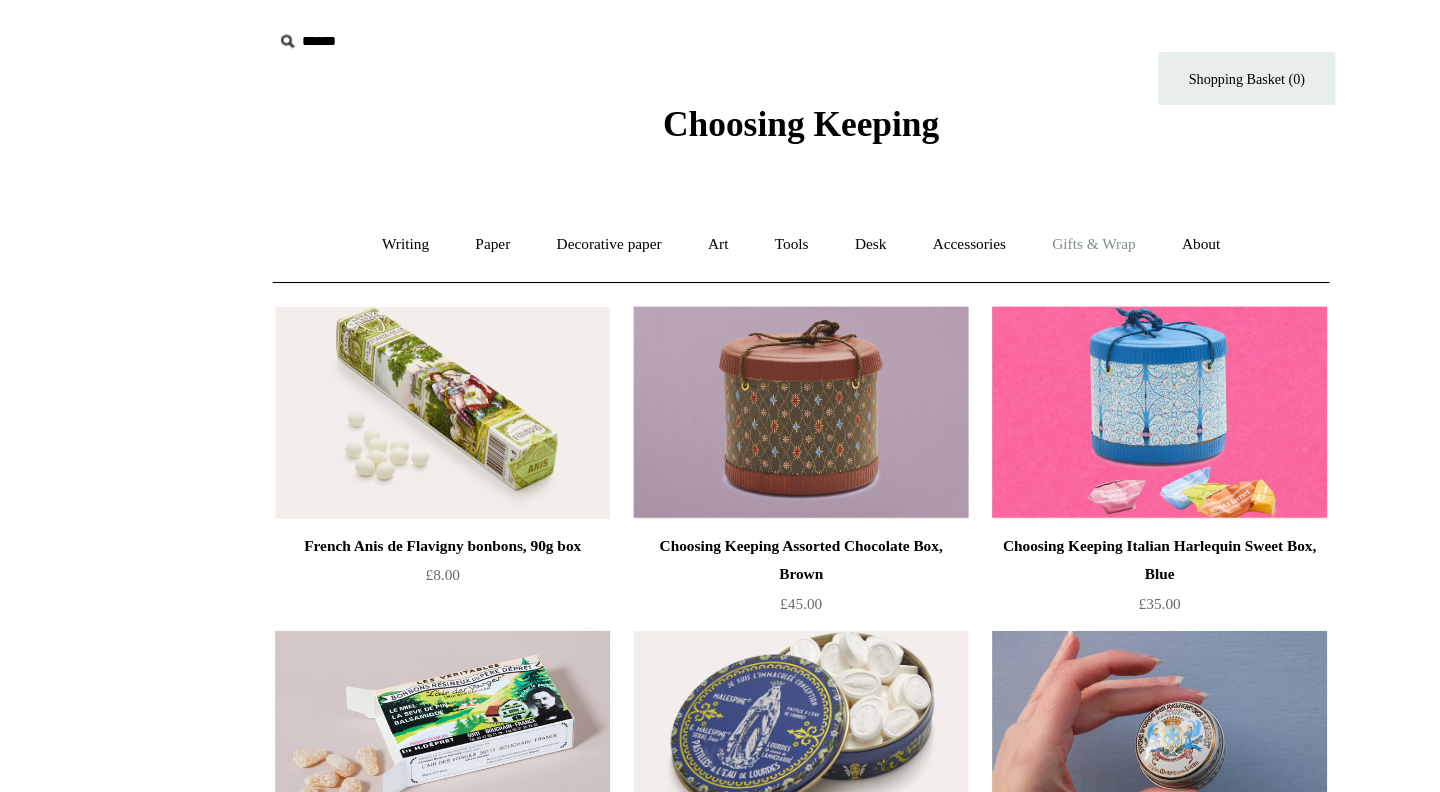 click on "Gifts & Wrap +" at bounding box center (968, 207) 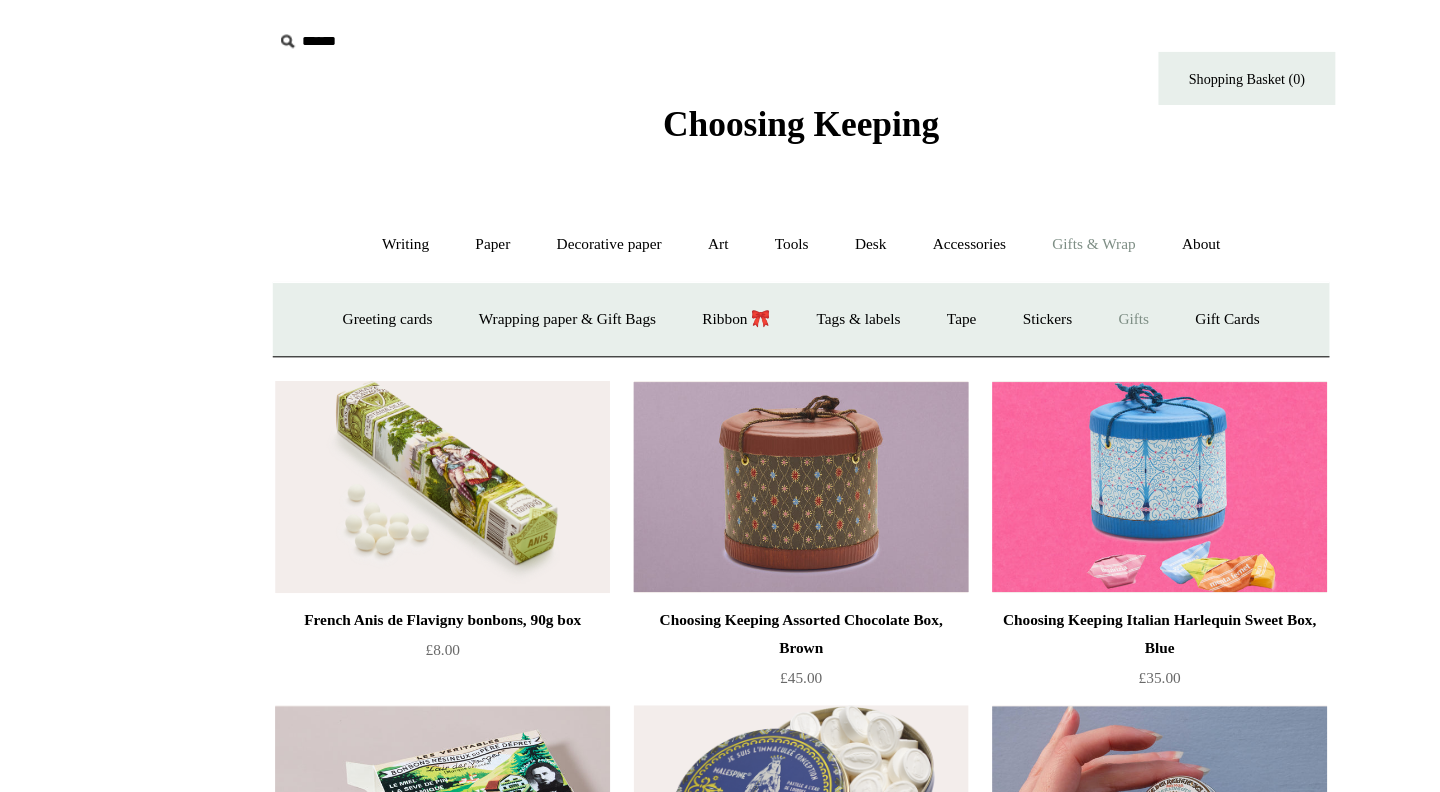 click on "Gifts +" at bounding box center (1002, 271) 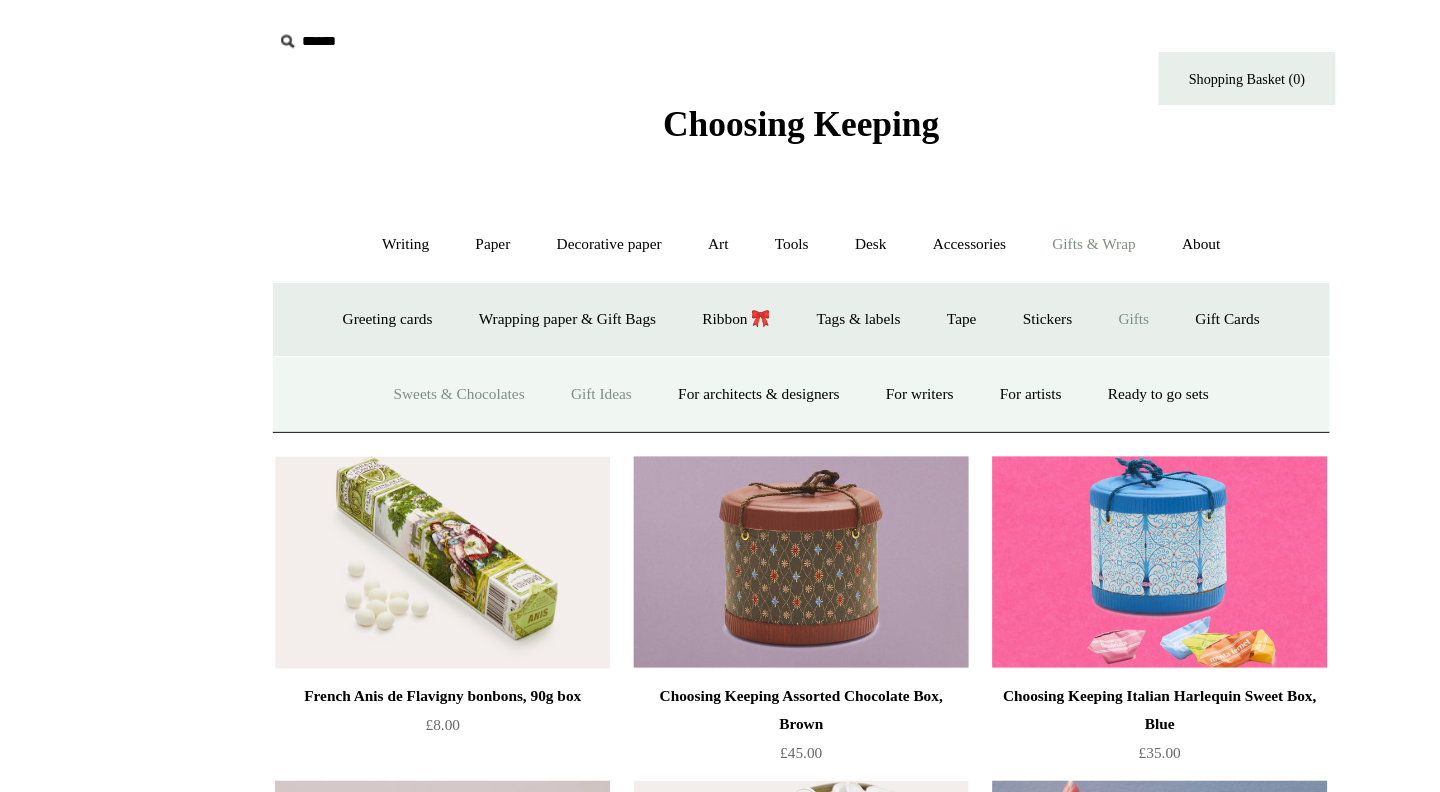 click on "Gift Ideas" at bounding box center [551, 334] 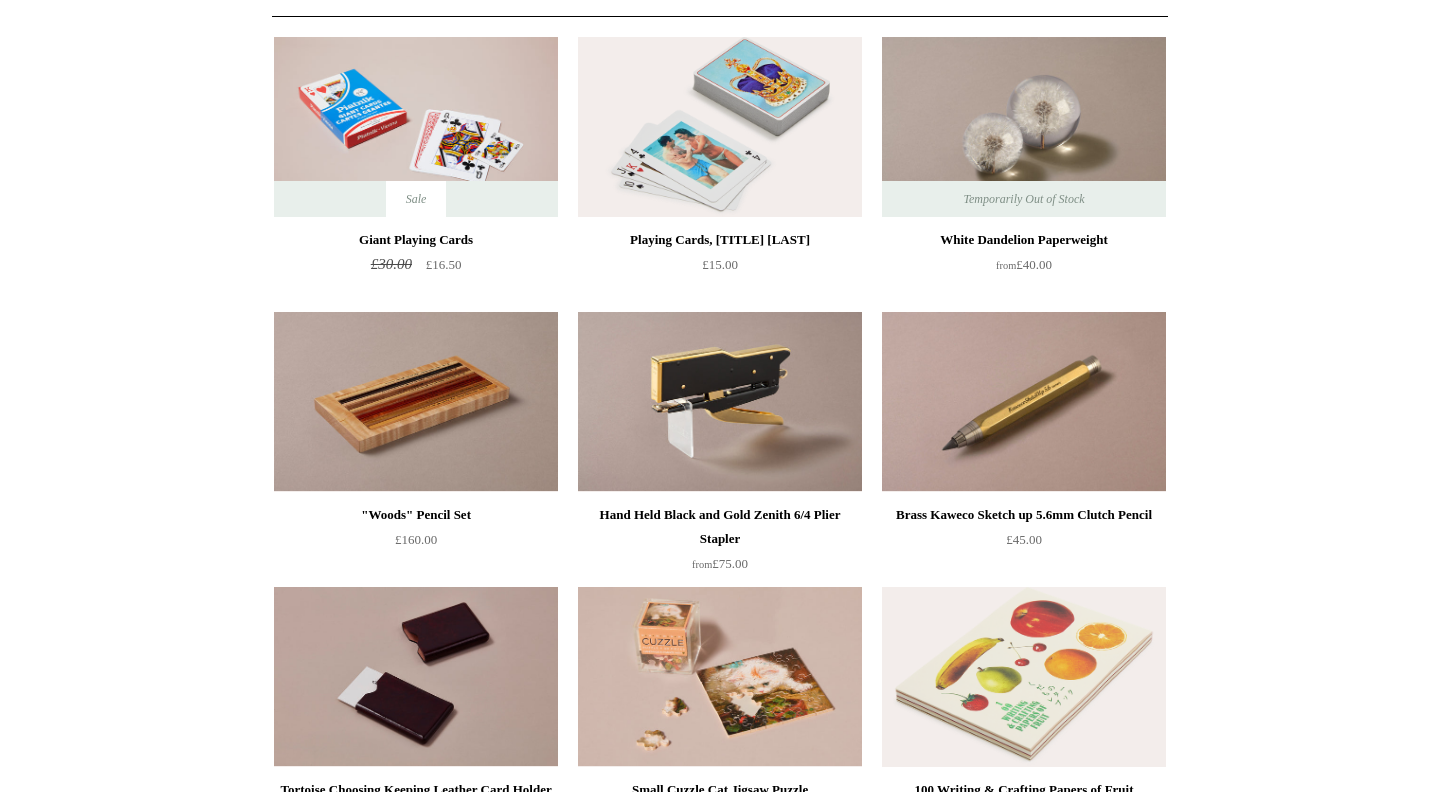 scroll, scrollTop: 0, scrollLeft: 0, axis: both 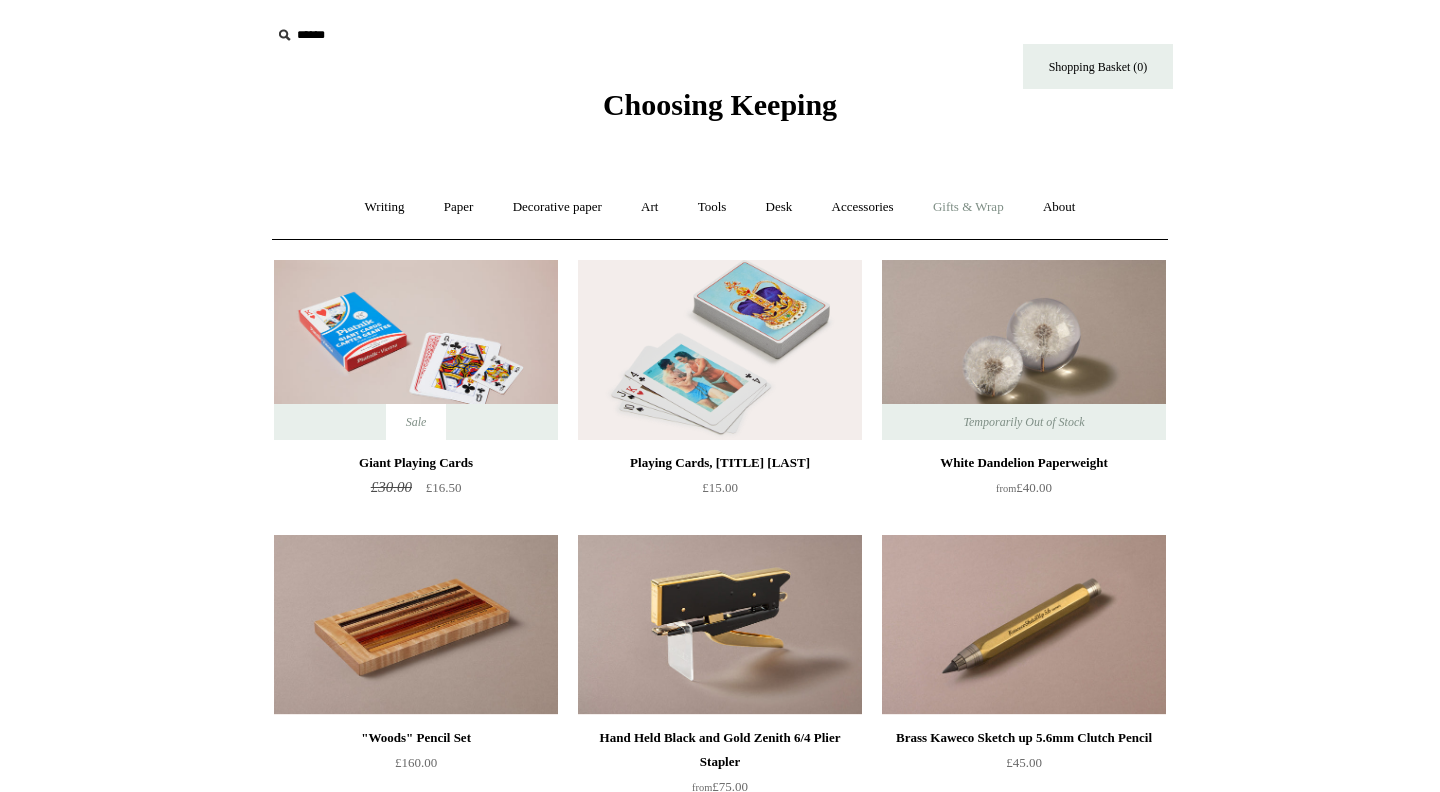 click on "Gifts & Wrap +" at bounding box center (968, 207) 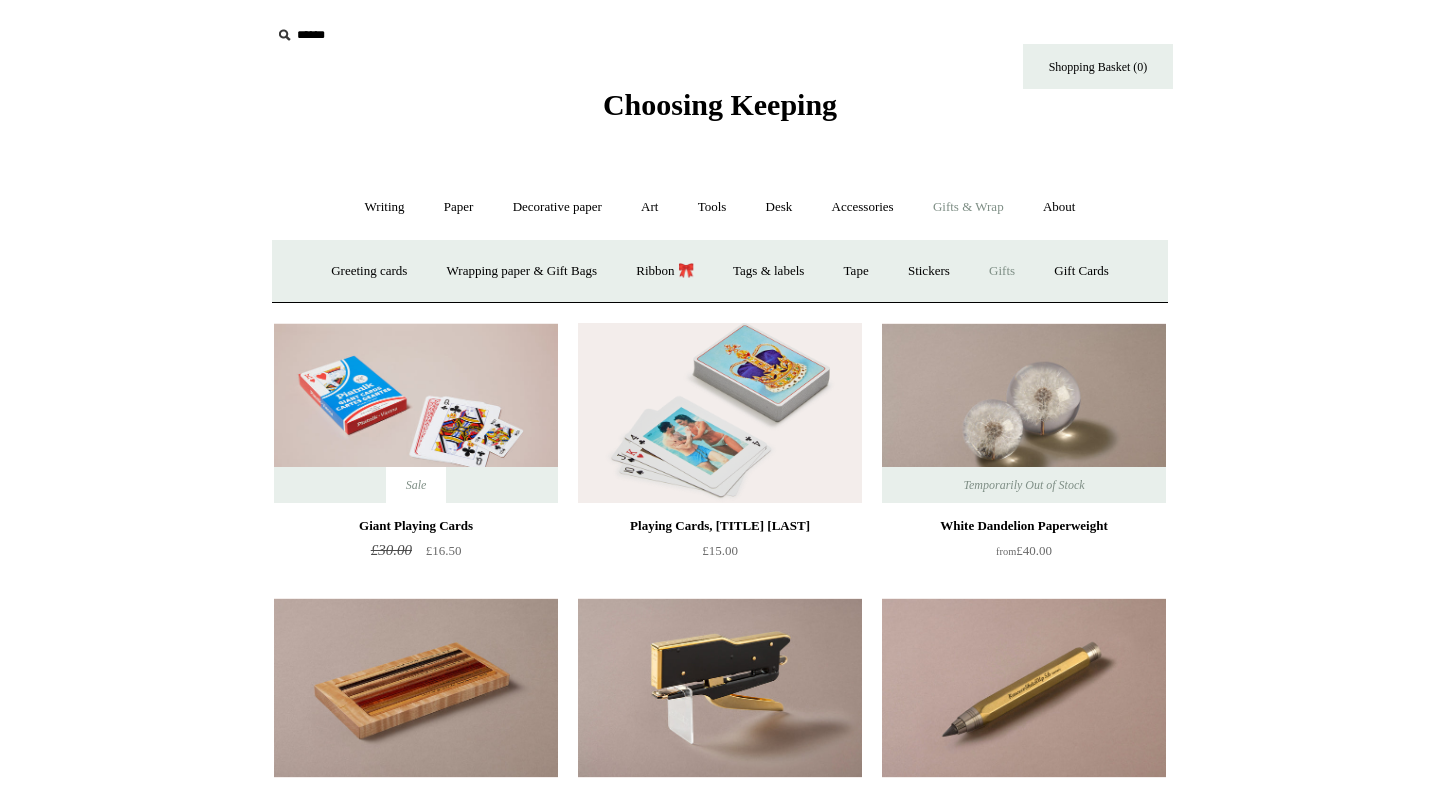 click on "Gifts +" at bounding box center (1002, 271) 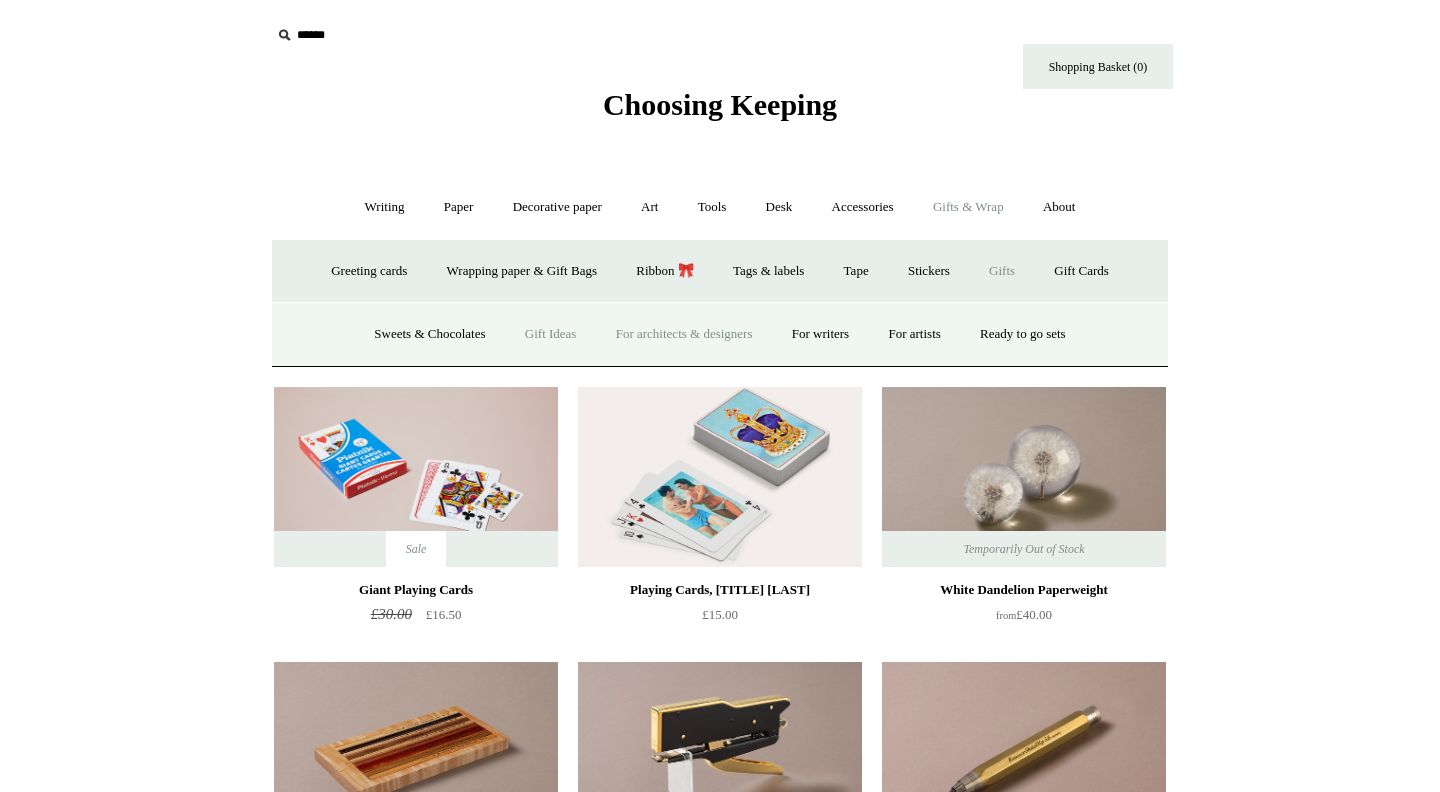 click on "For architects & designers" at bounding box center (684, 334) 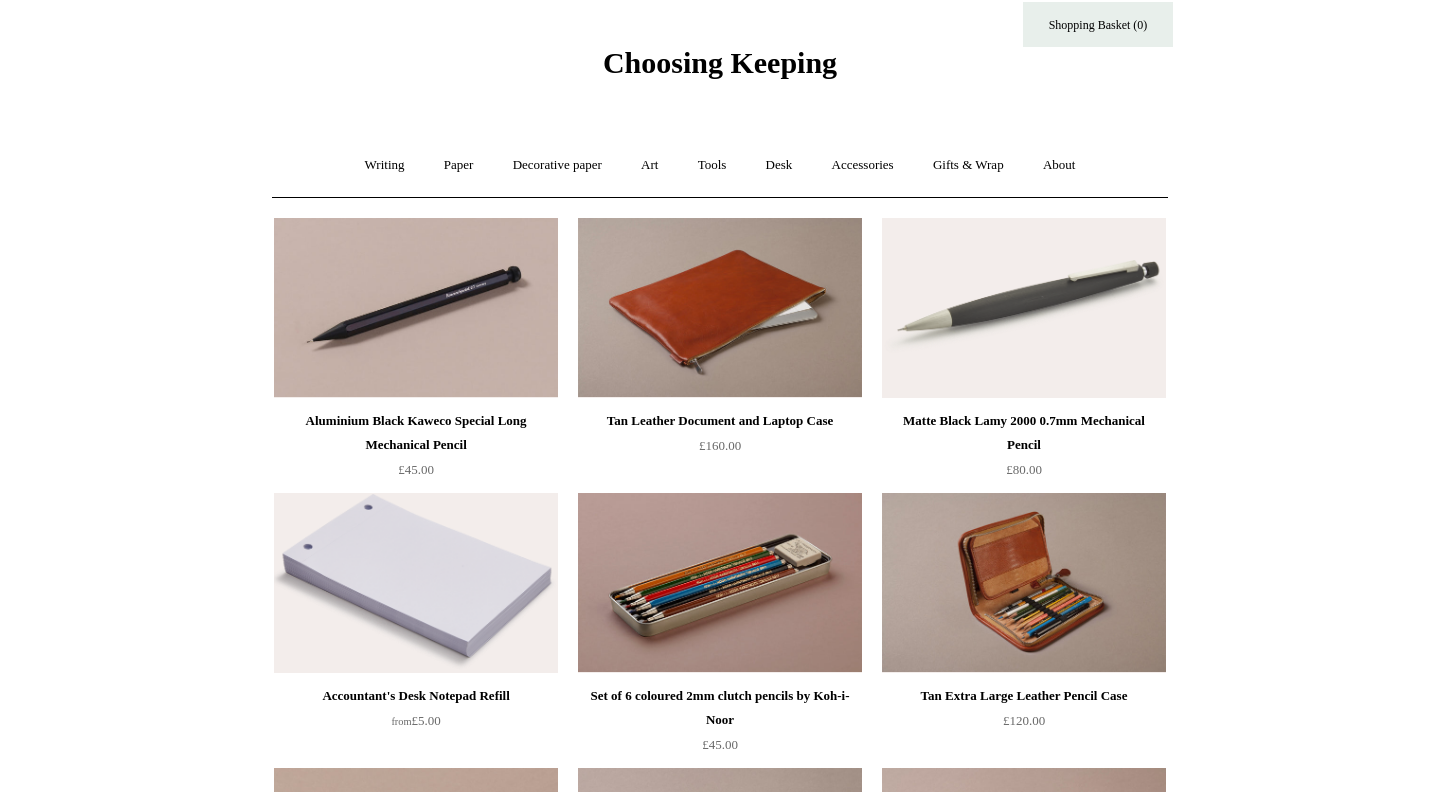 scroll, scrollTop: 0, scrollLeft: 0, axis: both 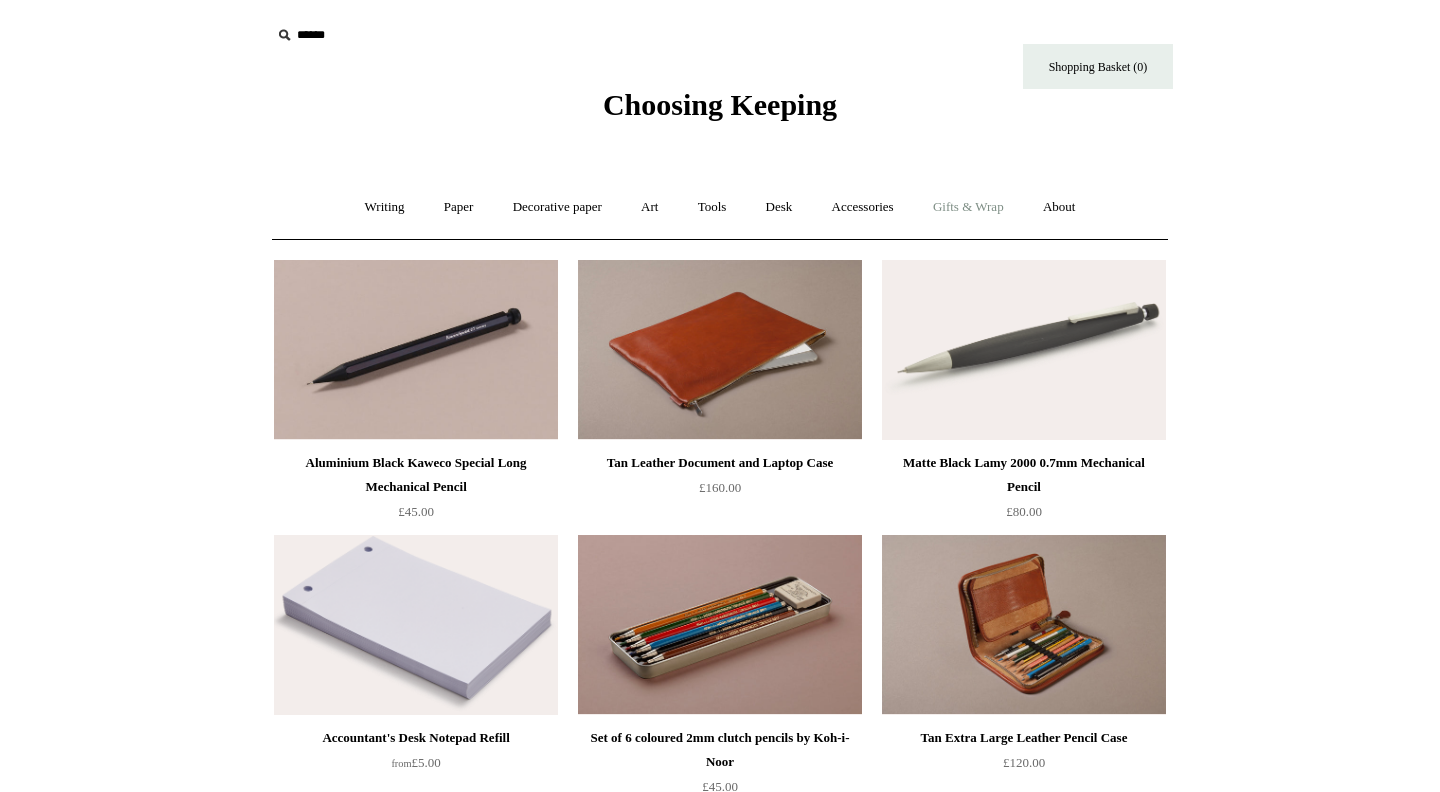 click on "Gifts & Wrap +" at bounding box center [968, 207] 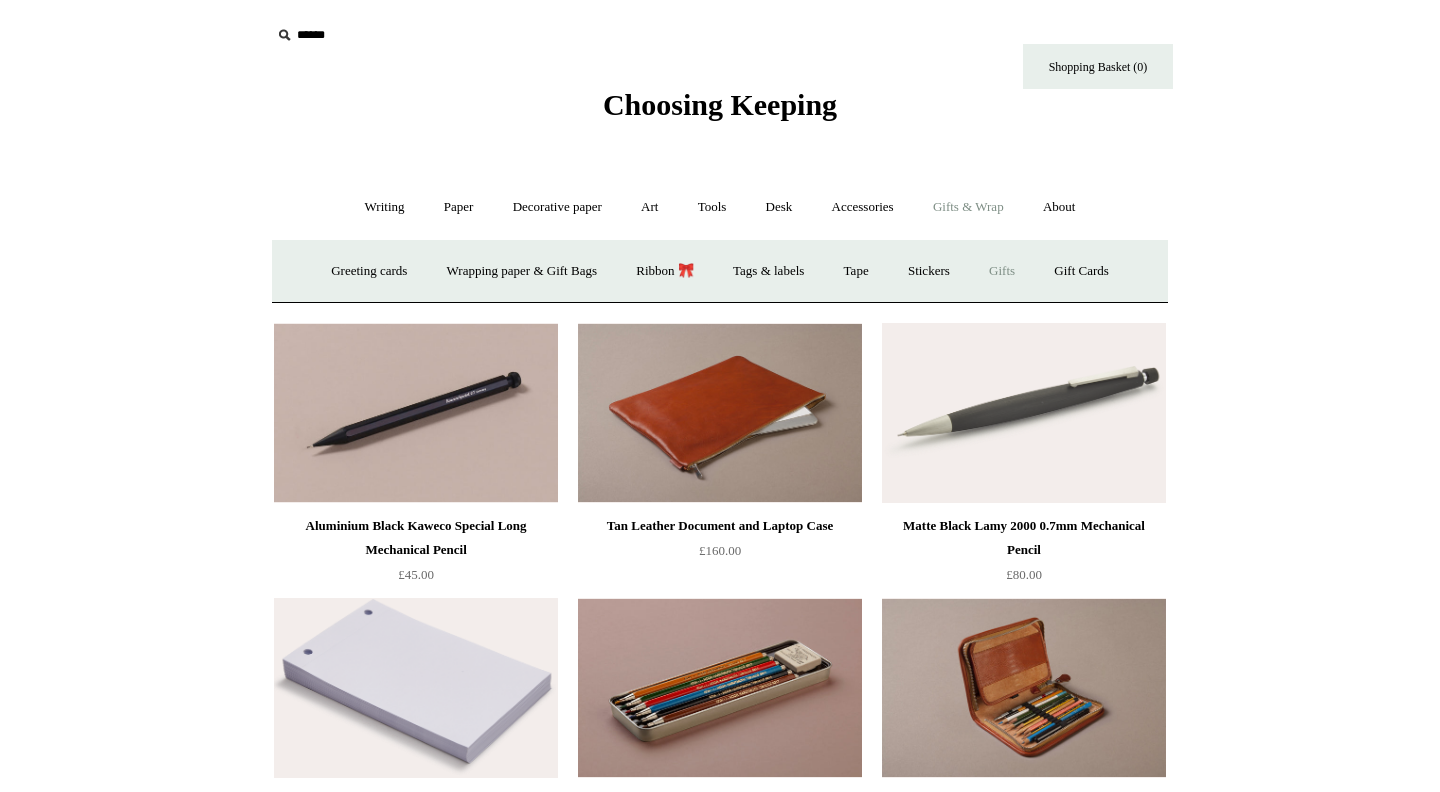 click on "Gifts +" at bounding box center [1002, 271] 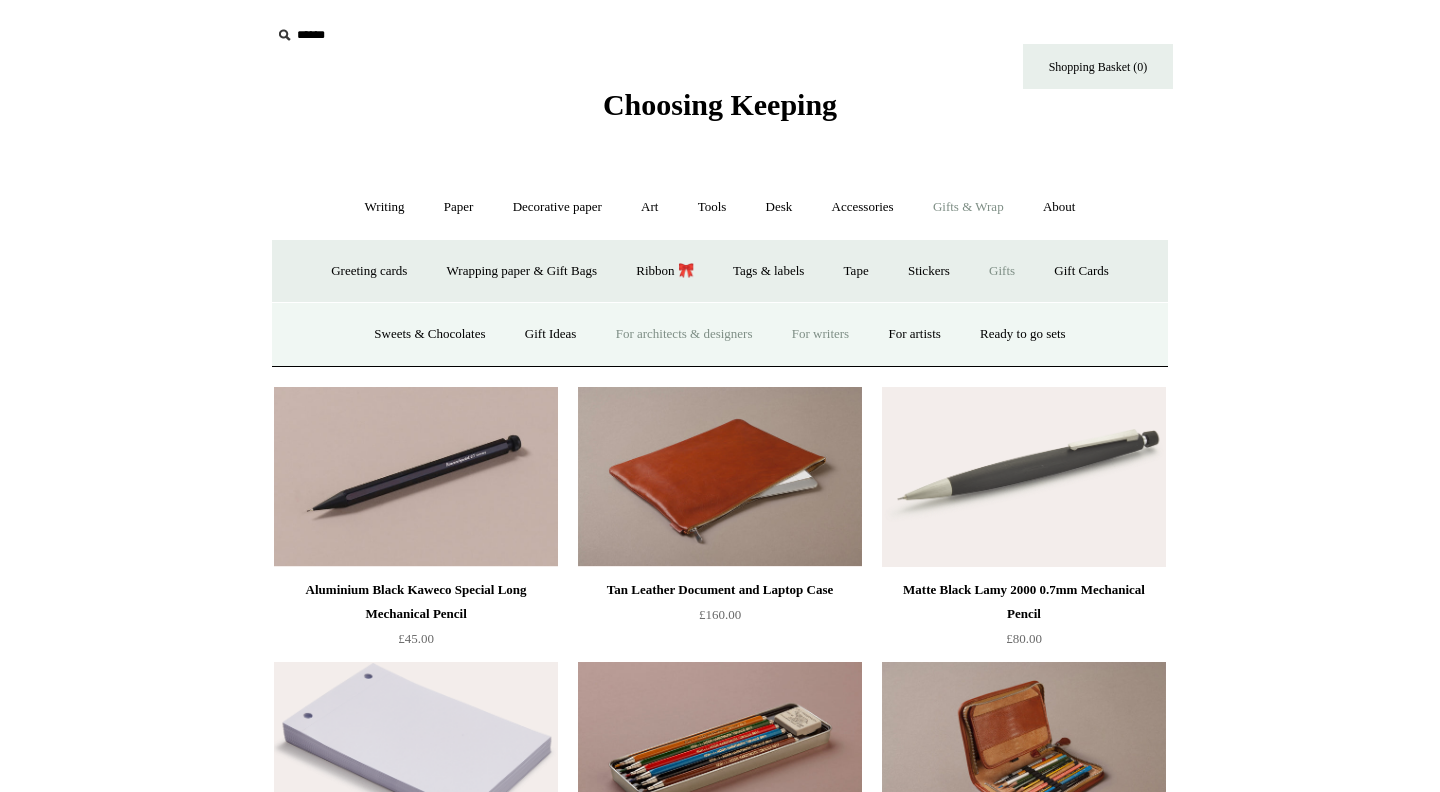 click on "For writers" at bounding box center (820, 334) 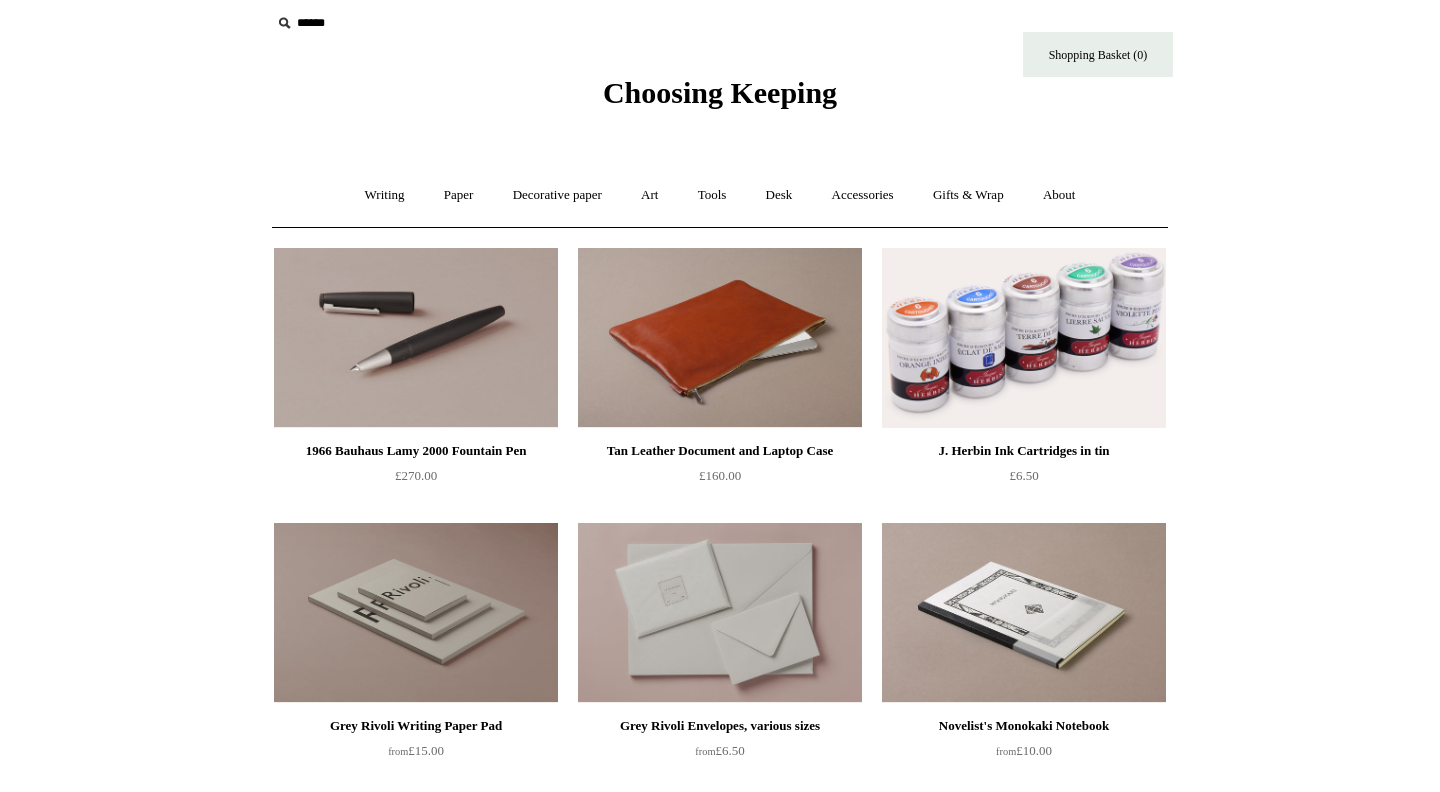 scroll, scrollTop: 0, scrollLeft: 0, axis: both 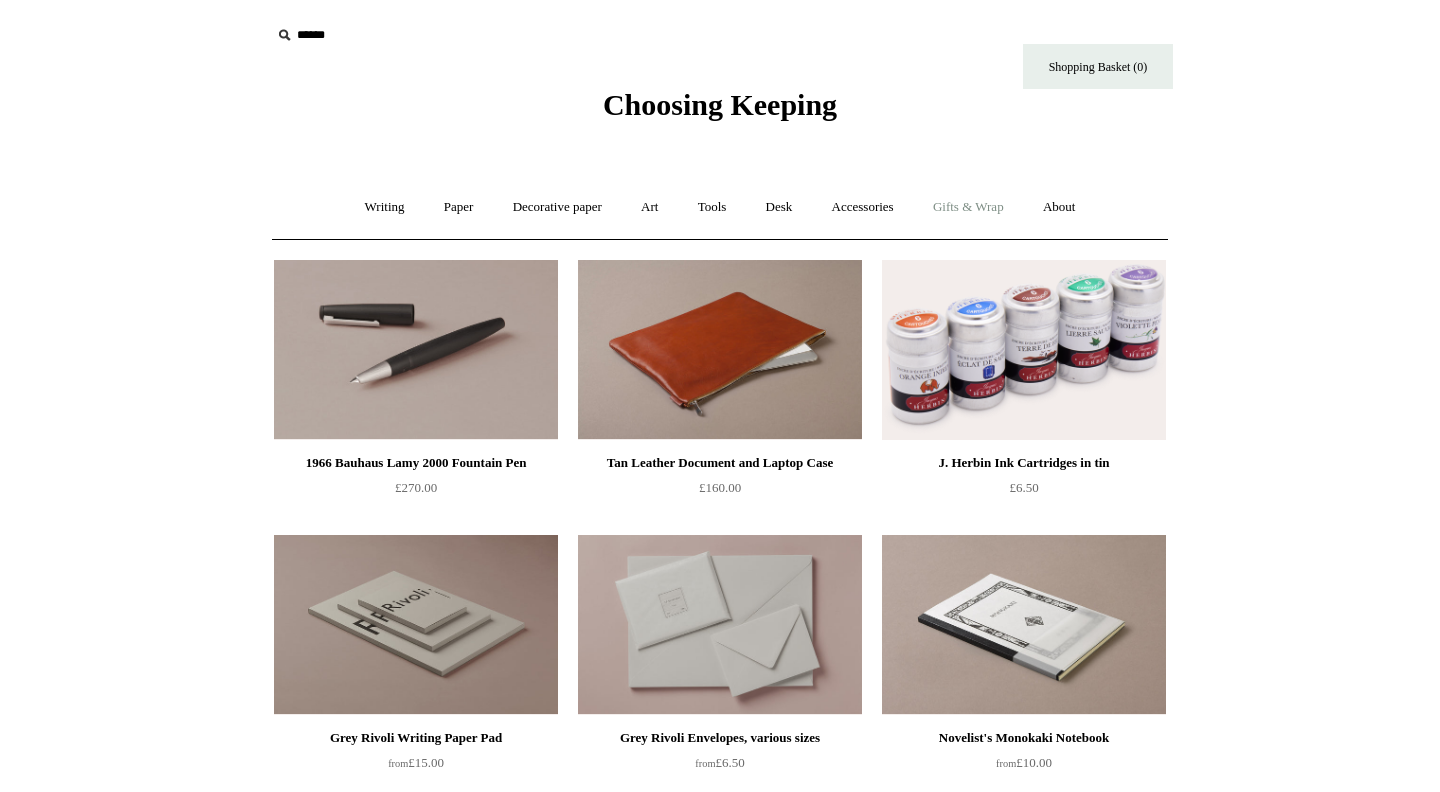click on "Gifts & Wrap +" at bounding box center [968, 207] 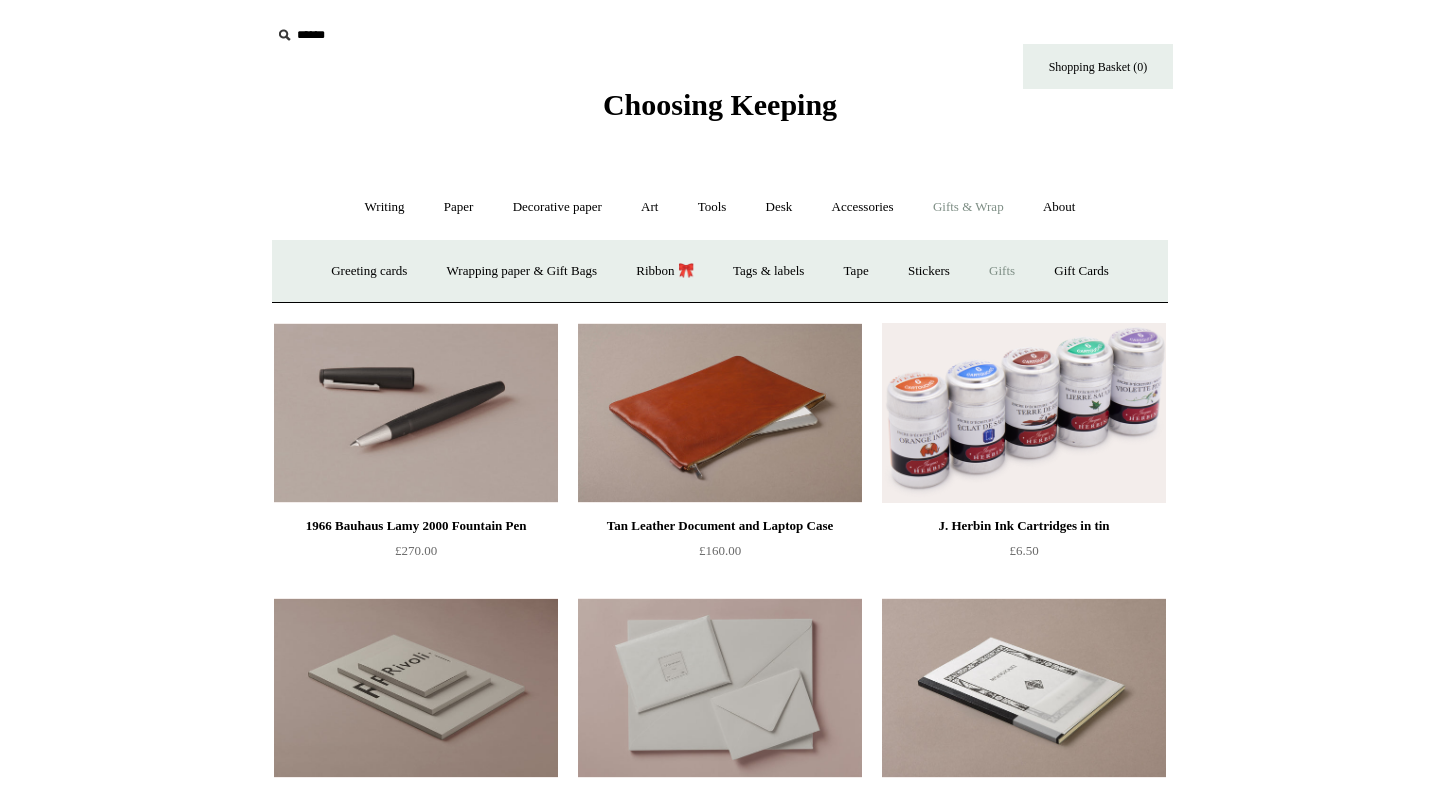 click on "Gifts +" at bounding box center (1002, 271) 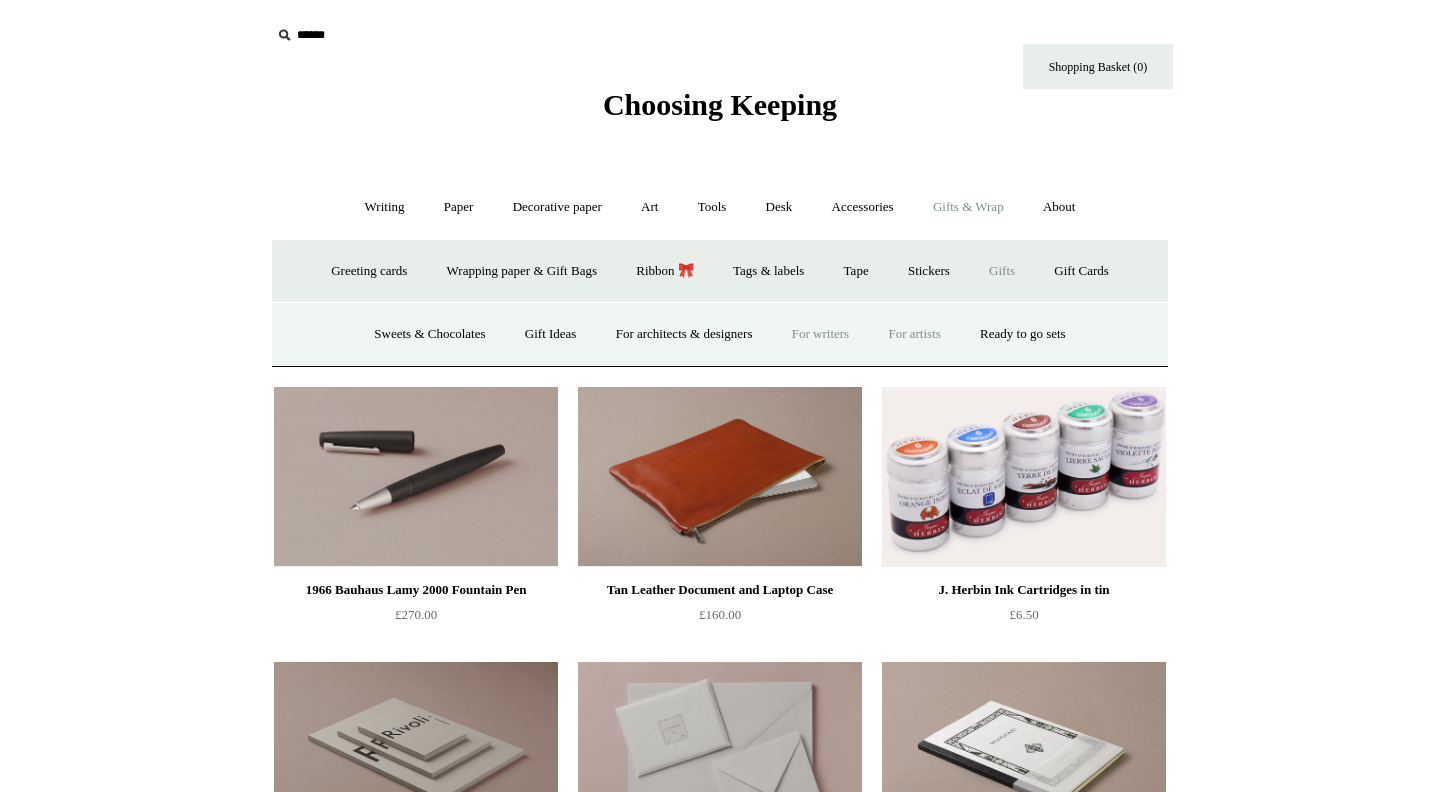 click on "For artists" at bounding box center (914, 334) 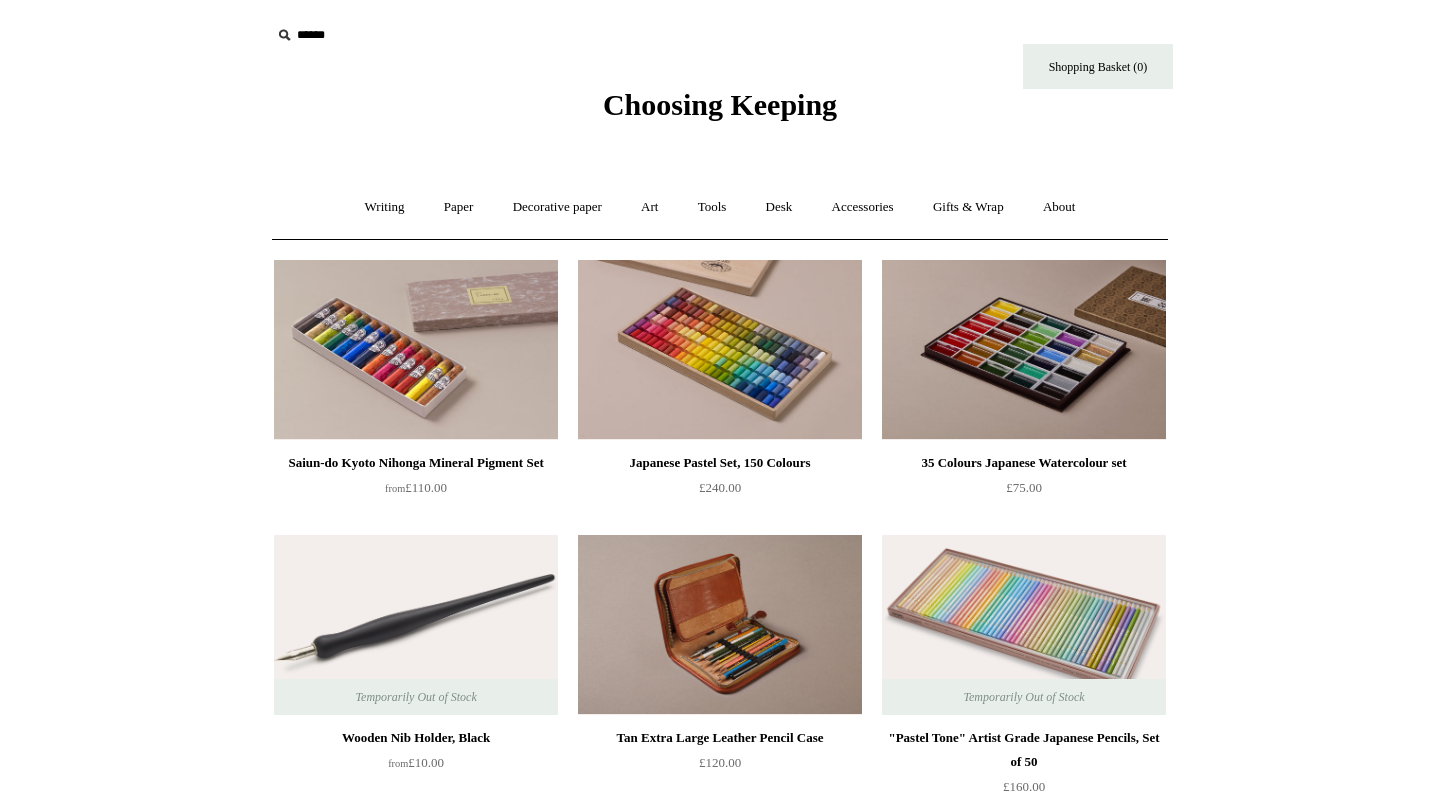 scroll, scrollTop: 0, scrollLeft: 0, axis: both 